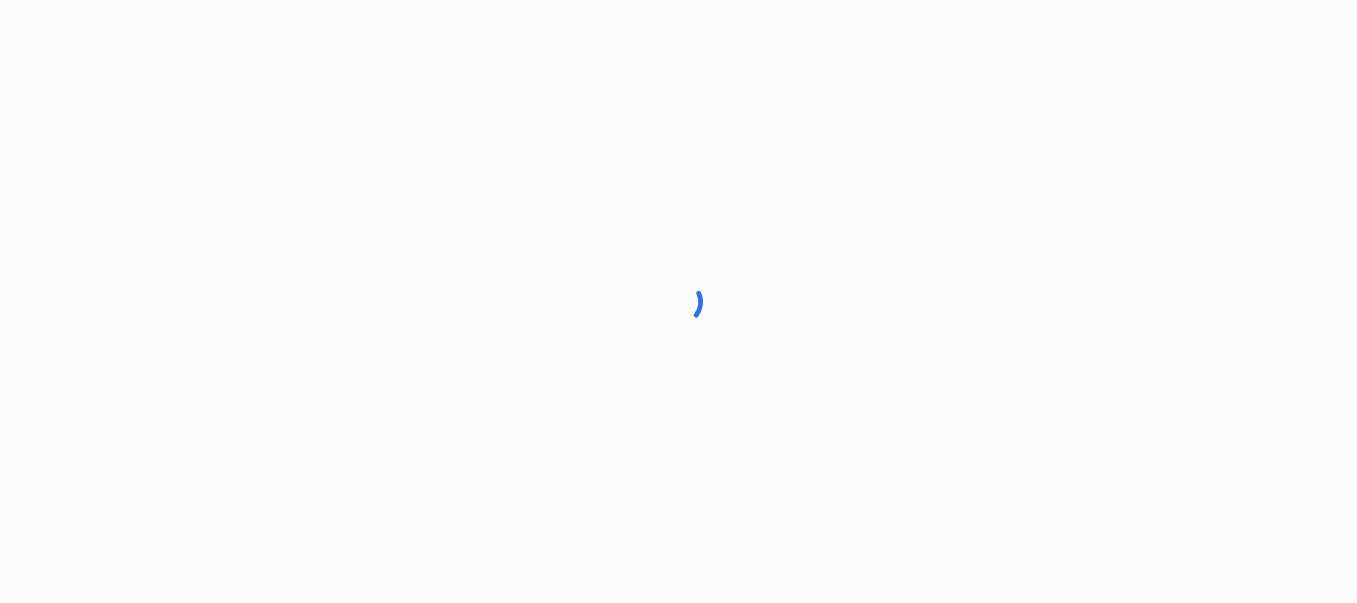 scroll, scrollTop: 0, scrollLeft: 0, axis: both 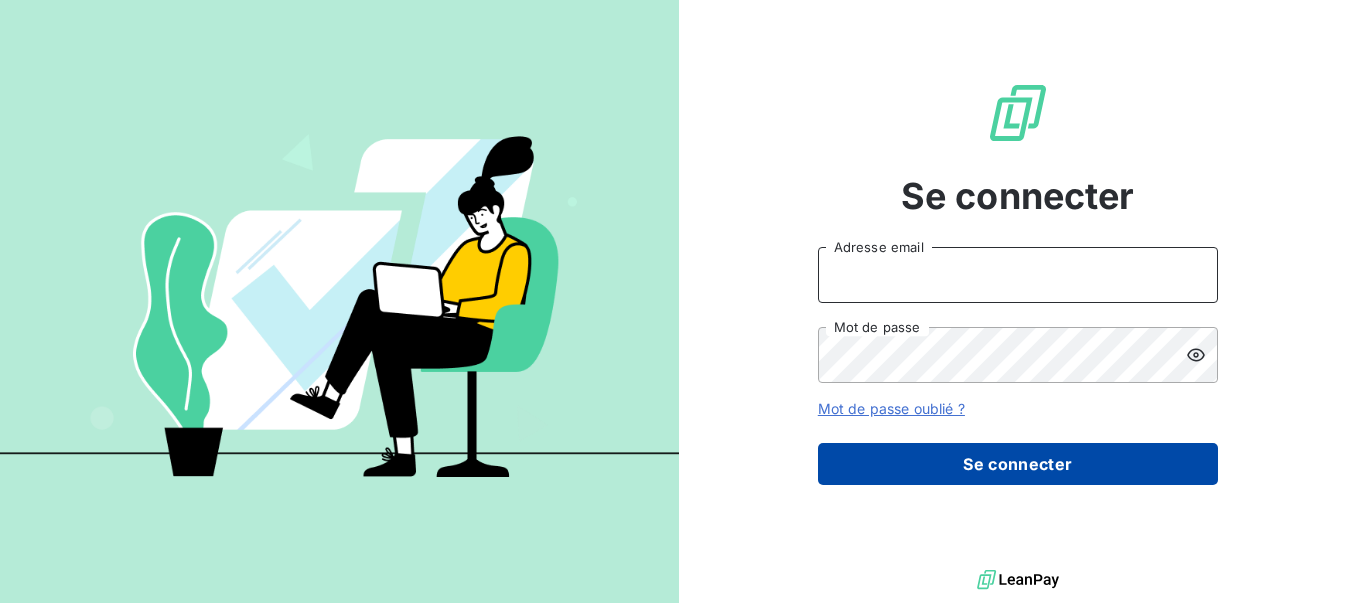 type on "[PERSON_NAME][EMAIL_ADDRESS][DOMAIN_NAME]" 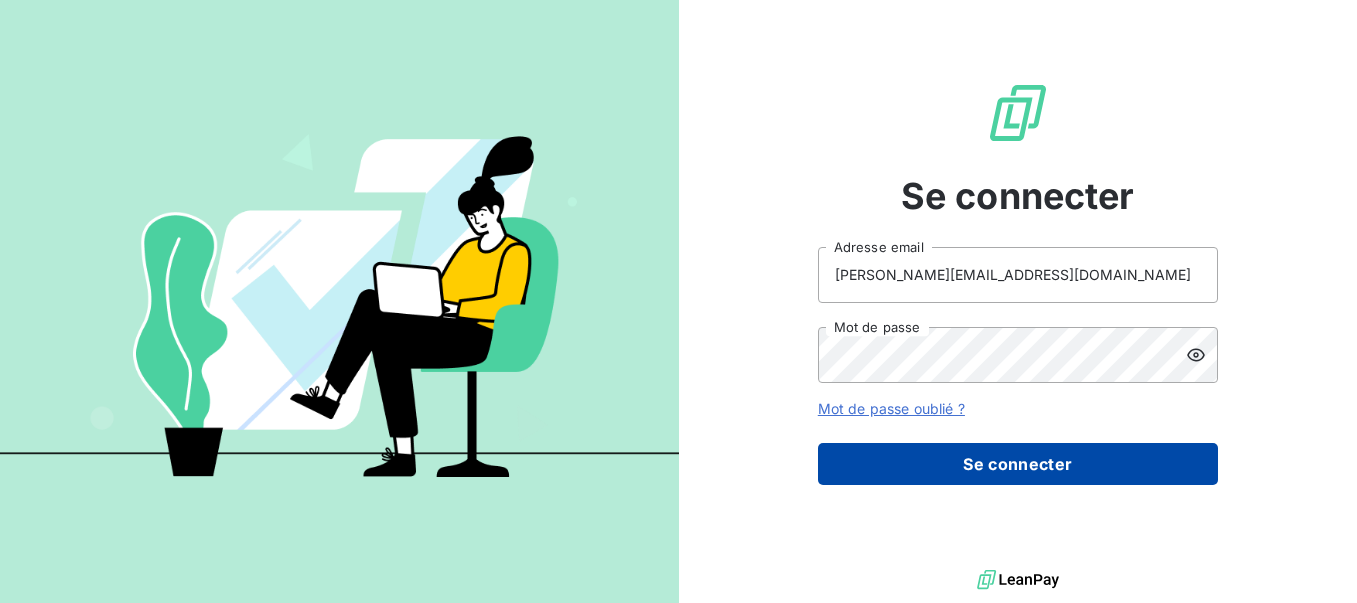 click on "Se connecter" at bounding box center [1018, 464] 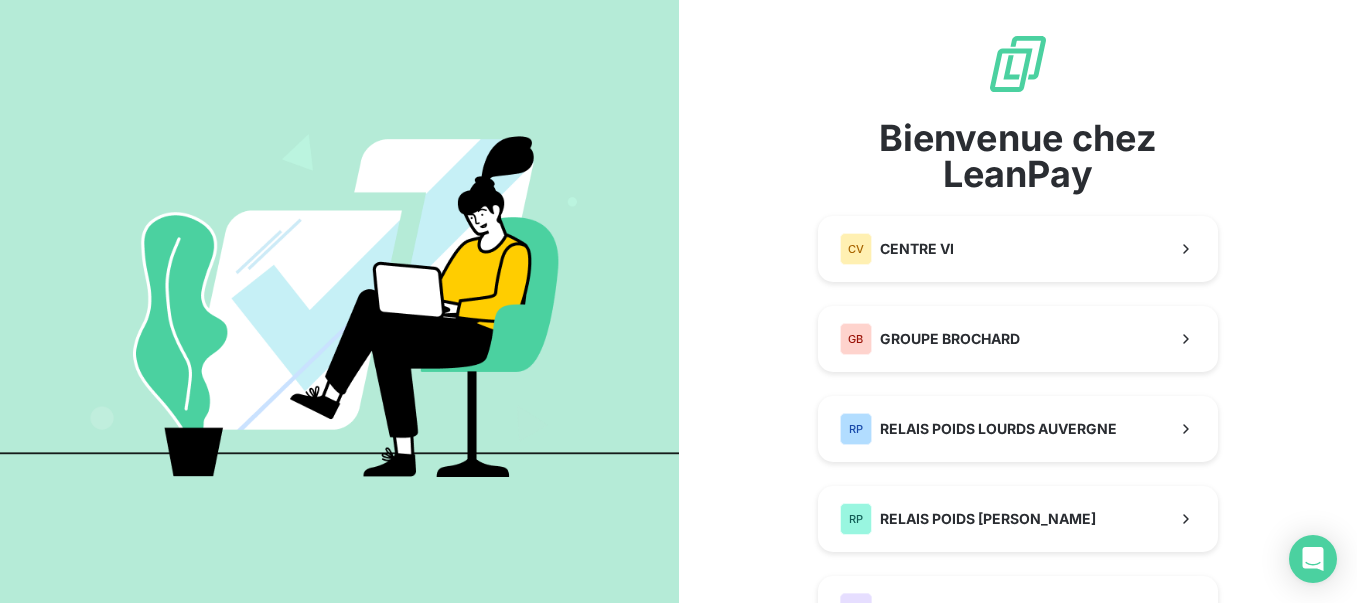 scroll, scrollTop: 99, scrollLeft: 0, axis: vertical 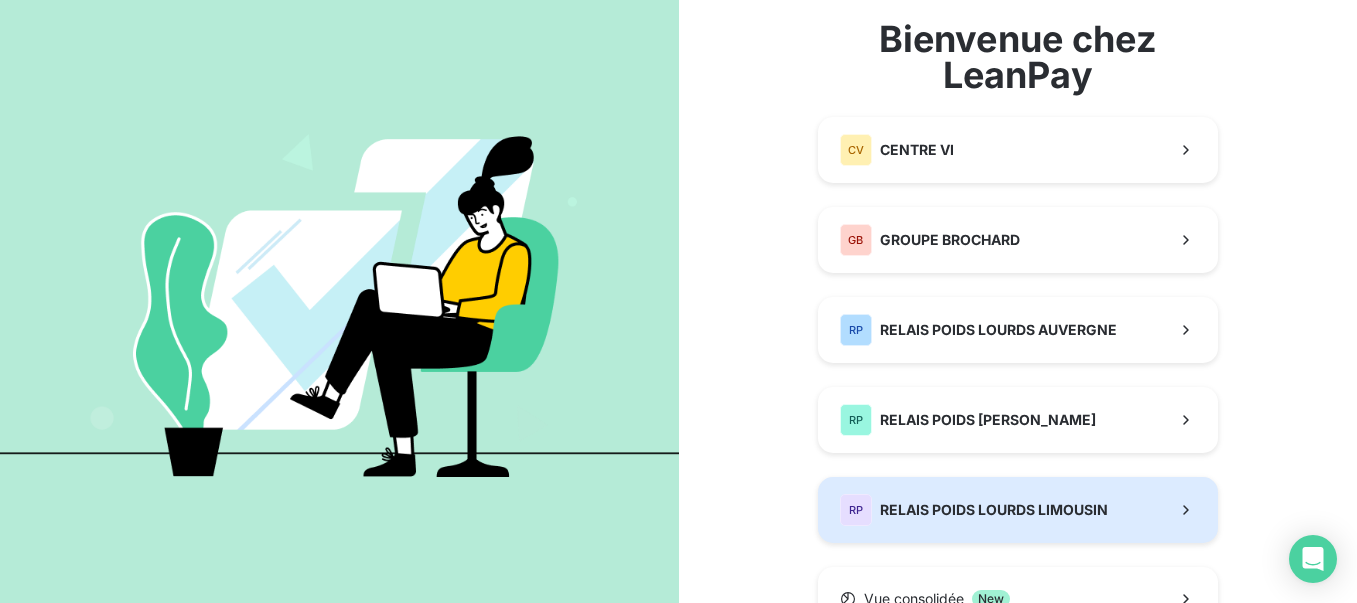 click on "RELAIS POIDS LOURDS LIMOUSIN" at bounding box center [994, 510] 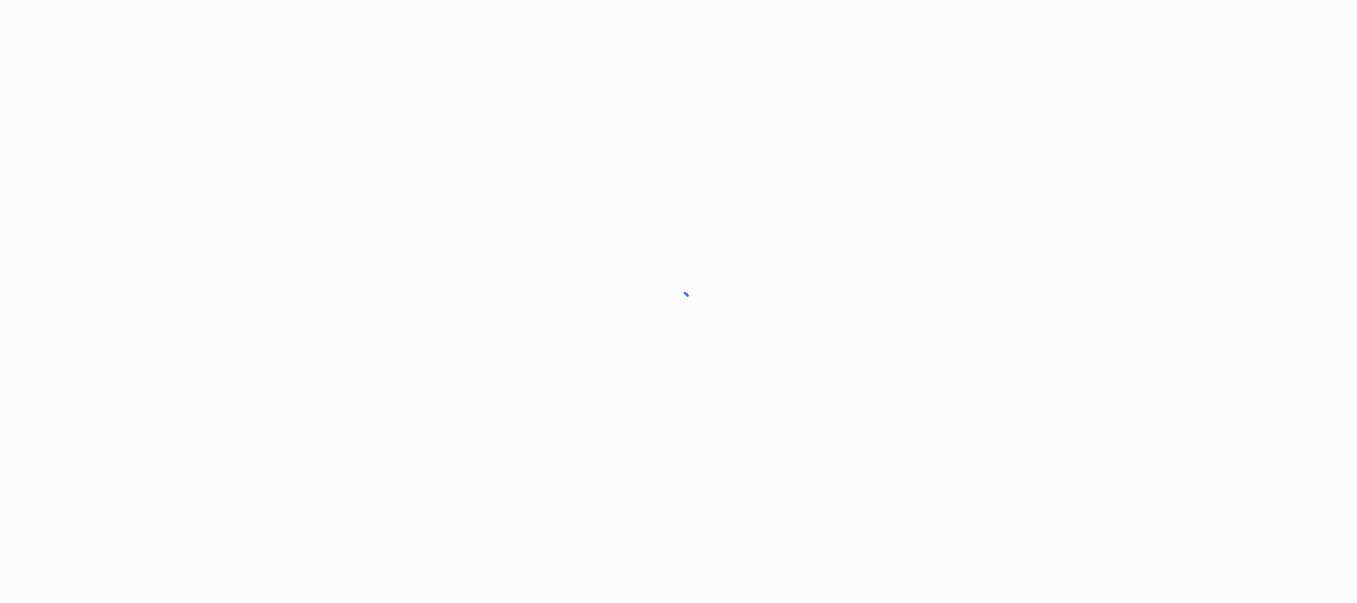 scroll, scrollTop: 0, scrollLeft: 0, axis: both 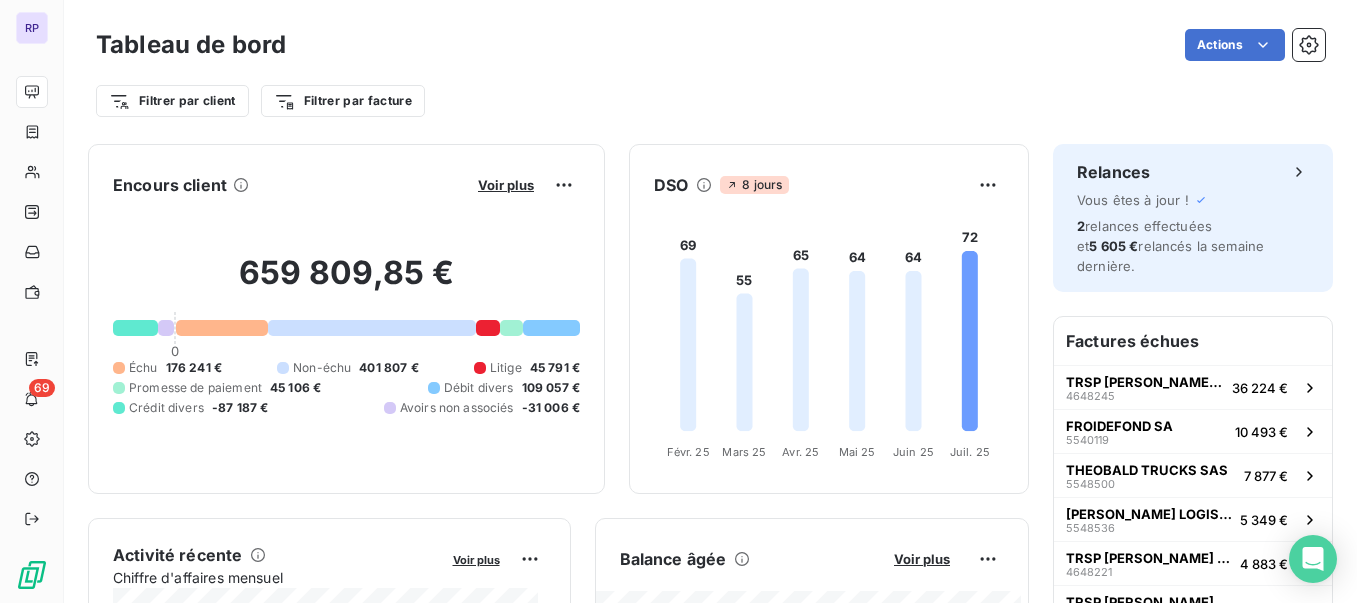 drag, startPoint x: 1352, startPoint y: 99, endPoint x: 670, endPoint y: 69, distance: 682.6595 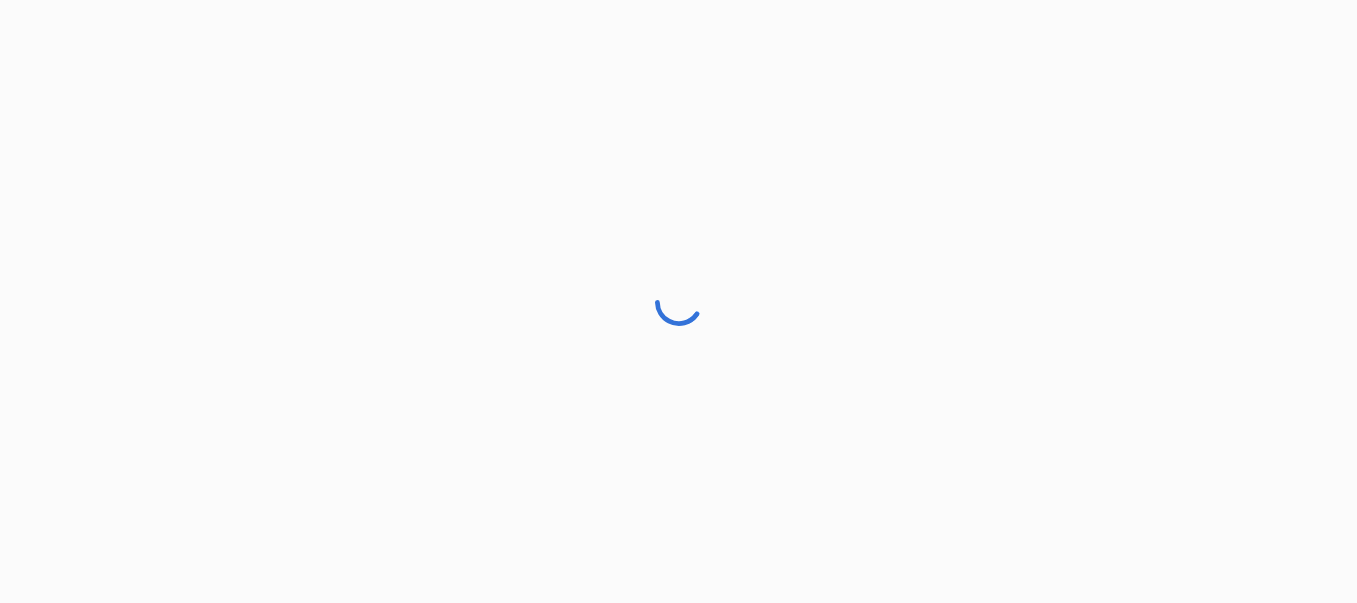 scroll, scrollTop: 0, scrollLeft: 0, axis: both 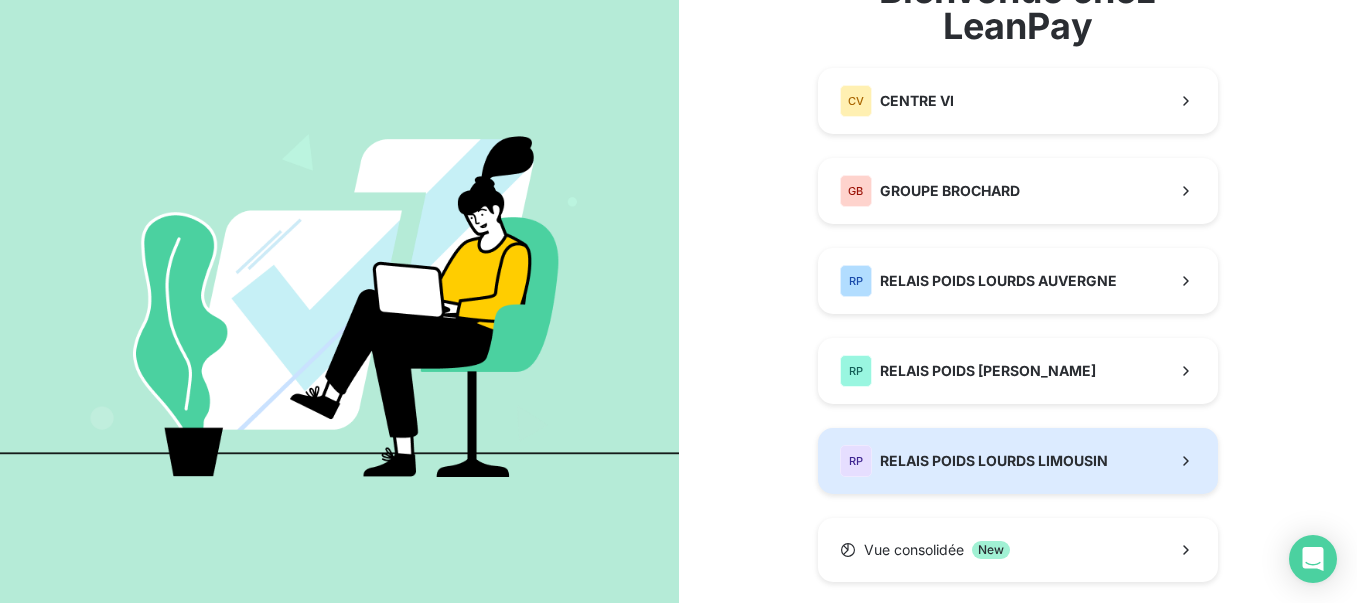 click on "RP RELAIS POIDS LOURDS LIMOUSIN" at bounding box center (974, 461) 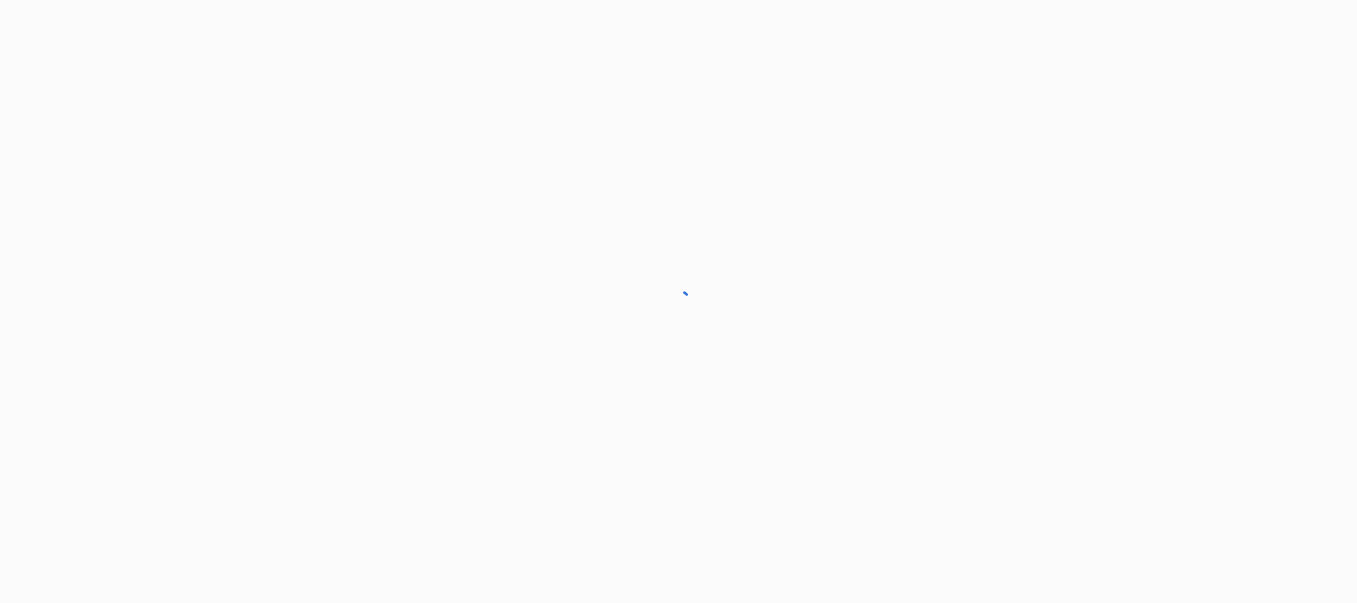 scroll, scrollTop: 0, scrollLeft: 0, axis: both 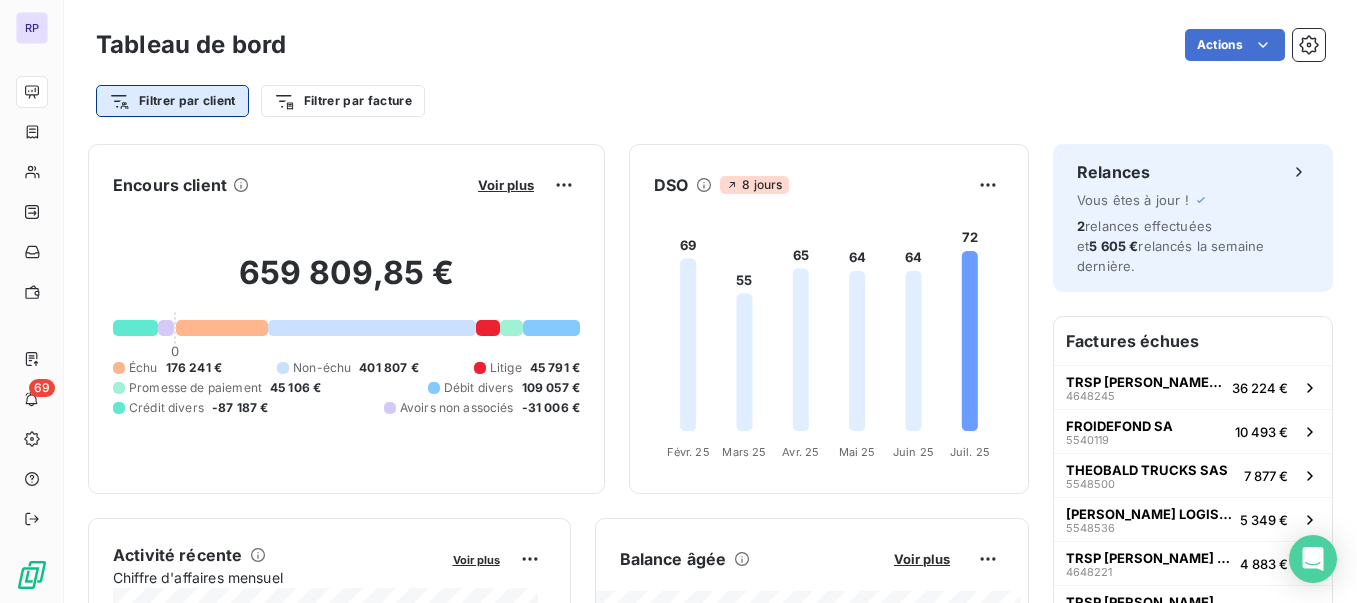 click on "RP 69 Tableau de bord Actions Filtrer par client Filtrer par facture Encours client   Voir plus 659 809,85 € 0 Échu 176 241 € Non-échu 401 807 €   Litige 45 791 € Promesse de paiement 45 106 € Débit divers 109 057 € Crédit divers -87 187 € Avoirs non associés -31 006 € DSO 8 jours 69 55 65 64 64 72 [DATE] Févr. [DATE] Mars [DATE] Avr. [DATE] Mai [DATE] Juin [DATE] Juil. 25 Activité récente Chiffre d'affaires mensuel Voir plus Balance âgée Voir plus Relances par montant Encaissements Prévisionnel basé sur le délai moyen de paiement des 3 derniers mois Relances Vous êtes à jour ! 2  relances effectuées et  5 605 €  relancés la semaine dernière. Factures échues TRSP [PERSON_NAME] ET FILS - RJ 4648245 36 224 € FROIDEFOND SA 5540119 10 493 € THEOBALD TRUCKS SAS 5548500 7 877 € [PERSON_NAME] LOGISTIQUE 5548536 5 349 € TRSP [PERSON_NAME] ET FILS - RJ 4648221 4 883 € TRSP [PERSON_NAME] ET FILS - RJ 5648178 3 744 €" at bounding box center [678, 301] 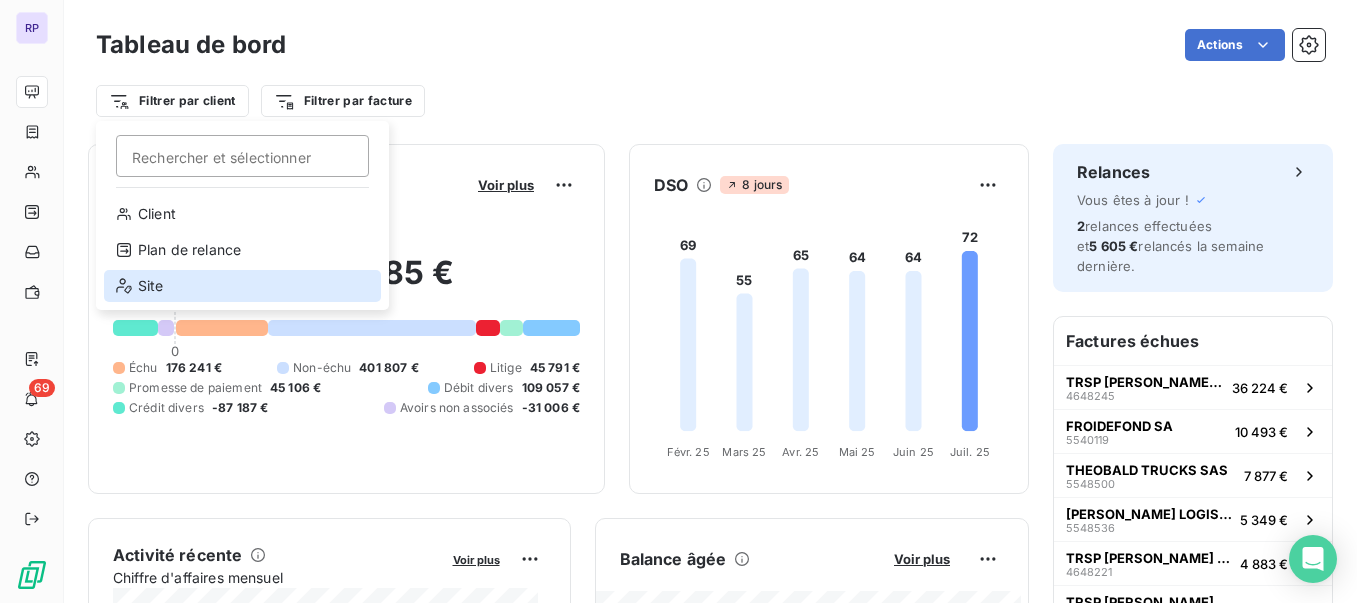 click on "Site" at bounding box center (242, 286) 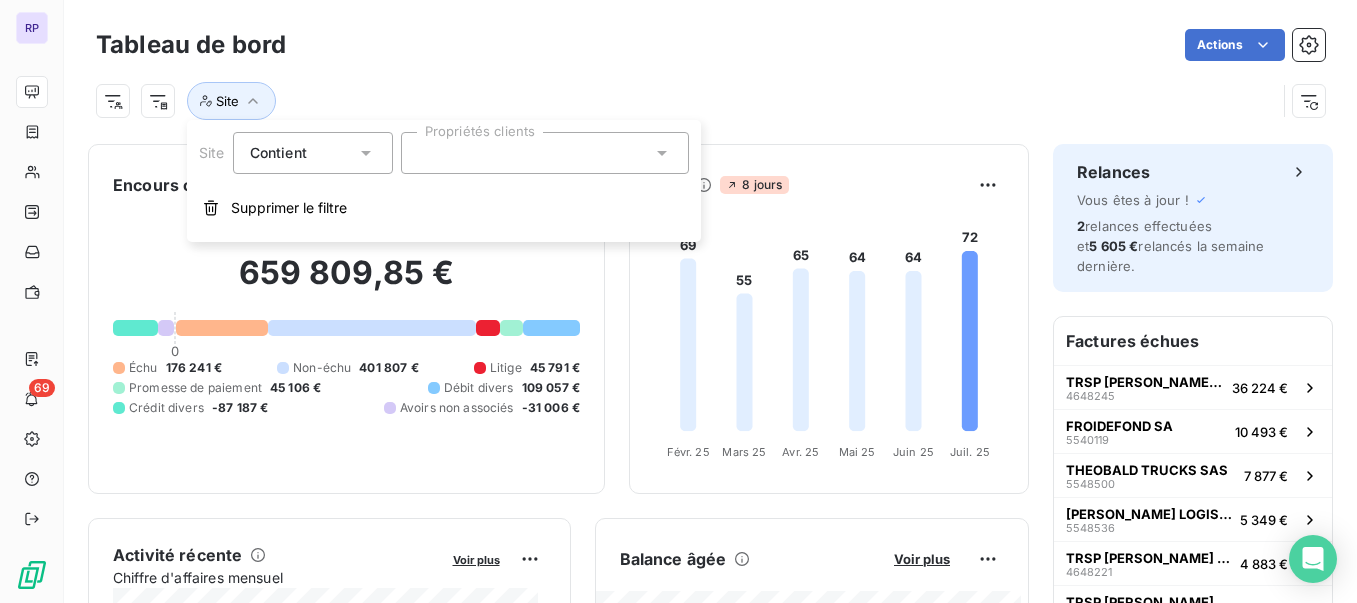 click 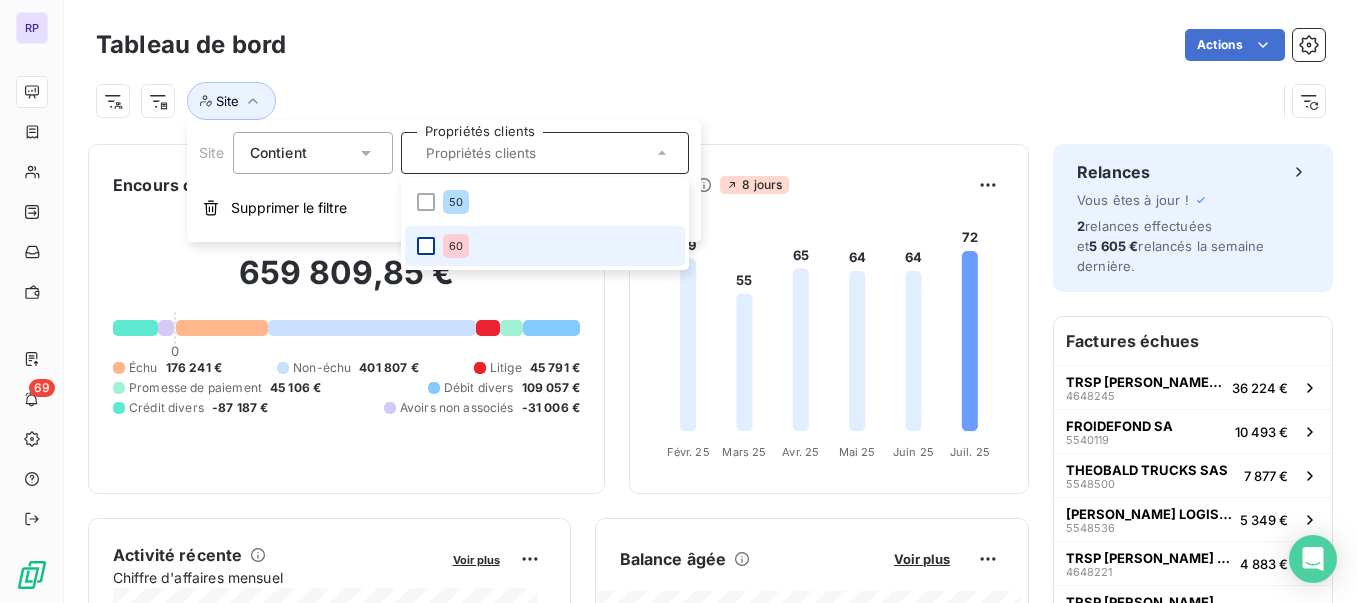 click at bounding box center (426, 246) 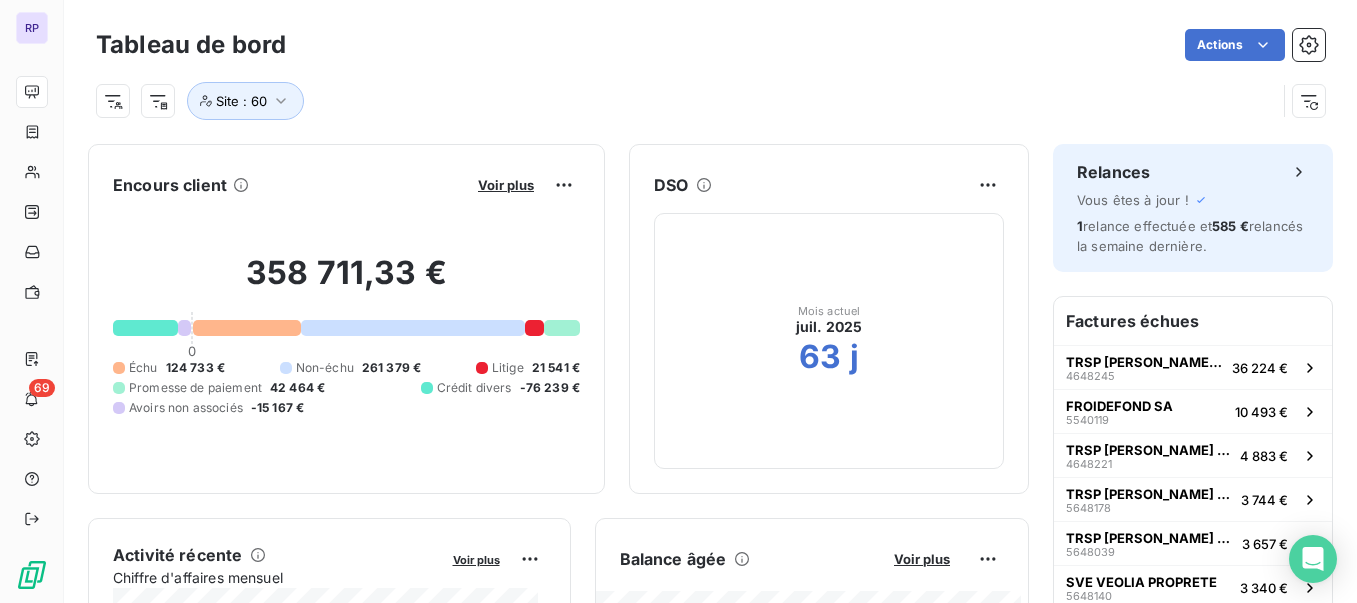 click on "Tableau de bord Actions" at bounding box center [710, 45] 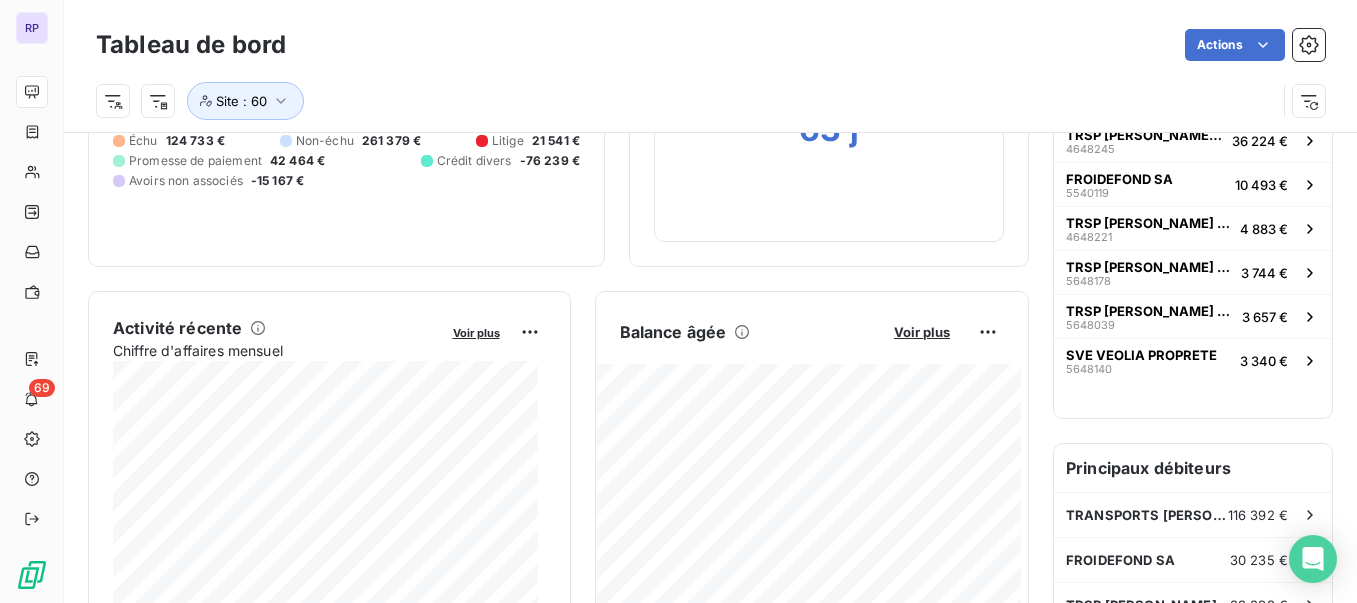 scroll, scrollTop: 238, scrollLeft: 0, axis: vertical 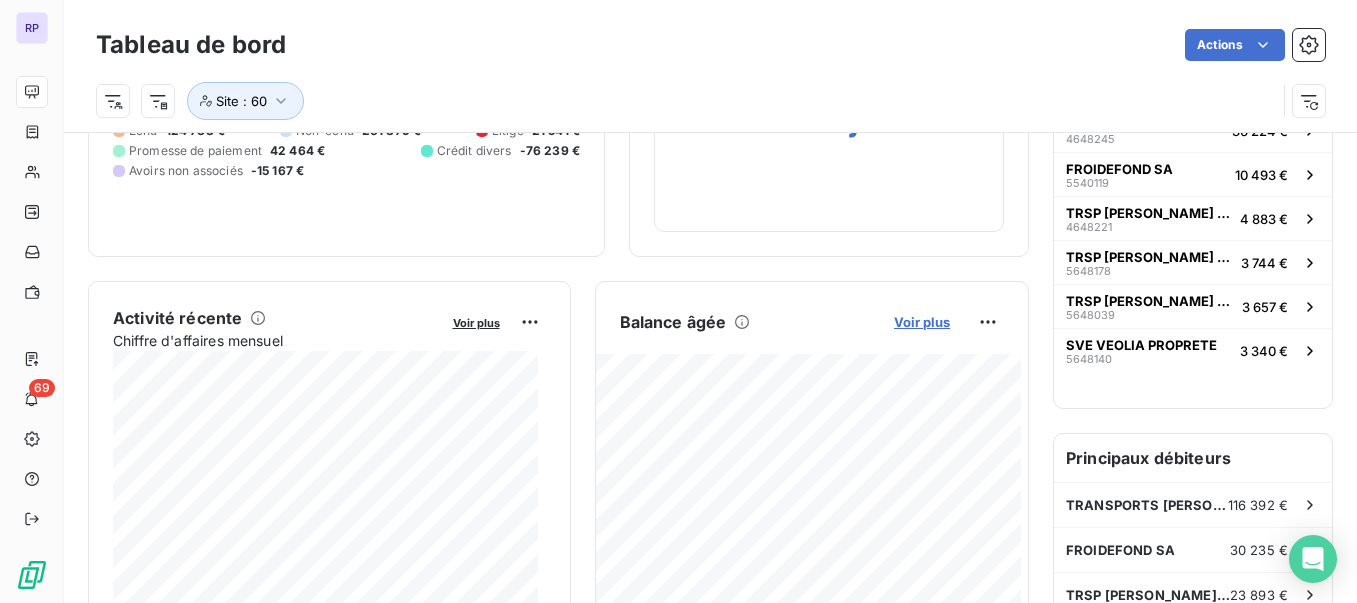 click on "Voir plus" at bounding box center (922, 322) 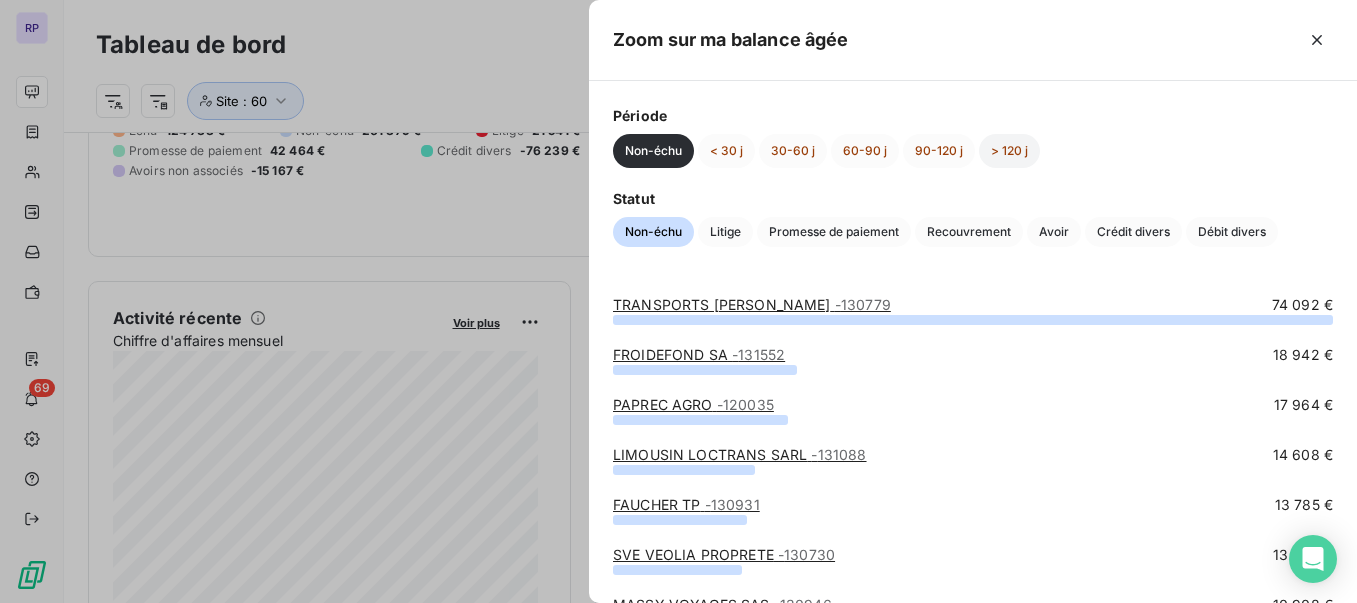 click on "> 120 j" at bounding box center (1009, 151) 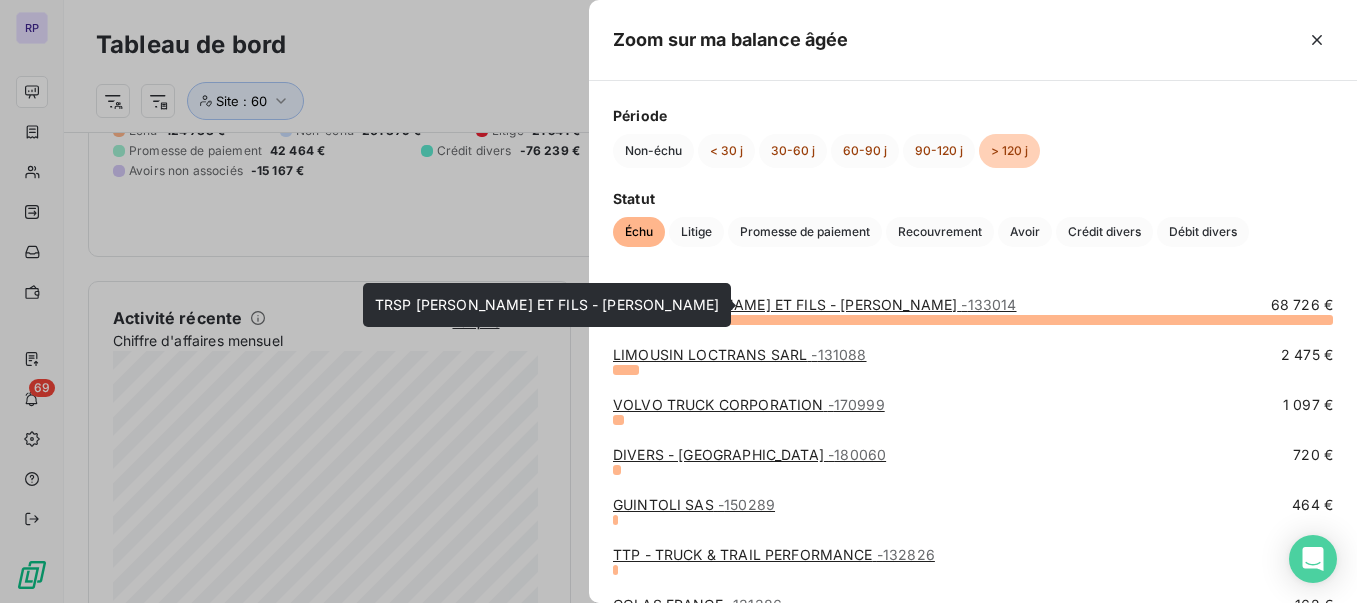 click on "TRSP [PERSON_NAME] ET FILS - RJ   -  133014" at bounding box center (815, 304) 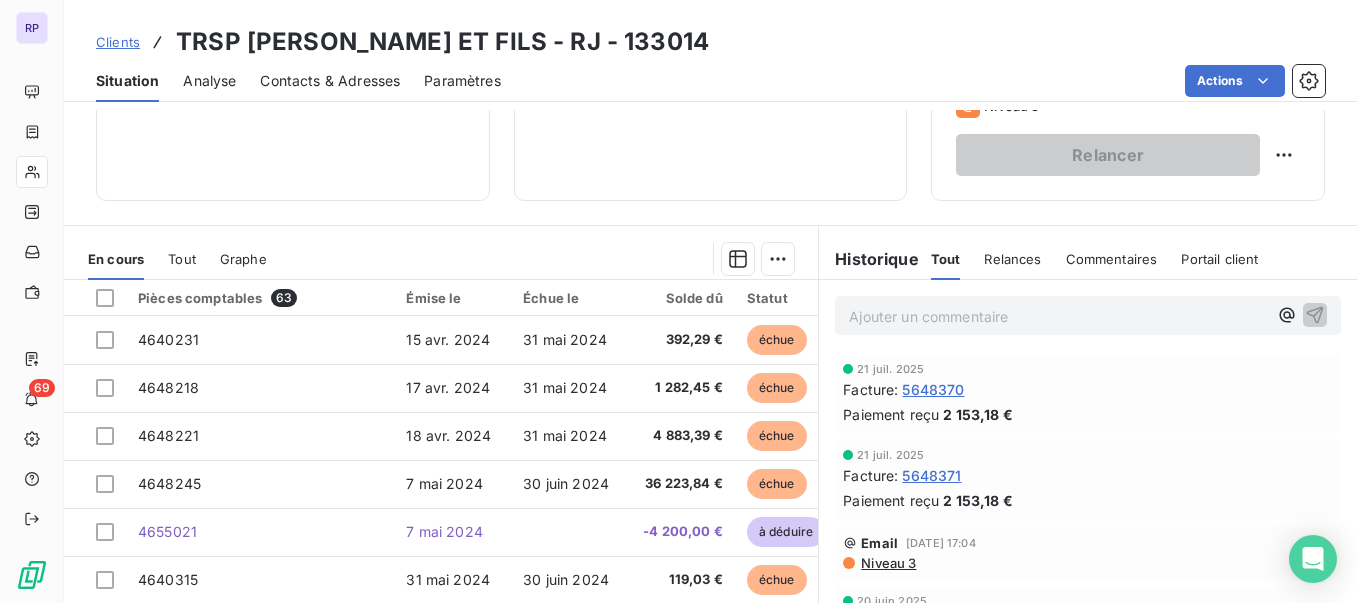 scroll, scrollTop: 362, scrollLeft: 0, axis: vertical 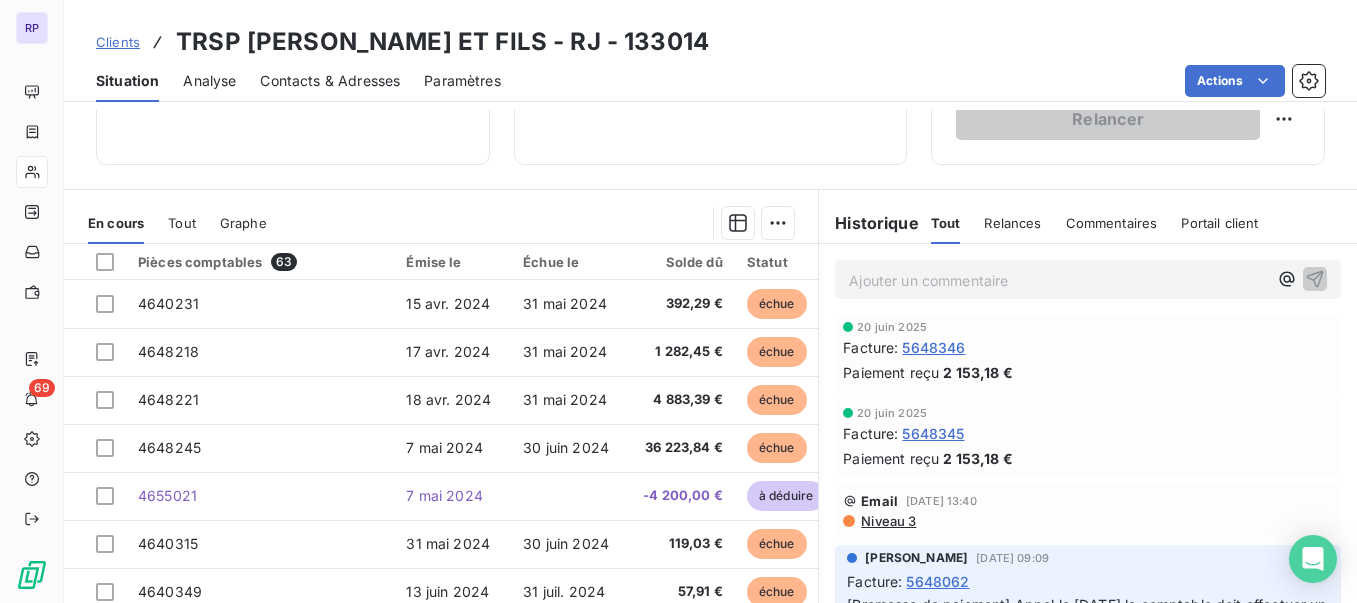 click on "Clients" at bounding box center (118, 42) 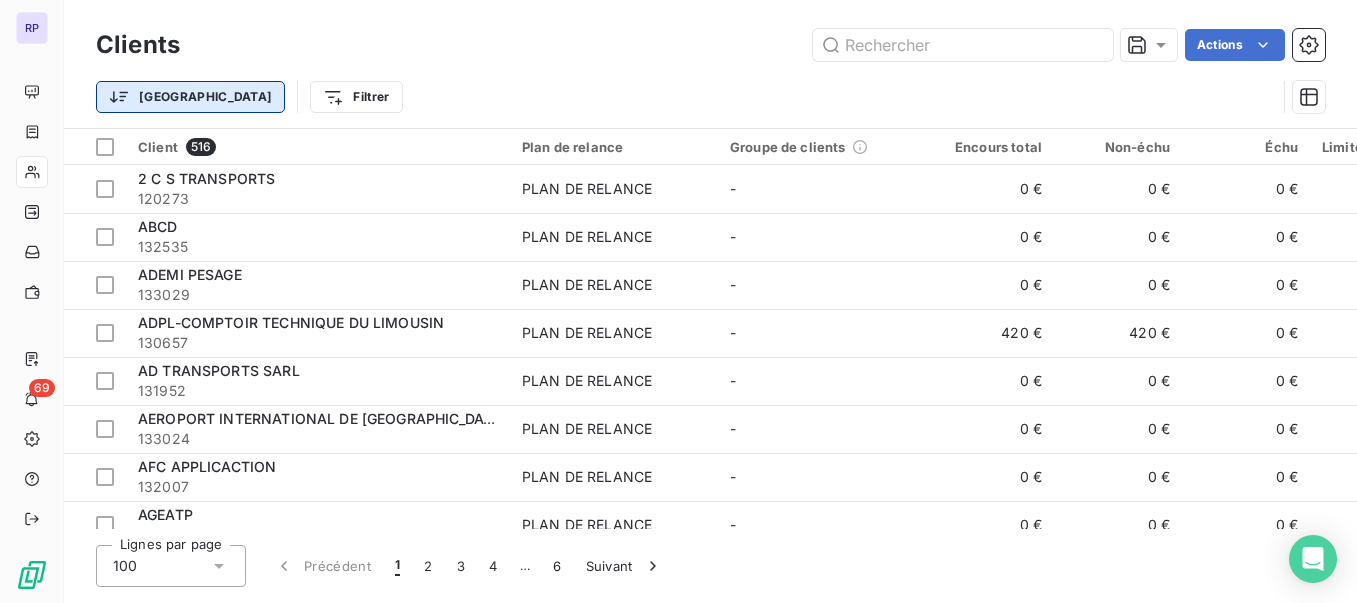 click on "RP 69 Clients Actions Trier Filtrer Client 516 Plan de relance Groupe de clients Encours total Non-échu Échu Limite d’encours Délai moyen de paiement Site 2 C S TRANSPORTS 120273 PLAN DE RELANCE - 0 € 0 € 0 € - 37 jours 60 ABCD 132535 PLAN DE RELANCE - 0 € 0 € 0 € - - ADEMI PESAGE 133029 PLAN DE RELANCE - 0 € 0 € 0 € - - ADPL-COMPTOIR TECHNIQUE DU LIMOUSIN 130657 PLAN DE RELANCE - 420 € 420 € 0 € - 54 jours [DATE] TRANSPORTS SARL 131952 PLAN DE RELANCE - 0 € 0 € 0 € - - AEROPORT INTERNATIONAL DE [GEOGRAPHIC_DATA] 133024 PLAN DE RELANCE - 0 € 0 € 0 € - - AFC APPLICACTION 132007 PLAN DE RELANCE - 0 € 0 € 0 € - 35 jours 50 AGEATP 132914 PLAN DE RELANCE - 0 € 0 € 0 € - - AGRI FOURRAGE DIFFUSION 132354 PLAN DE RELANCE - 0 € 0 € 0 € - - ALES TRUCKS SERVICES 150394 PLAN DE RELANCE - 0 € 0 € 0 € - - ALIMENTS SIMBELIE SA 130460 PLAN DE RELANCE - 0 € 0 € 0 € - - ALLIANCE PORCI D OC -STE COOPERATIV 132894 - - 50" at bounding box center [678, 301] 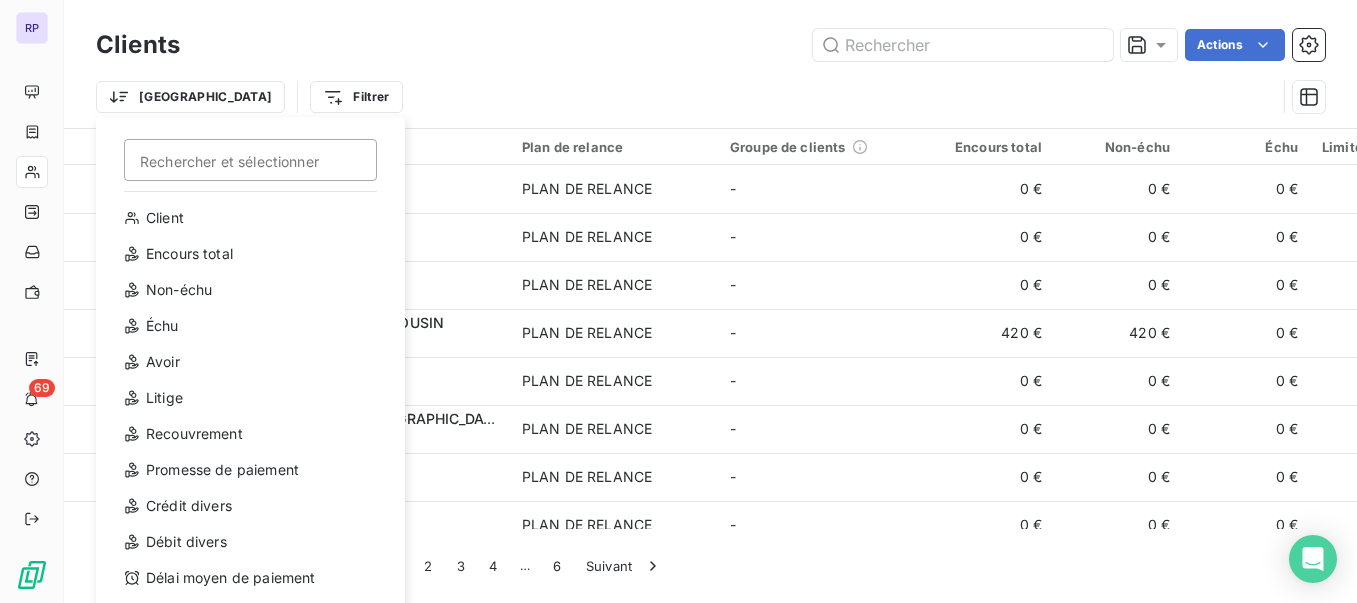 click on "RP 69 Clients Actions Trier Rechercher et sélectionner Client Encours total Non-échu Échu Avoir Litige Recouvrement Promesse de paiement Crédit divers Débit divers Délai moyen de paiement Filtrer Client 516 Plan de relance Groupe de clients Encours total Non-échu Échu Limite d’encours Délai moyen de paiement Site 2 C S TRANSPORTS 120273 PLAN DE RELANCE - 0 € 0 € 0 € - 37 jours 60 ABCD 132535 PLAN DE RELANCE - 0 € 0 € 0 € - - ADEMI PESAGE 133029 PLAN DE RELANCE - 0 € 0 € 0 € - - ADPL-COMPTOIR TECHNIQUE DU LIMOUSIN 130657 PLAN DE RELANCE - 420 € 420 € 0 € - 54 jours [DATE] TRANSPORTS SARL 131952 PLAN DE RELANCE - 0 € 0 € 0 € - - AEROPORT INTERNATIONAL DE [GEOGRAPHIC_DATA] 133024 PLAN DE RELANCE - 0 € 0 € 0 € - - AFC APPLICACTION 132007 PLAN DE RELANCE - 0 € 0 € 0 € - 35 jours 50 AGEATP 132914 PLAN DE RELANCE - 0 € 0 € 0 € - - AGRI FOURRAGE DIFFUSION 132354 PLAN DE RELANCE - 0 € 0 € 0 € - - ALES TRUCKS SERVICES - -" at bounding box center [678, 301] 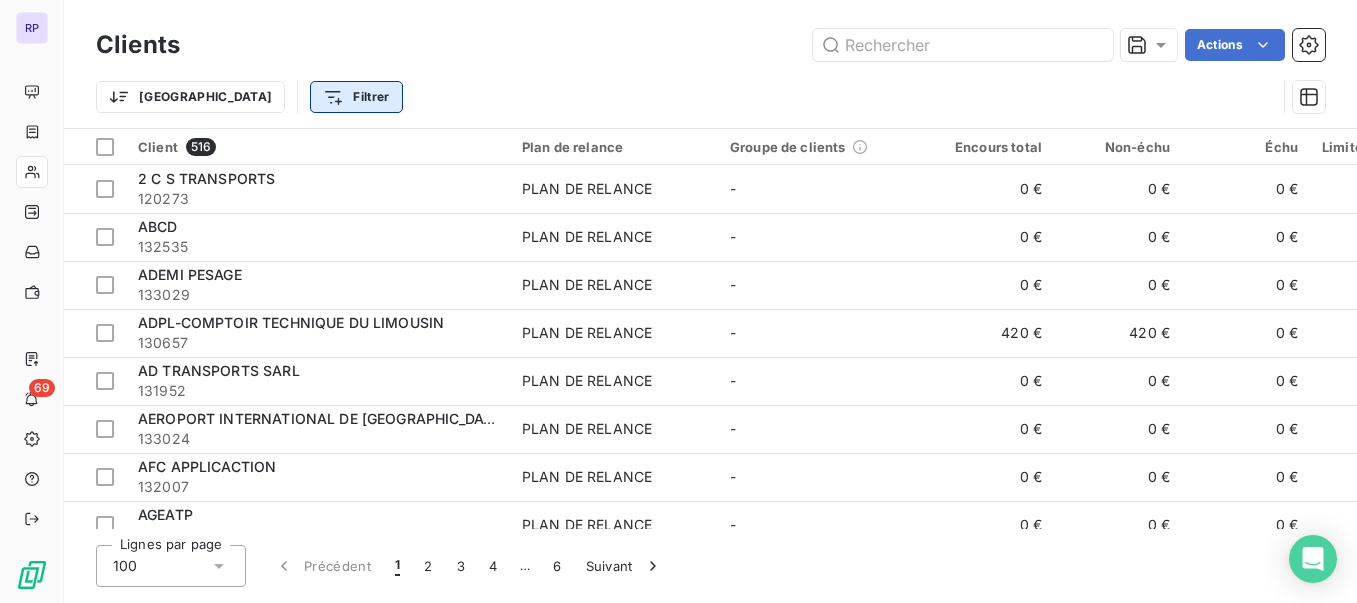 click on "RP 69 Clients Actions Trier Filtrer Client 516 Plan de relance Groupe de clients Encours total Non-échu Échu Limite d’encours Délai moyen de paiement Site 2 C S TRANSPORTS 120273 PLAN DE RELANCE - 0 € 0 € 0 € - 37 jours 60 ABCD 132535 PLAN DE RELANCE - 0 € 0 € 0 € - - ADEMI PESAGE 133029 PLAN DE RELANCE - 0 € 0 € 0 € - - ADPL-COMPTOIR TECHNIQUE DU LIMOUSIN 130657 PLAN DE RELANCE - 420 € 420 € 0 € - 54 jours [DATE] TRANSPORTS SARL 131952 PLAN DE RELANCE - 0 € 0 € 0 € - - AEROPORT INTERNATIONAL DE [GEOGRAPHIC_DATA] 133024 PLAN DE RELANCE - 0 € 0 € 0 € - - AFC APPLICACTION 132007 PLAN DE RELANCE - 0 € 0 € 0 € - 35 jours 50 AGEATP 132914 PLAN DE RELANCE - 0 € 0 € 0 € - - AGRI FOURRAGE DIFFUSION 132354 PLAN DE RELANCE - 0 € 0 € 0 € - - ALES TRUCKS SERVICES 150394 PLAN DE RELANCE - 0 € 0 € 0 € - - ALIMENTS SIMBELIE SA 130460 PLAN DE RELANCE - 0 € 0 € 0 € - - ALLIANCE PORCI D OC -STE COOPERATIV 132894 - - 50" at bounding box center [678, 301] 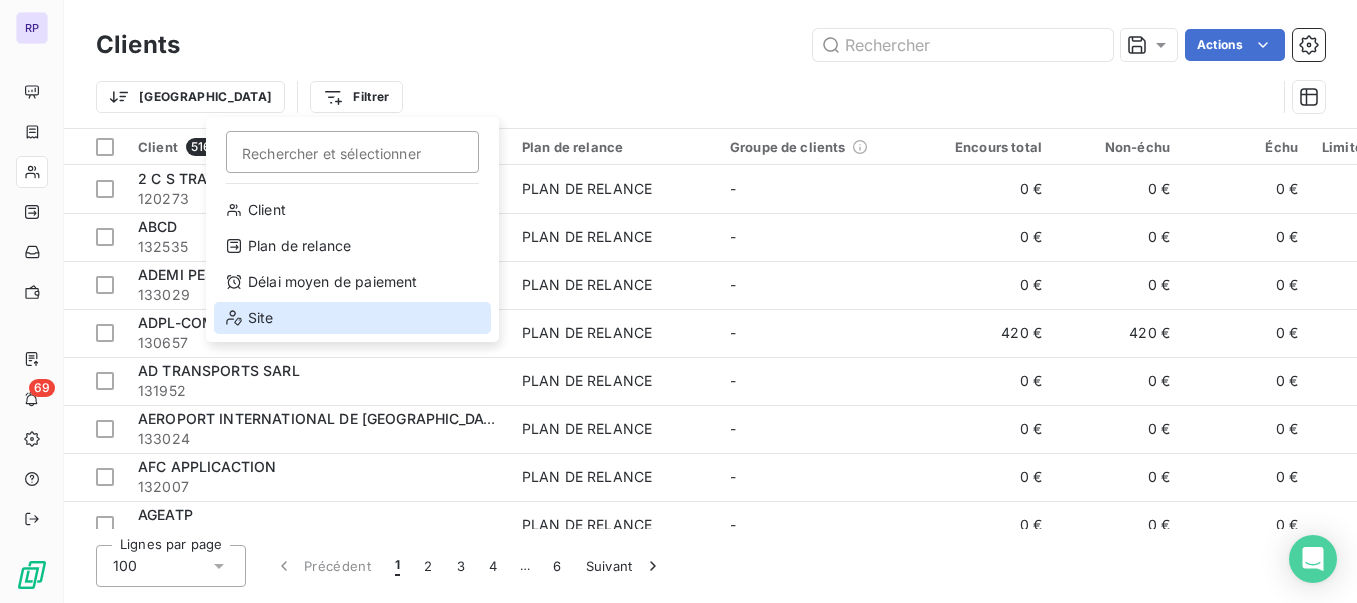 click on "Site" at bounding box center [352, 318] 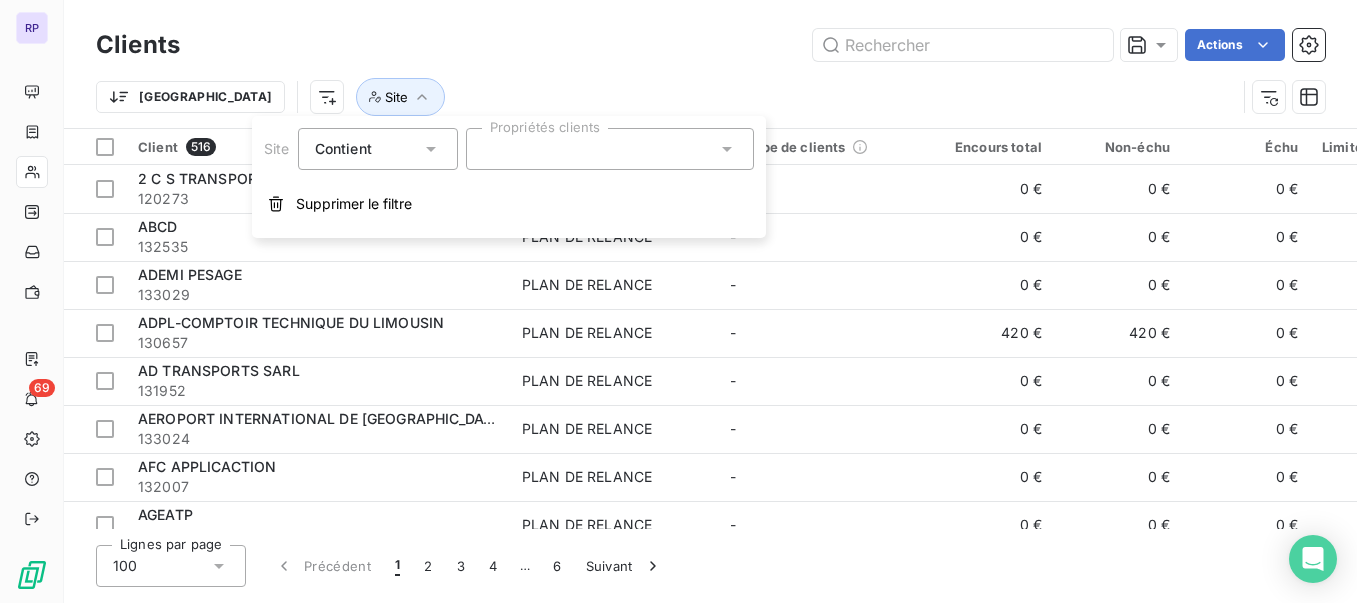 click 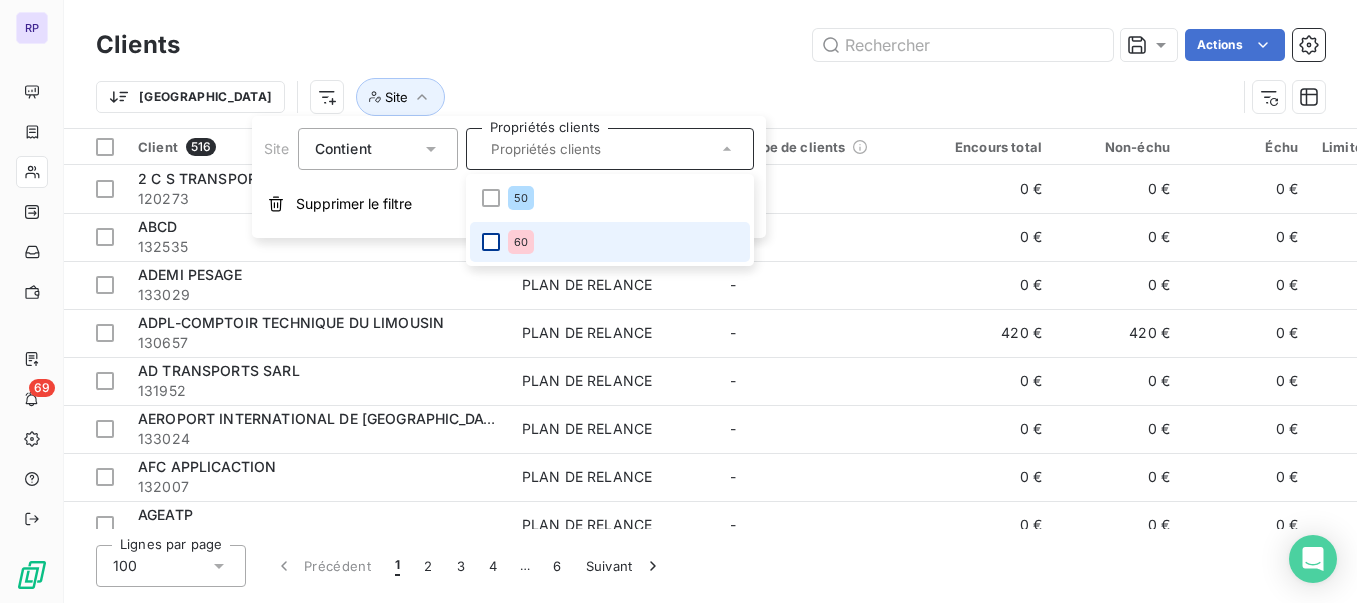 click at bounding box center (491, 242) 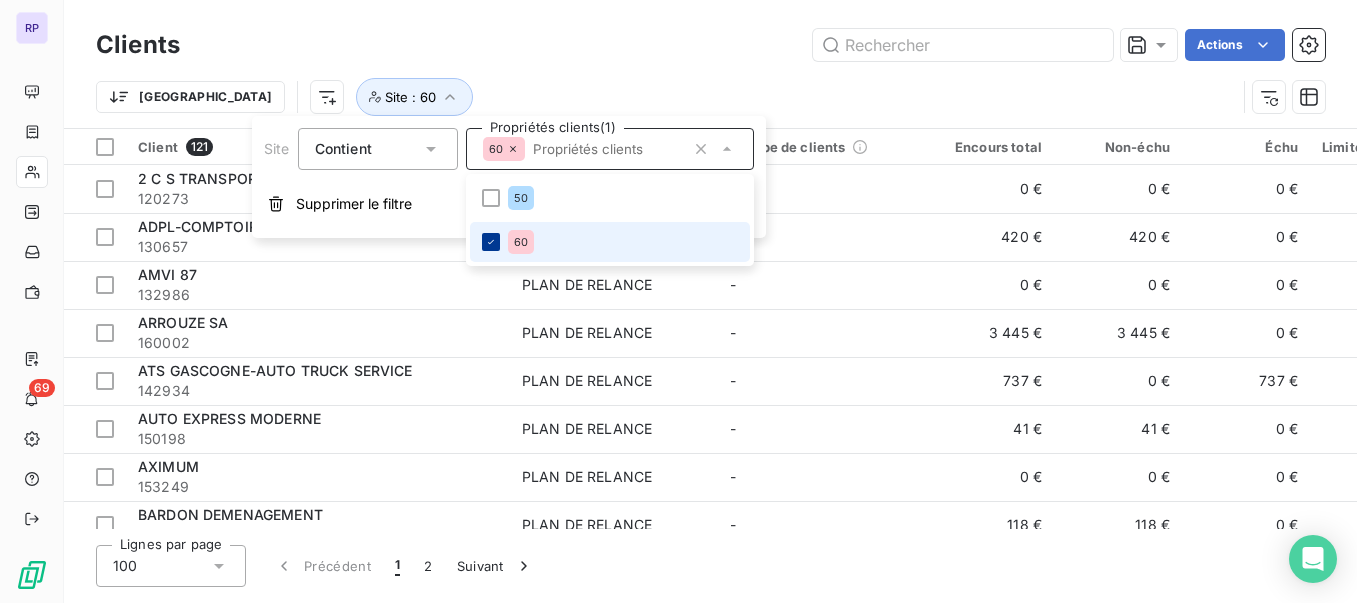 click at bounding box center [491, 242] 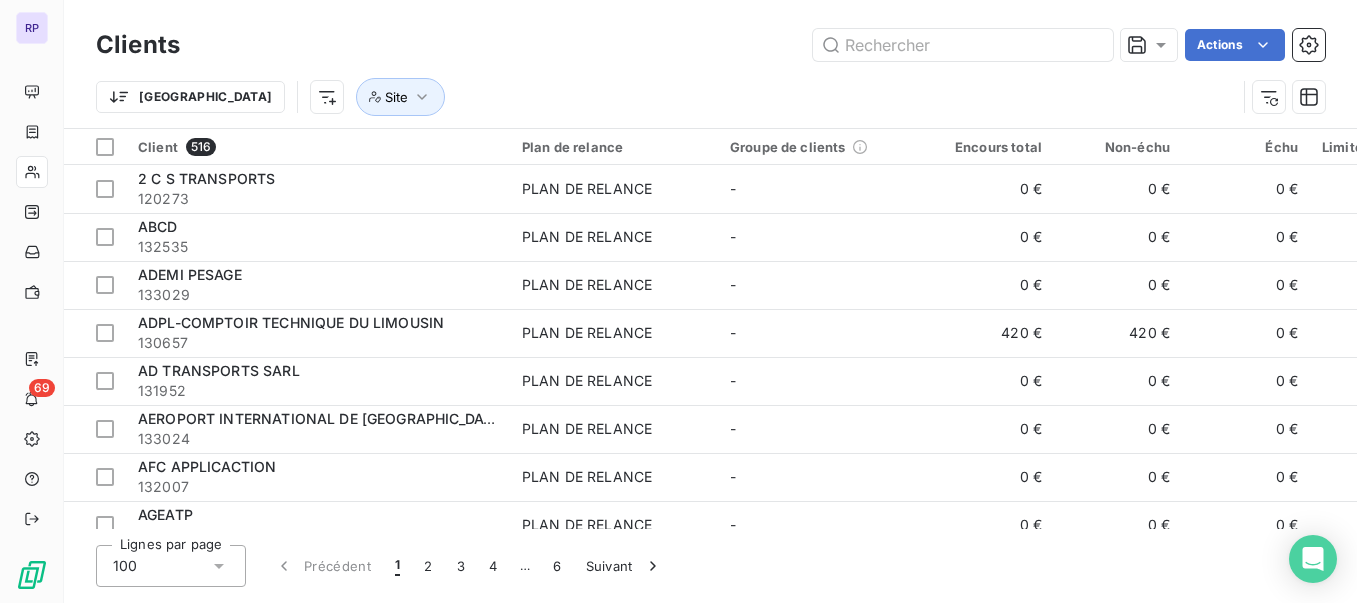 click on "Actions" at bounding box center [764, 45] 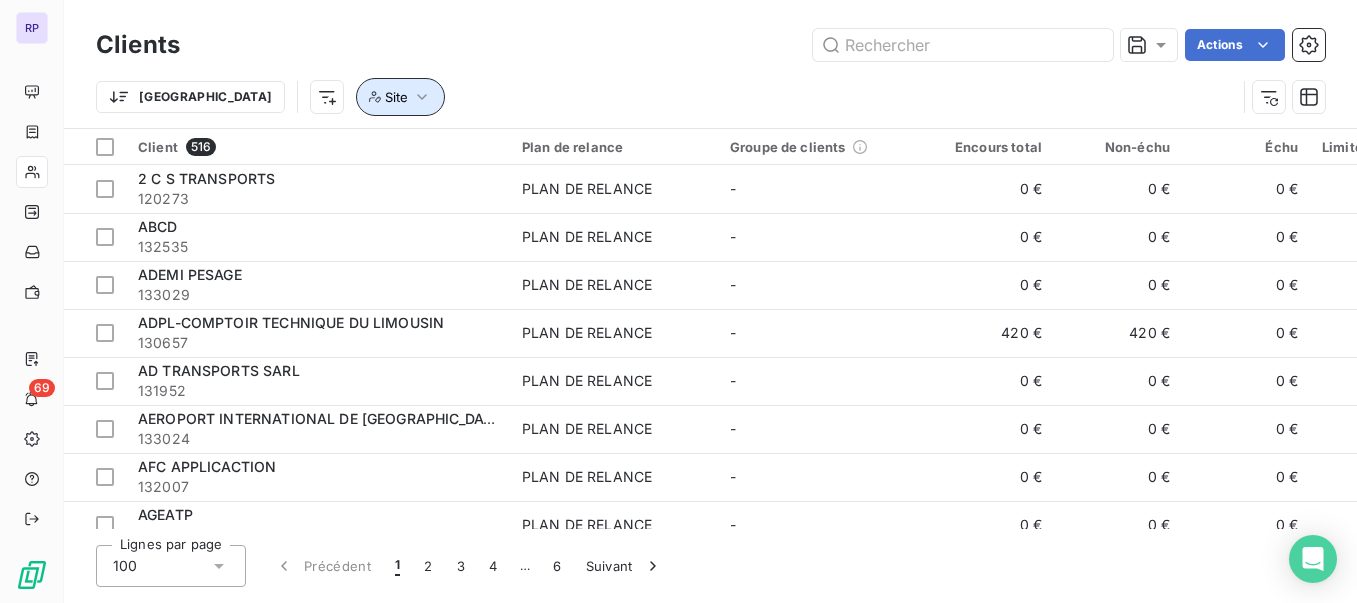 click 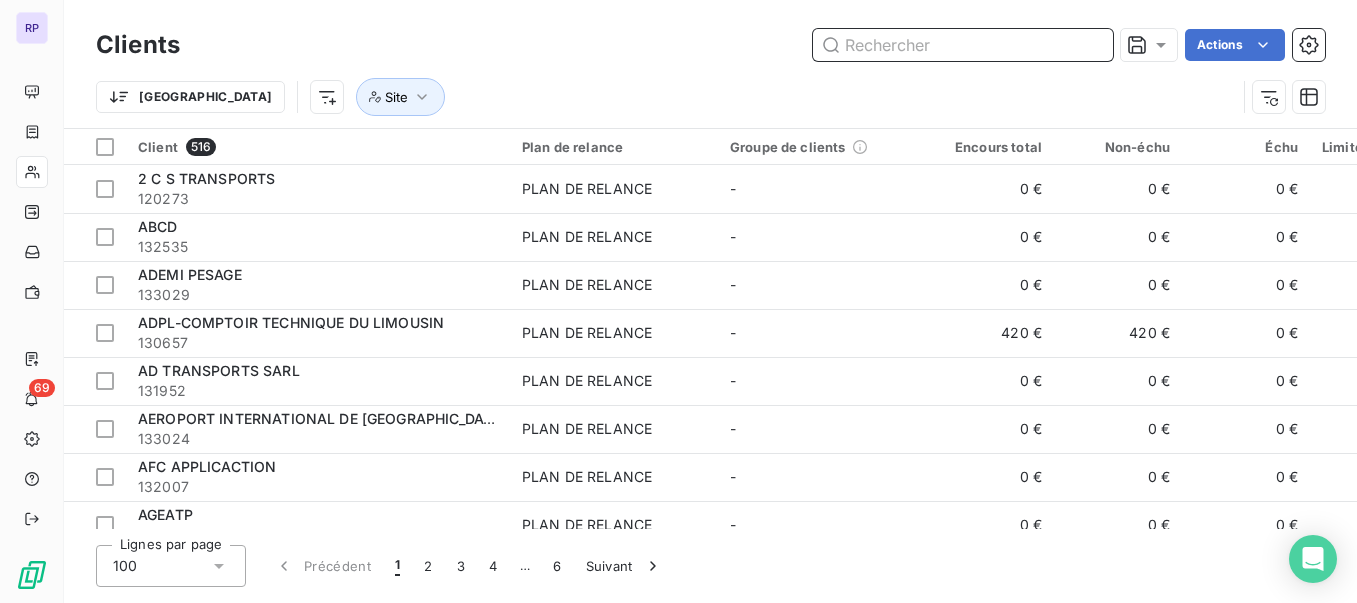 click at bounding box center (963, 45) 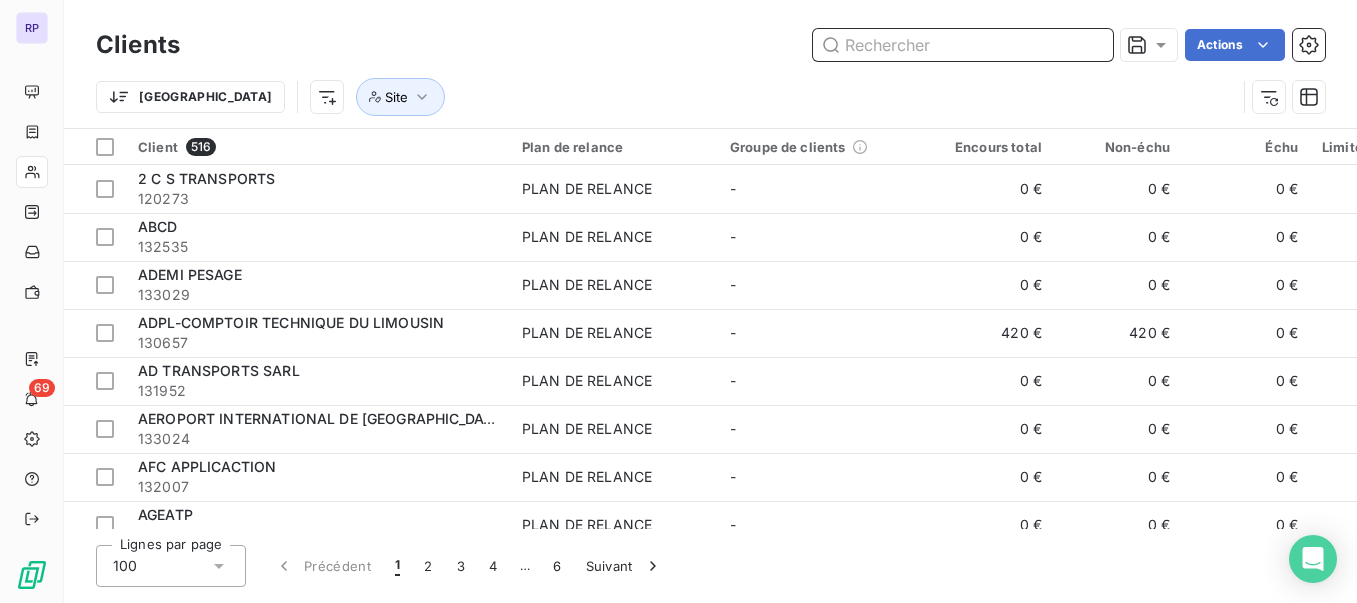 click at bounding box center [963, 45] 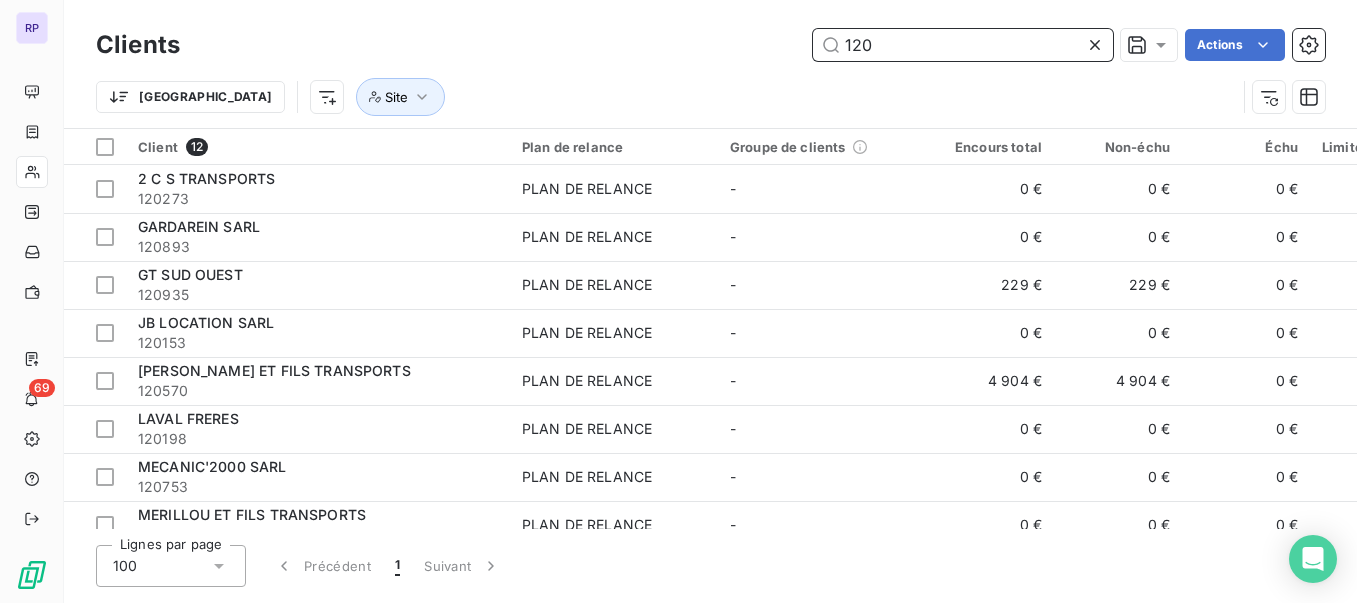drag, startPoint x: 851, startPoint y: 47, endPoint x: 809, endPoint y: 48, distance: 42.0119 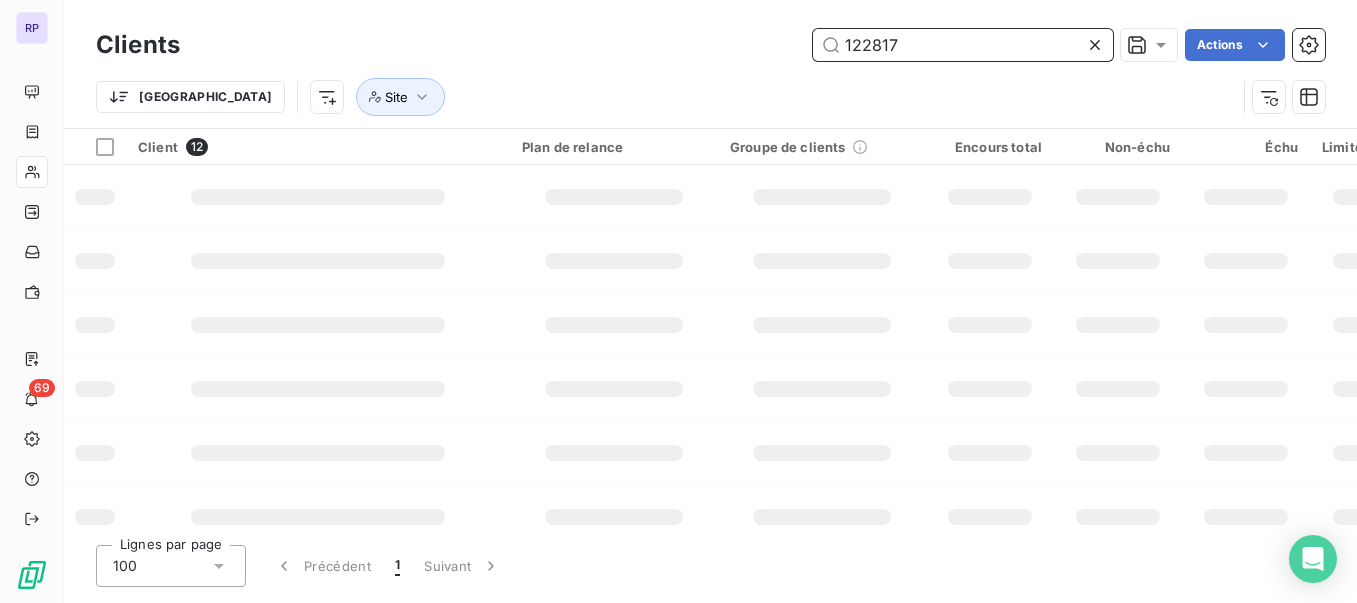 type on "122817" 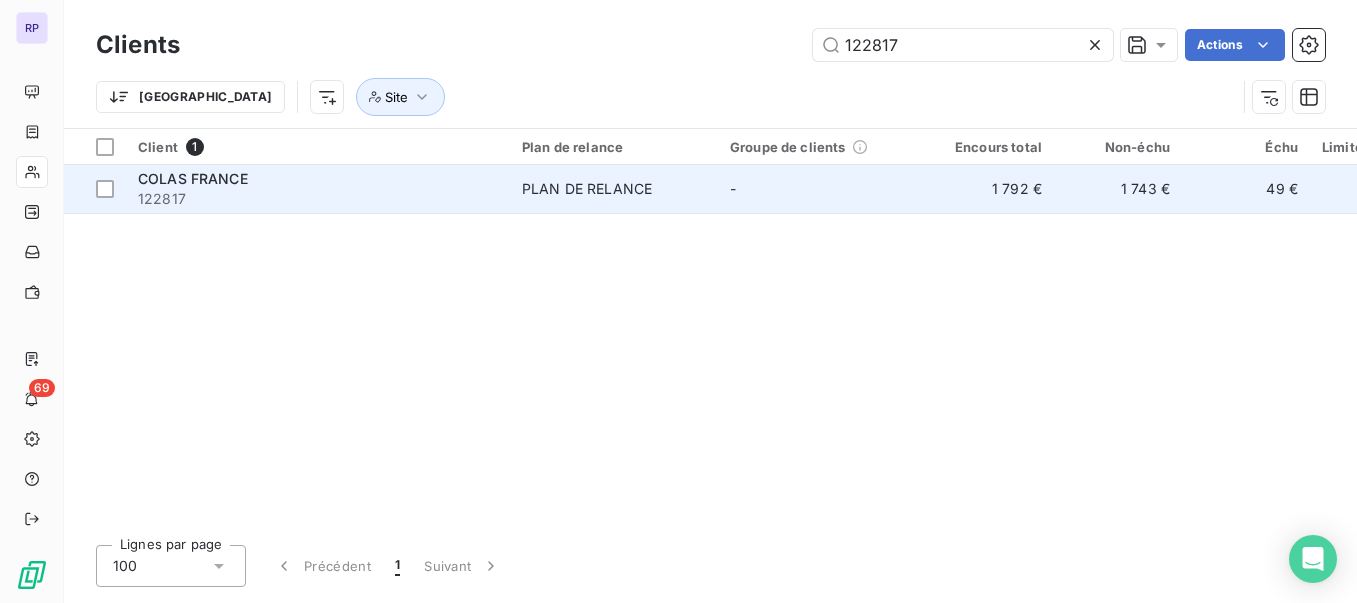 click on "COLAS FRANCE" at bounding box center [193, 178] 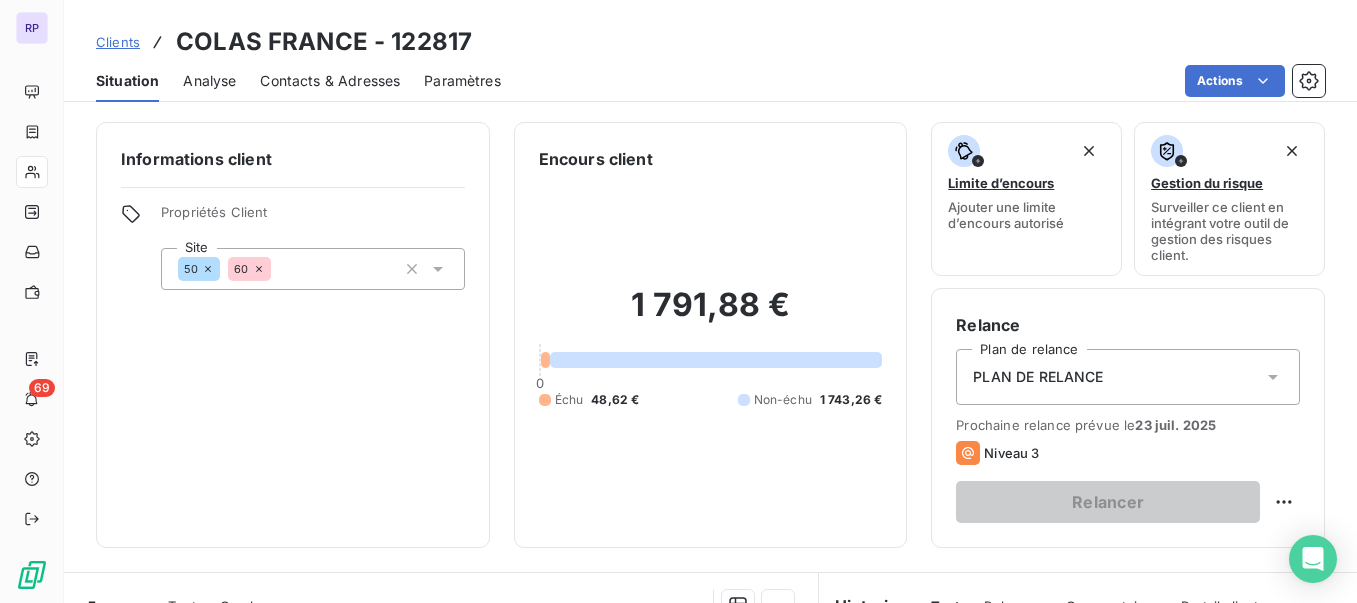 click on "Clients" at bounding box center (118, 42) 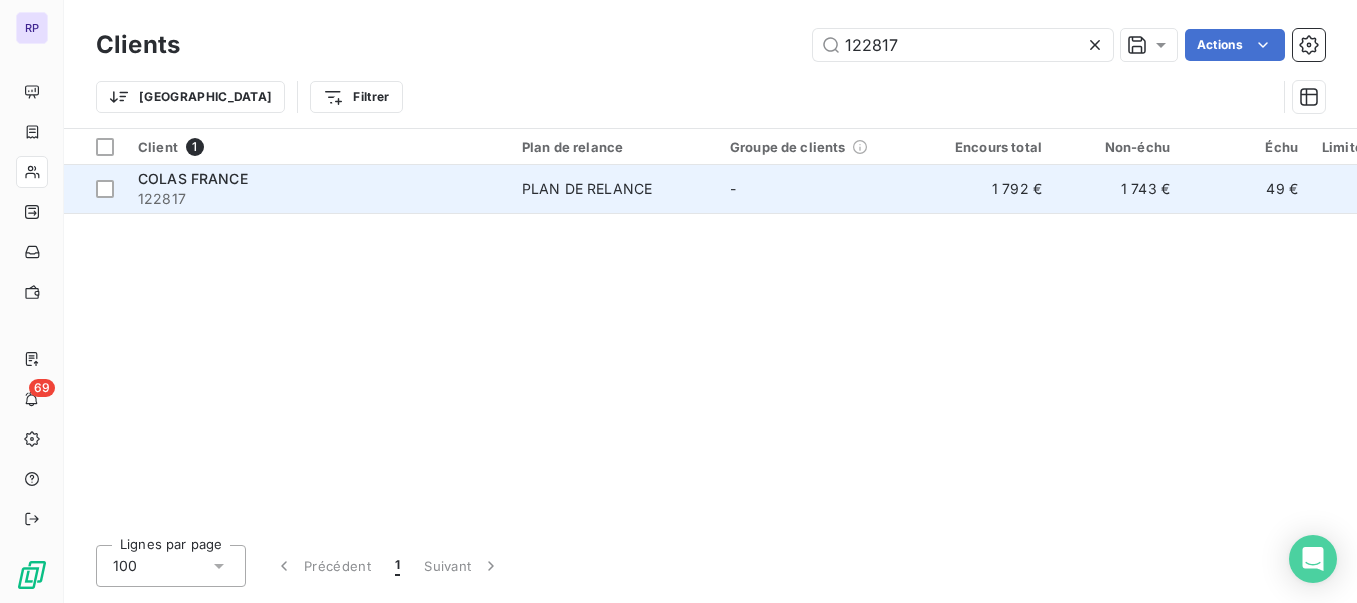 click on "COLAS FRANCE" at bounding box center [193, 178] 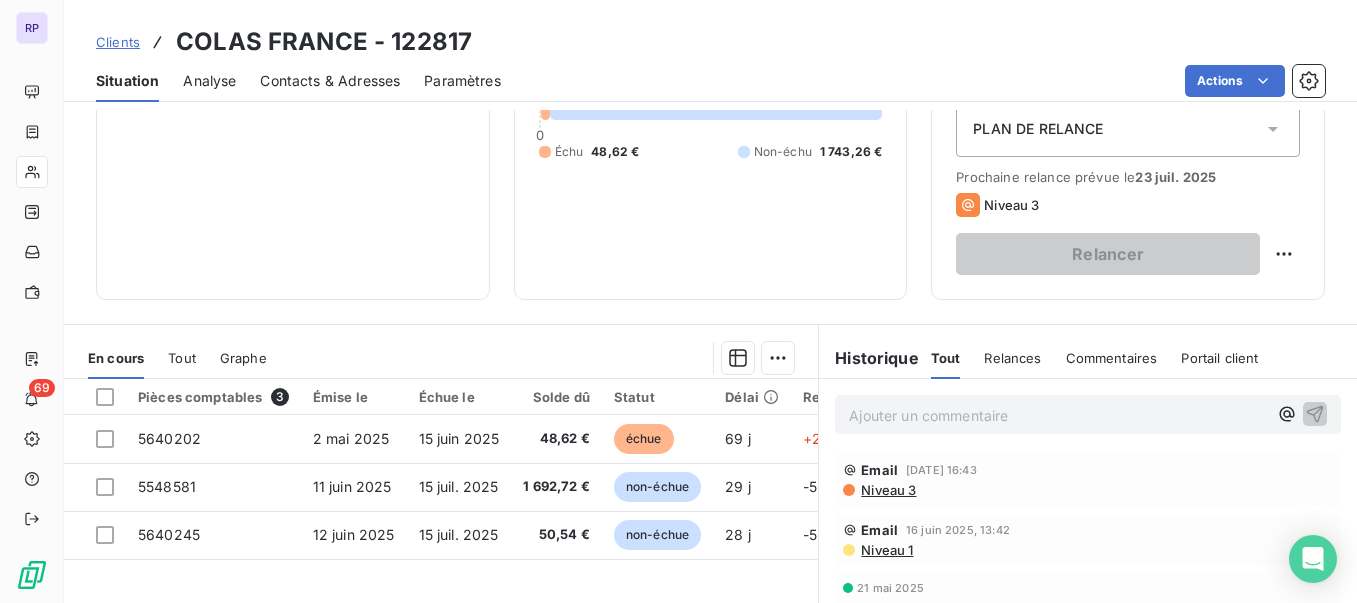 scroll, scrollTop: 250, scrollLeft: 0, axis: vertical 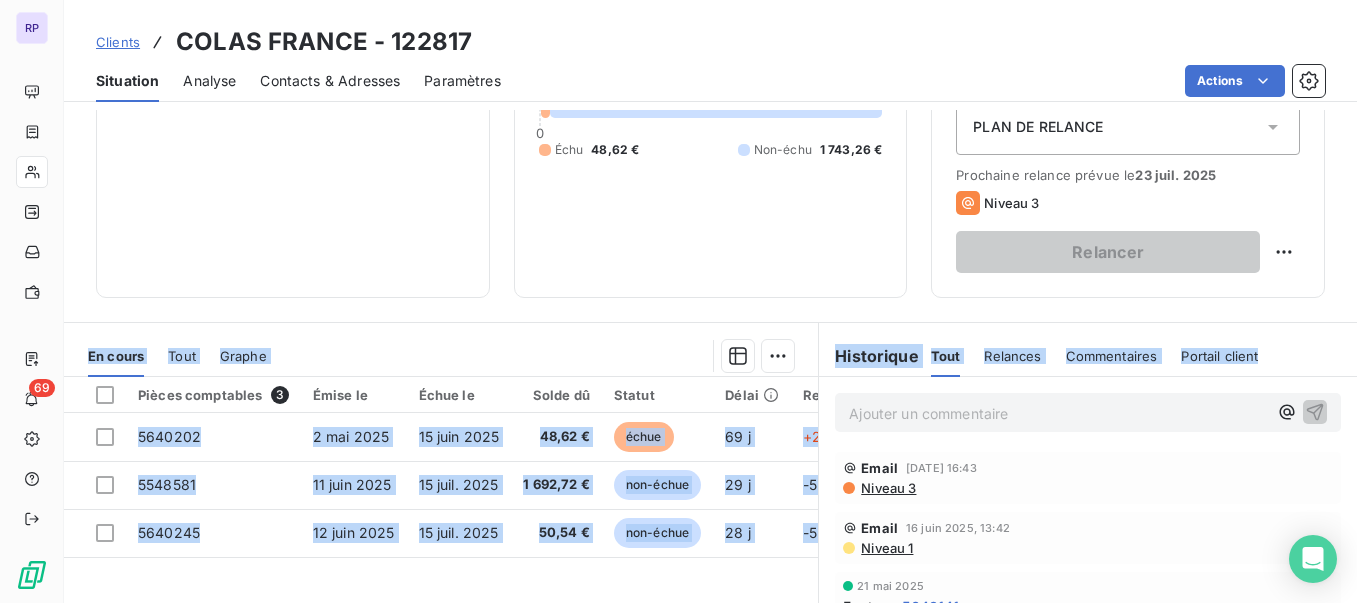 drag, startPoint x: 1322, startPoint y: 320, endPoint x: 1320, endPoint y: 276, distance: 44.04543 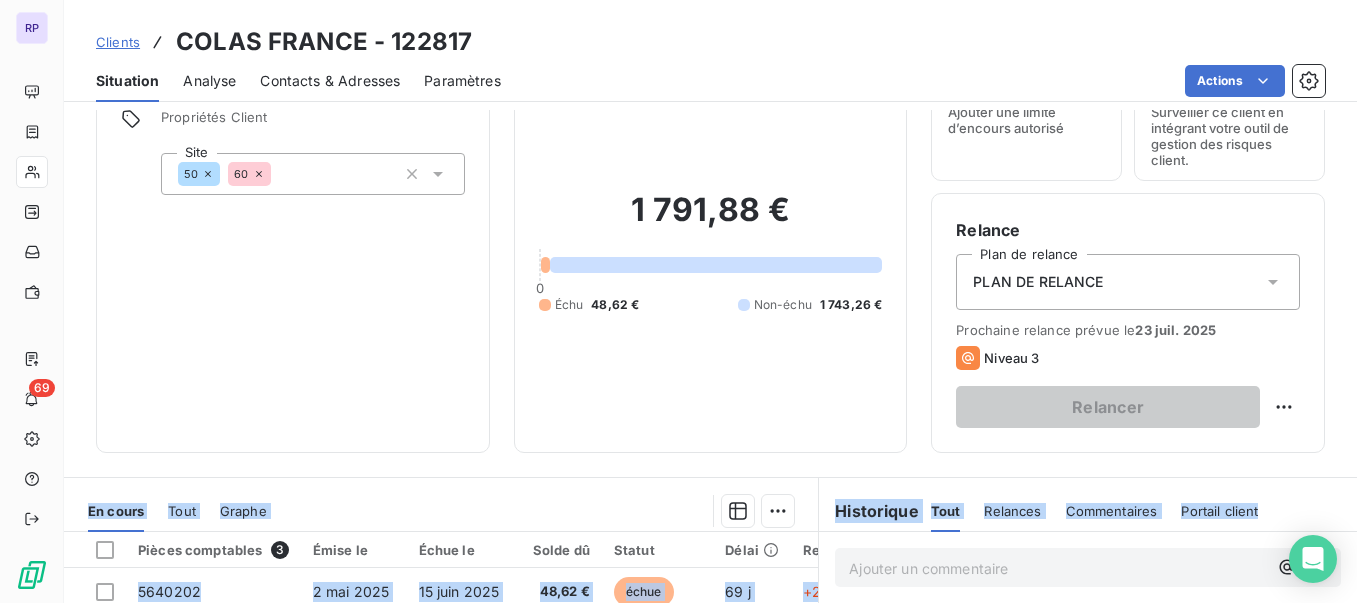 scroll, scrollTop: 93, scrollLeft: 0, axis: vertical 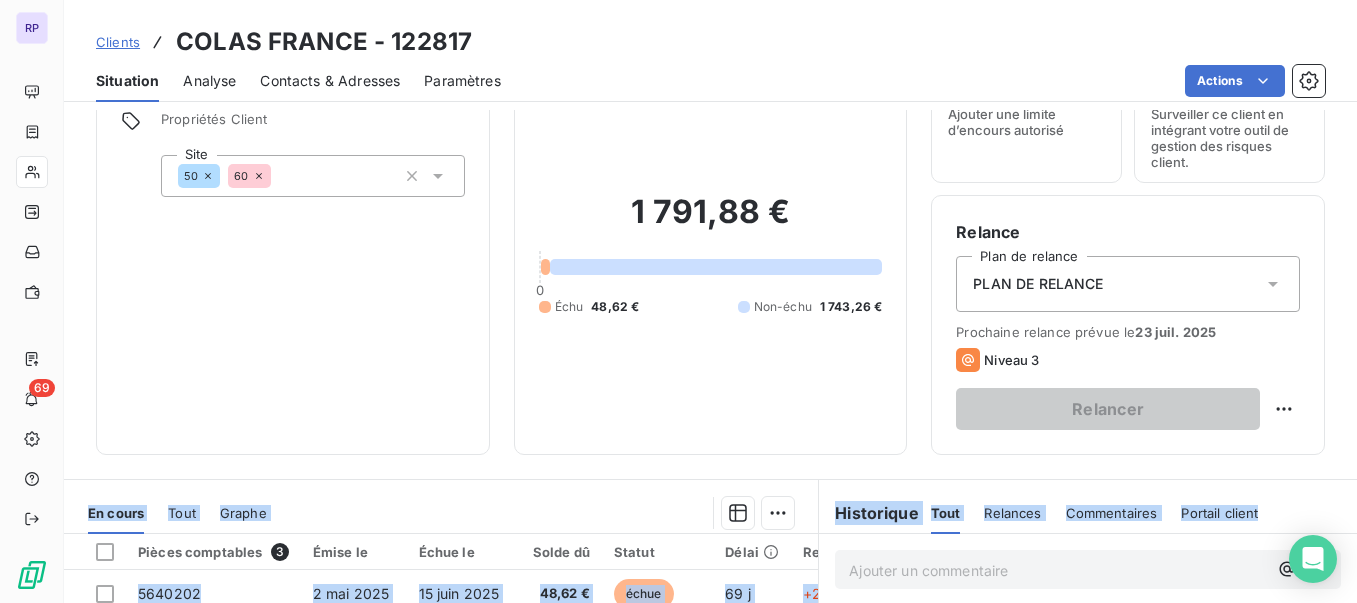 click on "Clients" at bounding box center (118, 42) 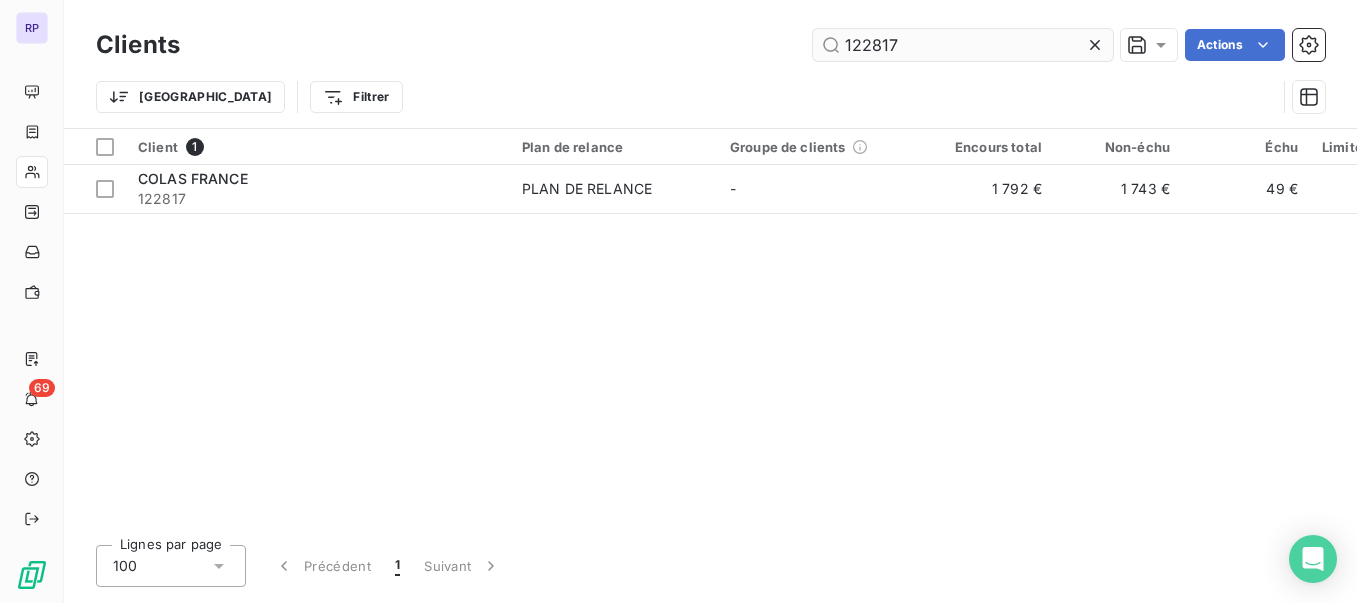 drag, startPoint x: 915, startPoint y: 47, endPoint x: 812, endPoint y: 50, distance: 103.04368 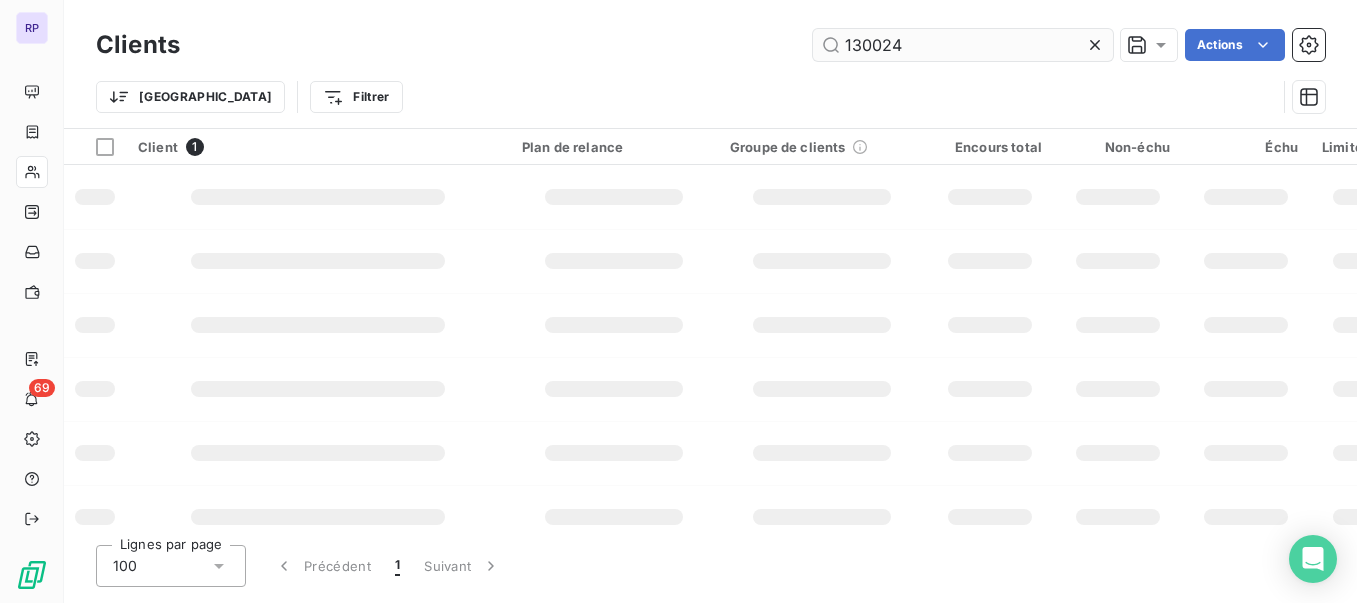type on "130024" 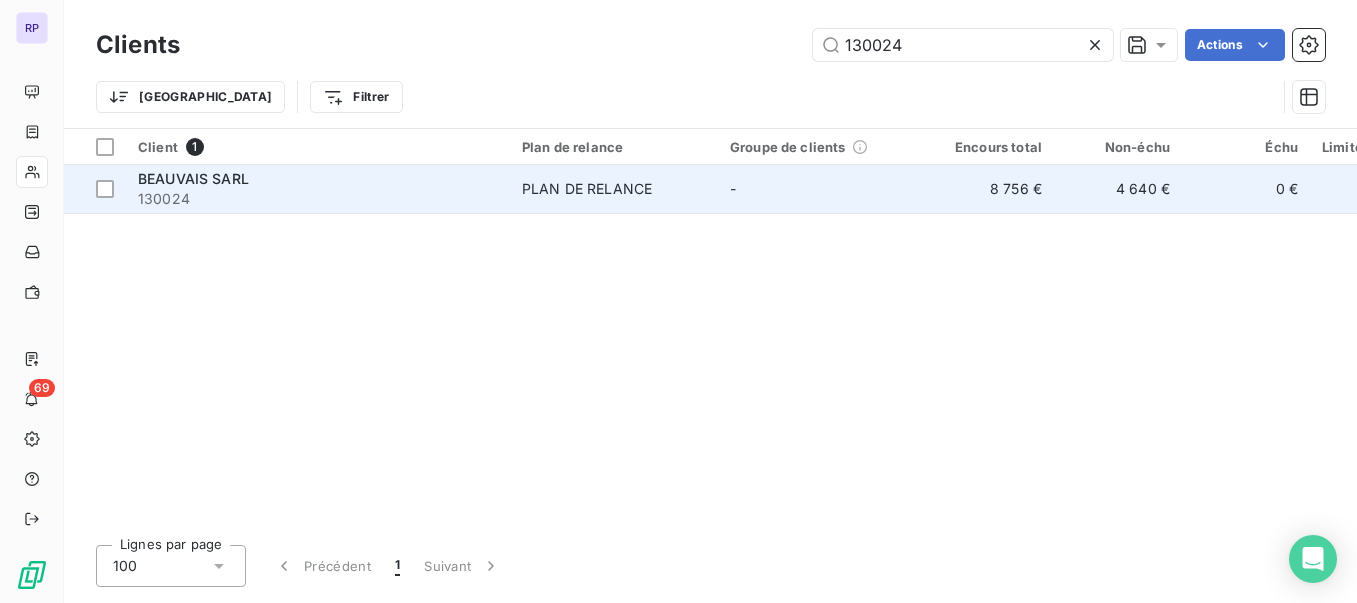 click on "BEAUVAIS SARL" at bounding box center [193, 178] 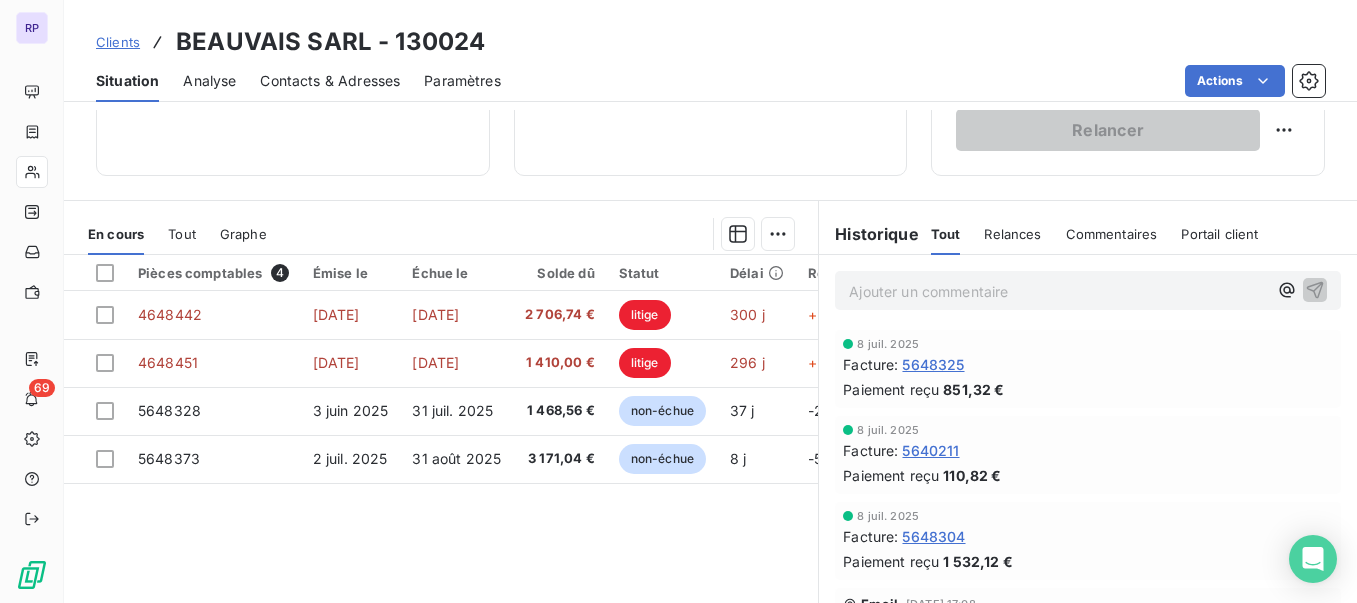 scroll, scrollTop: 379, scrollLeft: 0, axis: vertical 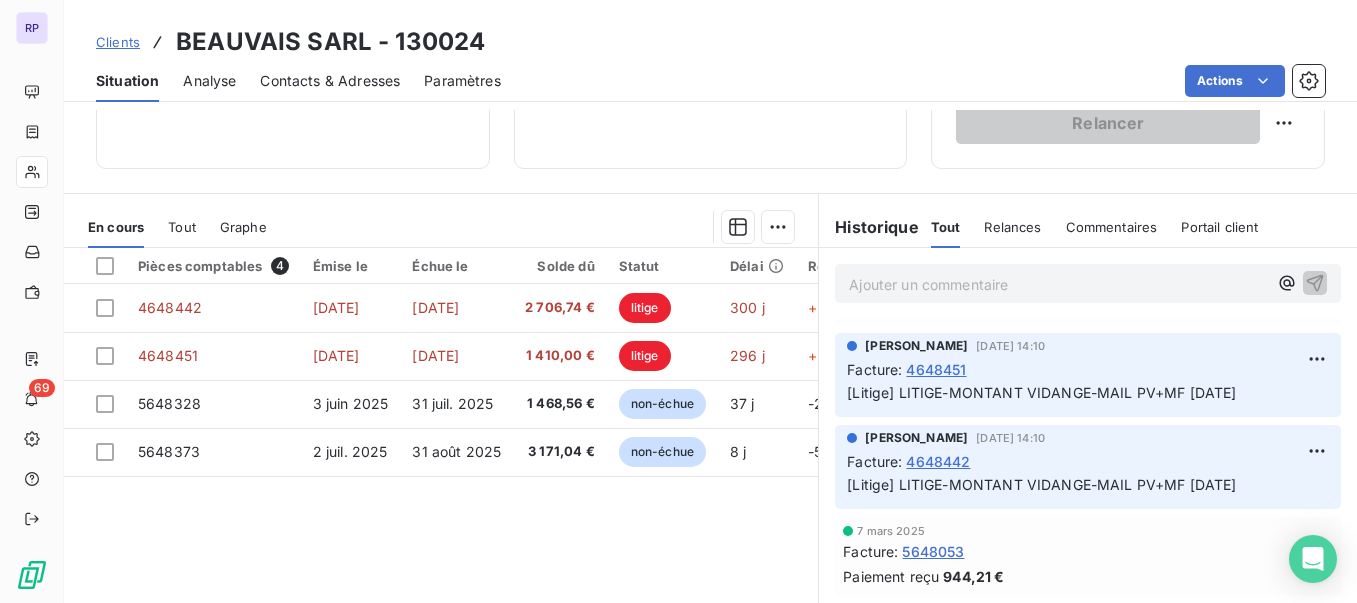 click on "Ajouter un commentaire ﻿" at bounding box center (1058, 284) 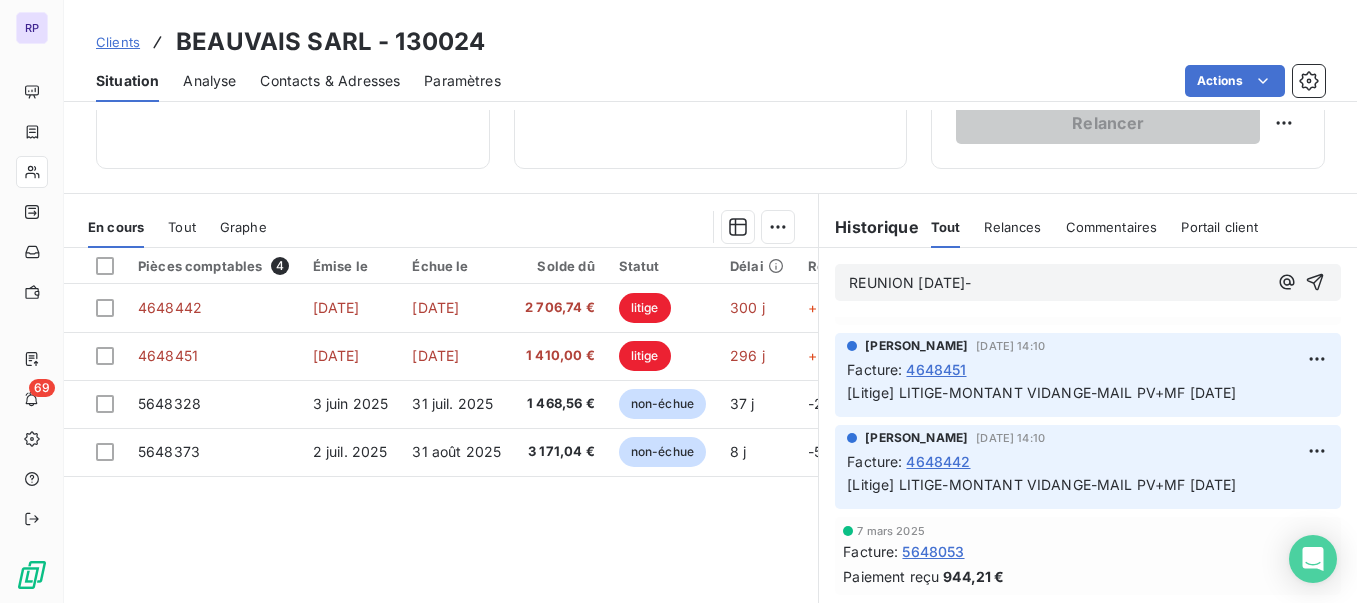 drag, startPoint x: 981, startPoint y: 281, endPoint x: 820, endPoint y: 294, distance: 161.52399 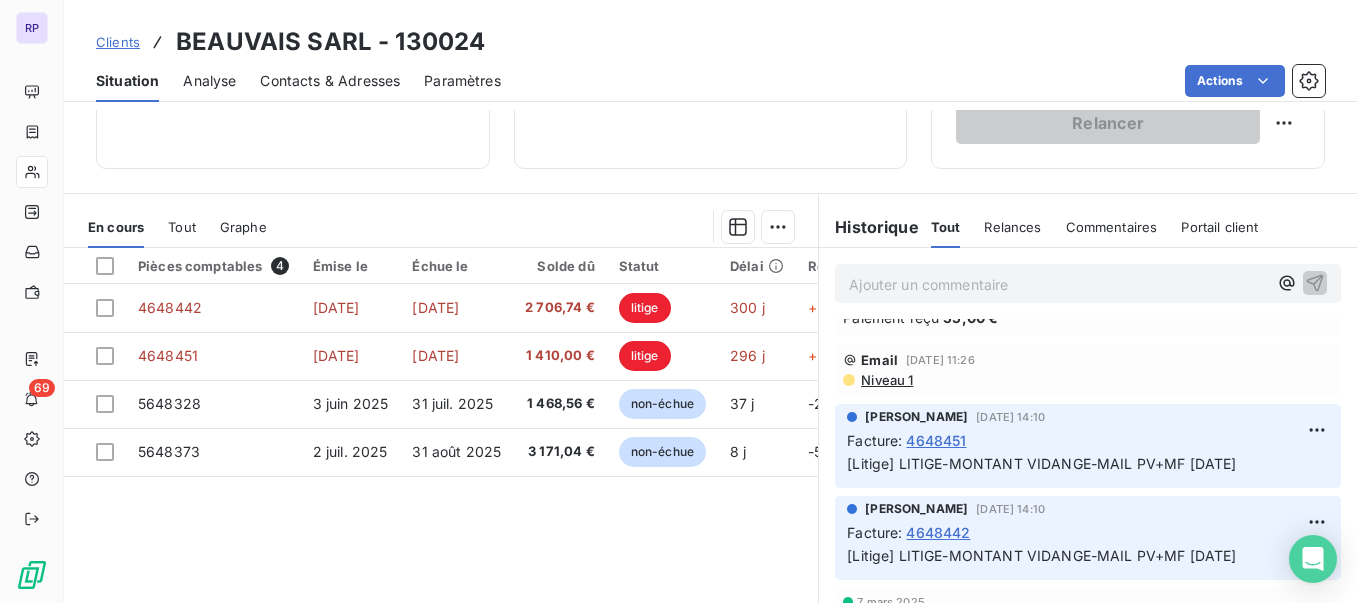 scroll, scrollTop: 671, scrollLeft: 0, axis: vertical 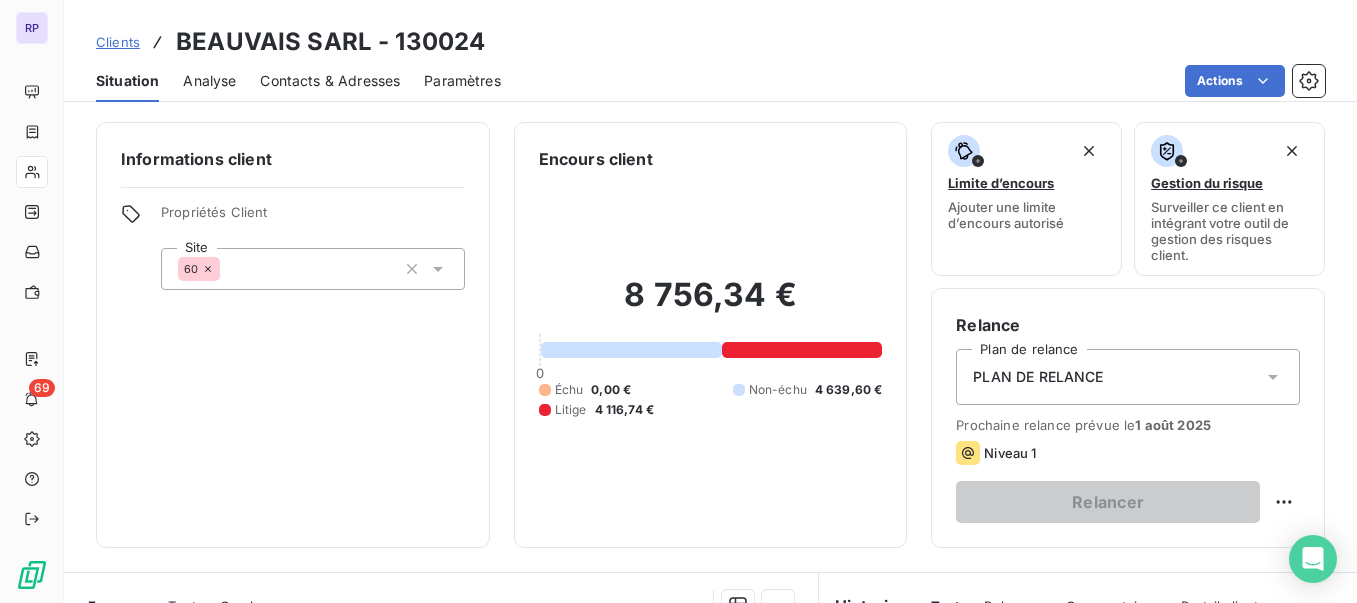click on "Actions" at bounding box center [925, 81] 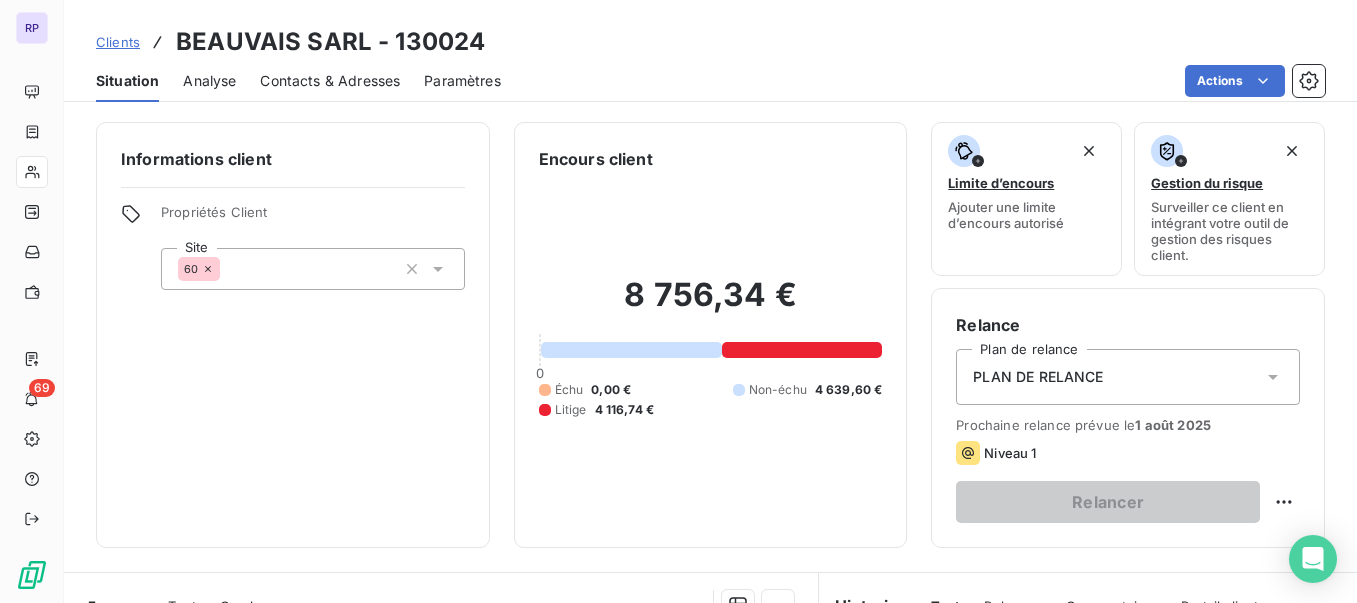 click on "Clients" at bounding box center (118, 42) 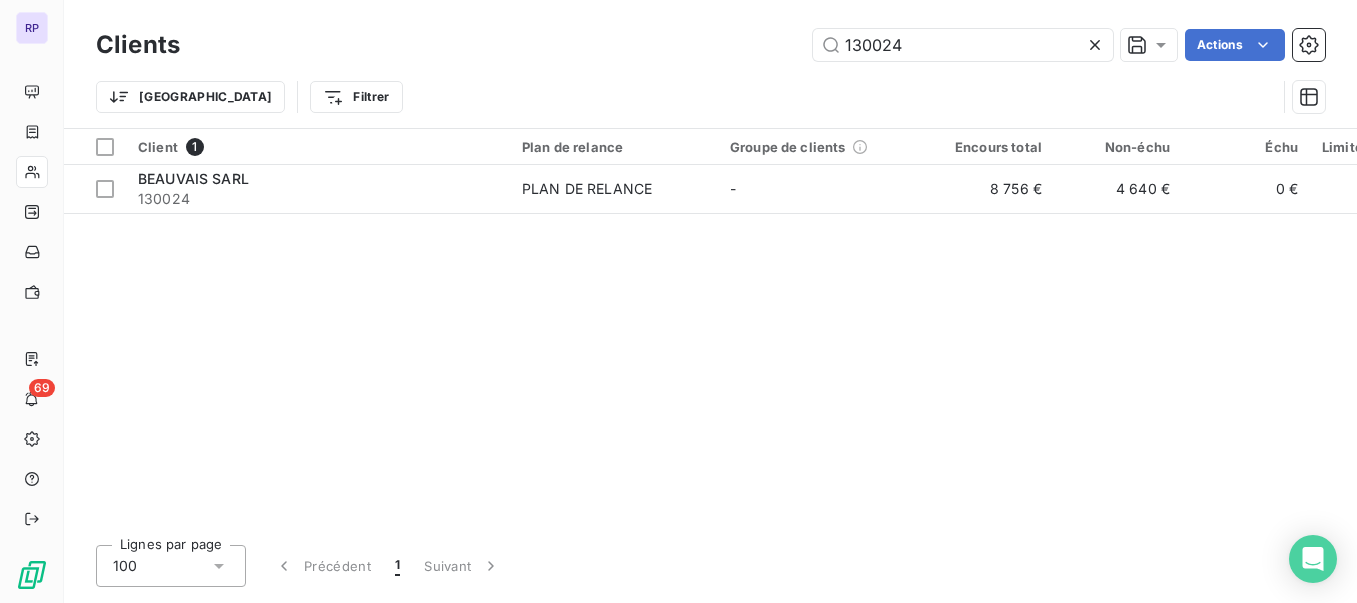 drag, startPoint x: 905, startPoint y: 43, endPoint x: 674, endPoint y: 36, distance: 231.10603 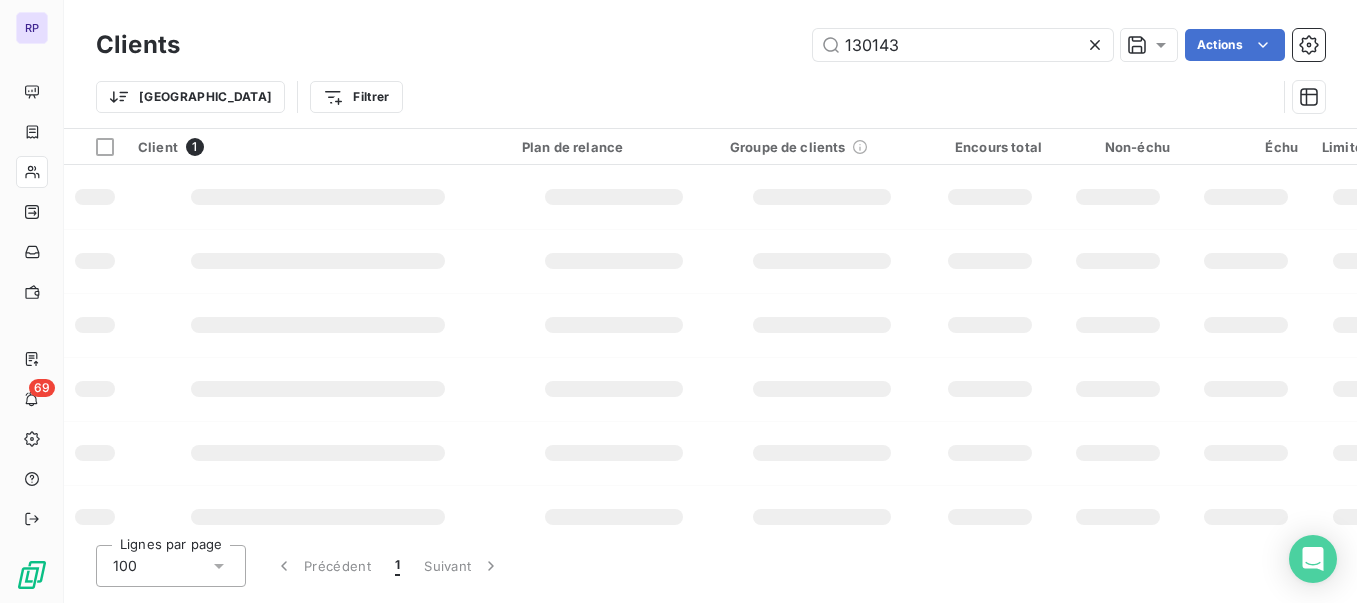 type on "130143" 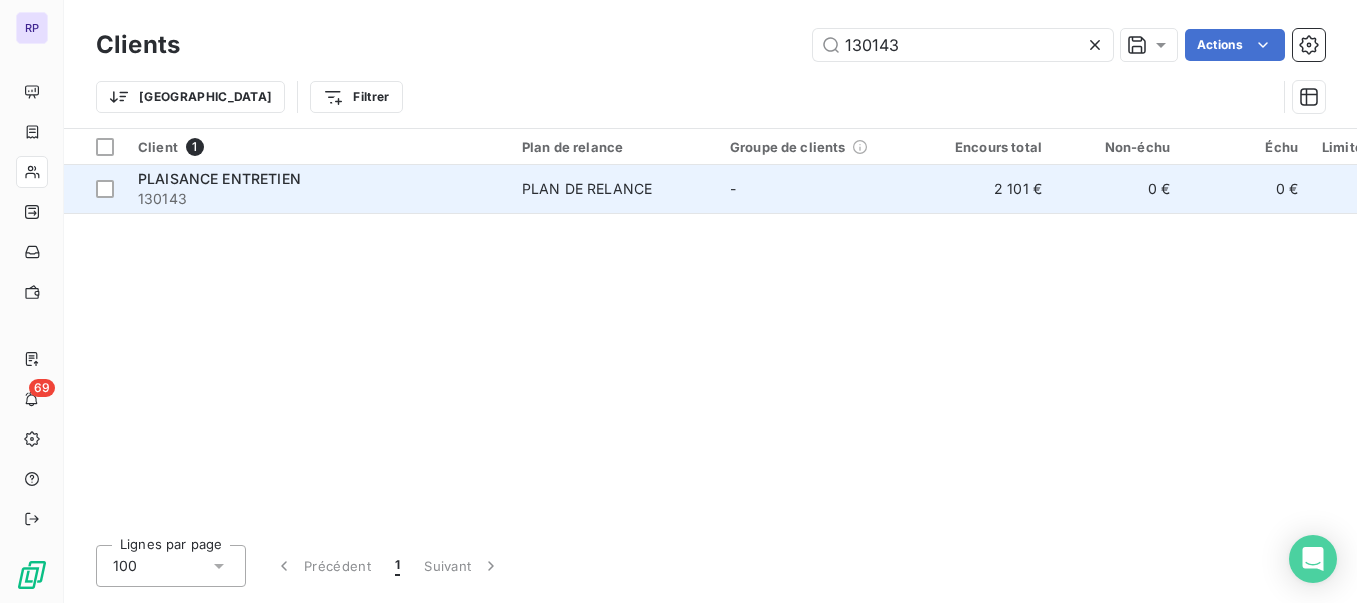 click on "PLAISANCE ENTRETIEN" at bounding box center (219, 178) 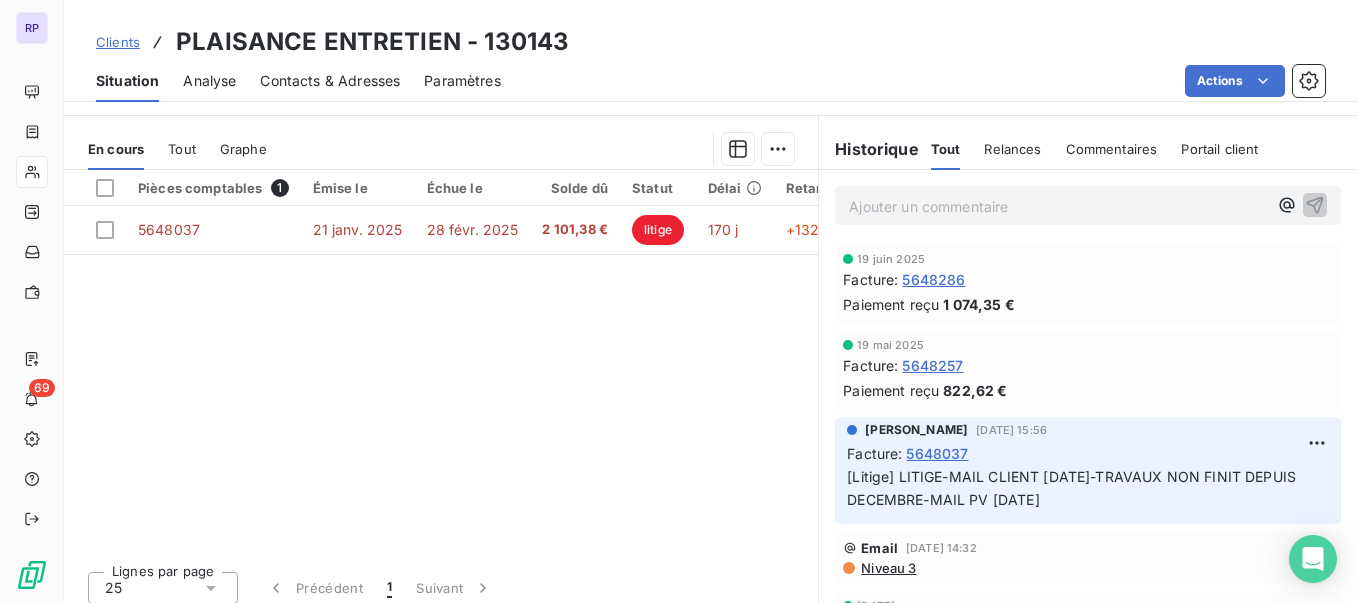 scroll, scrollTop: 391, scrollLeft: 0, axis: vertical 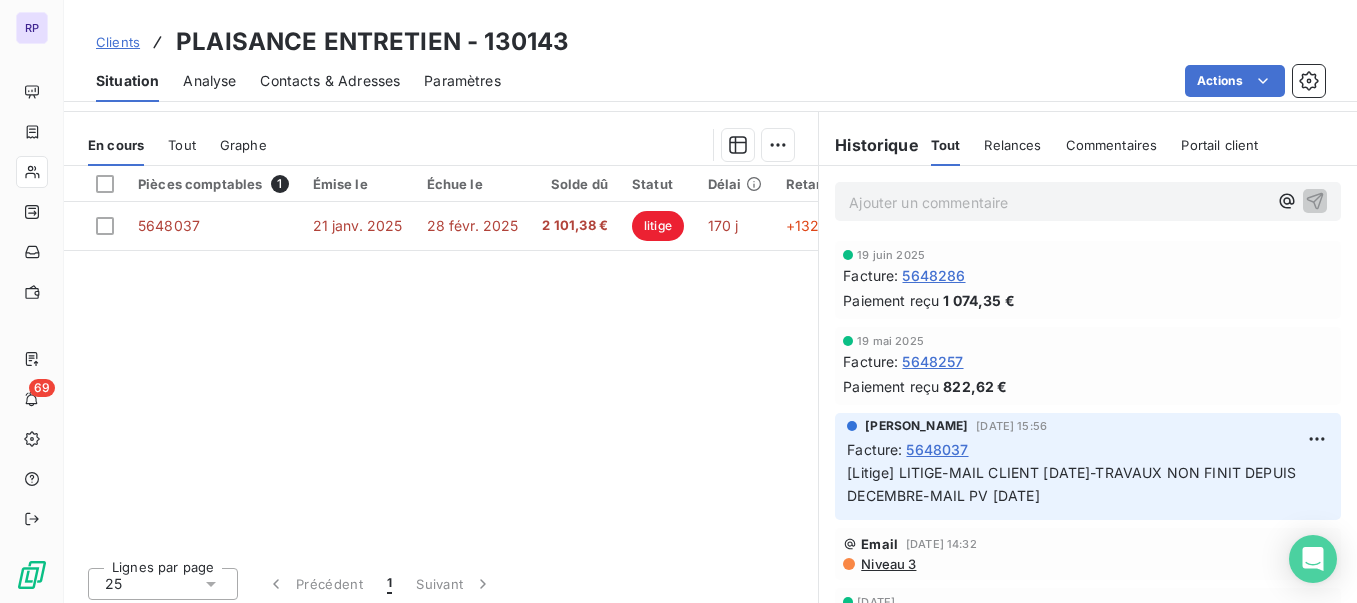 click on "Ajouter un commentaire ﻿" at bounding box center [1058, 202] 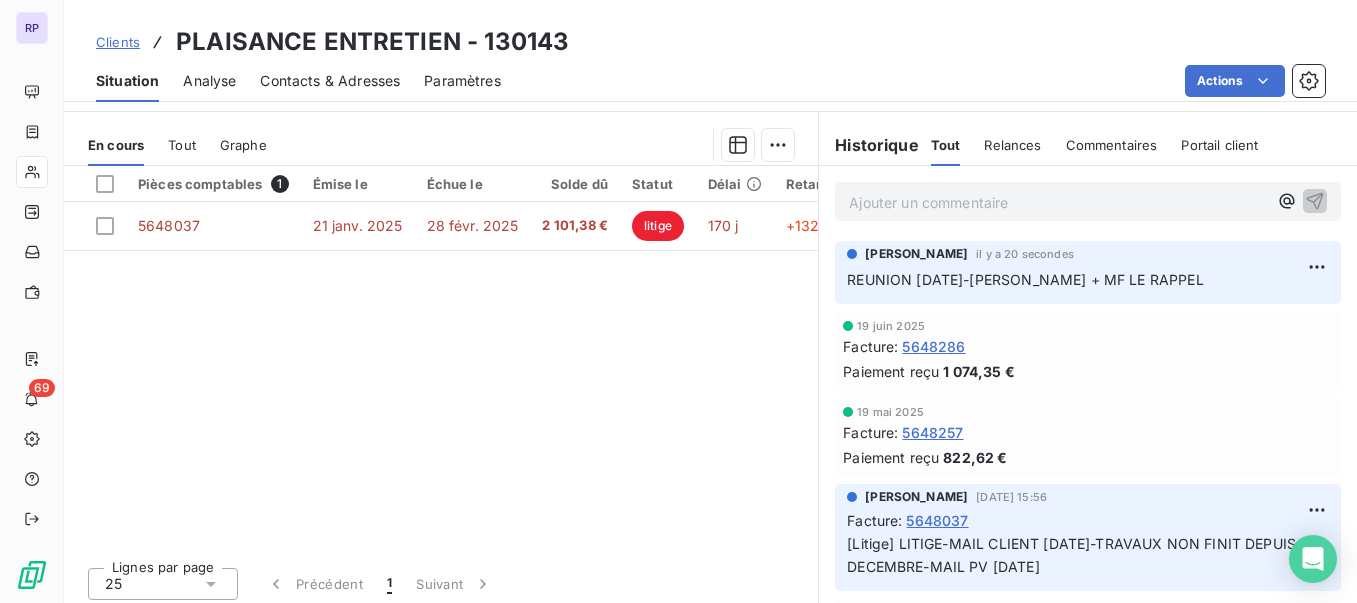 click on "Clients" at bounding box center [118, 42] 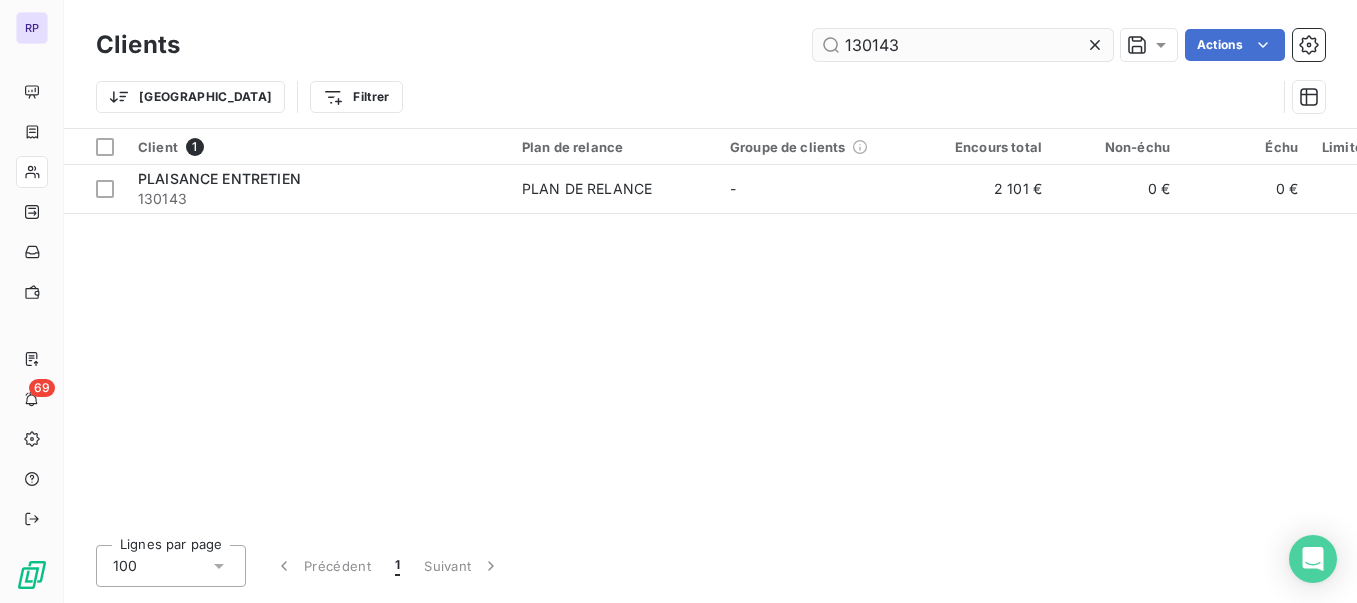 drag, startPoint x: 901, startPoint y: 51, endPoint x: 815, endPoint y: 44, distance: 86.28442 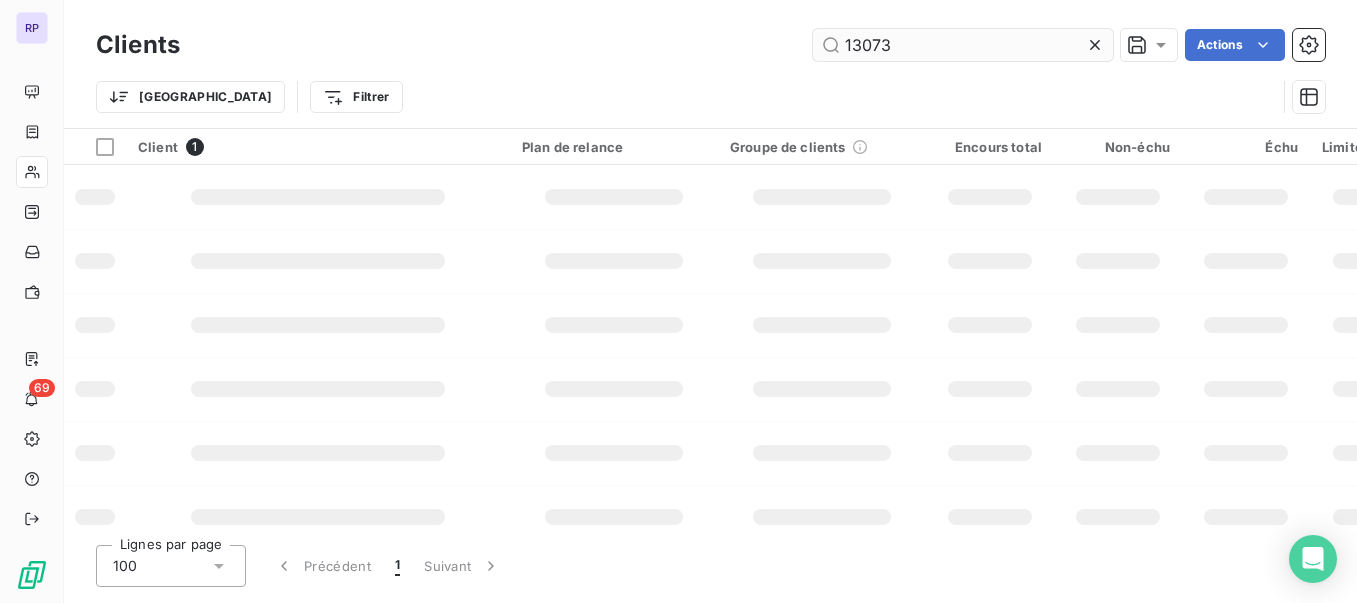 type on "13073" 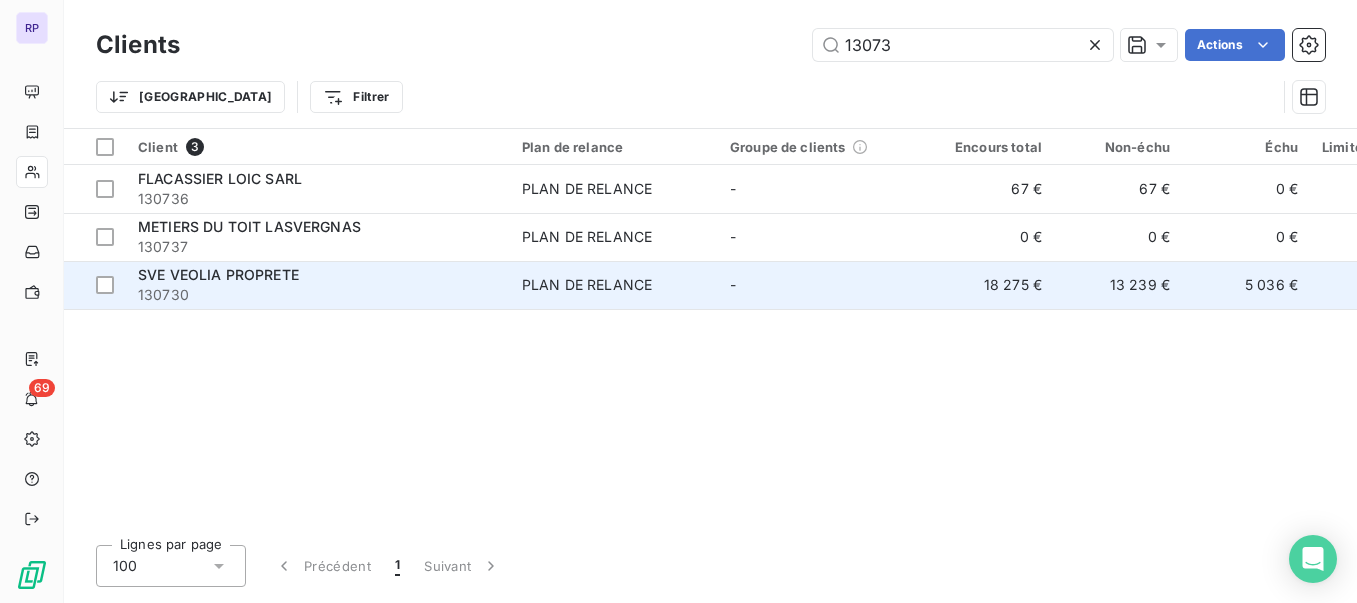 click on "130730" at bounding box center [318, 295] 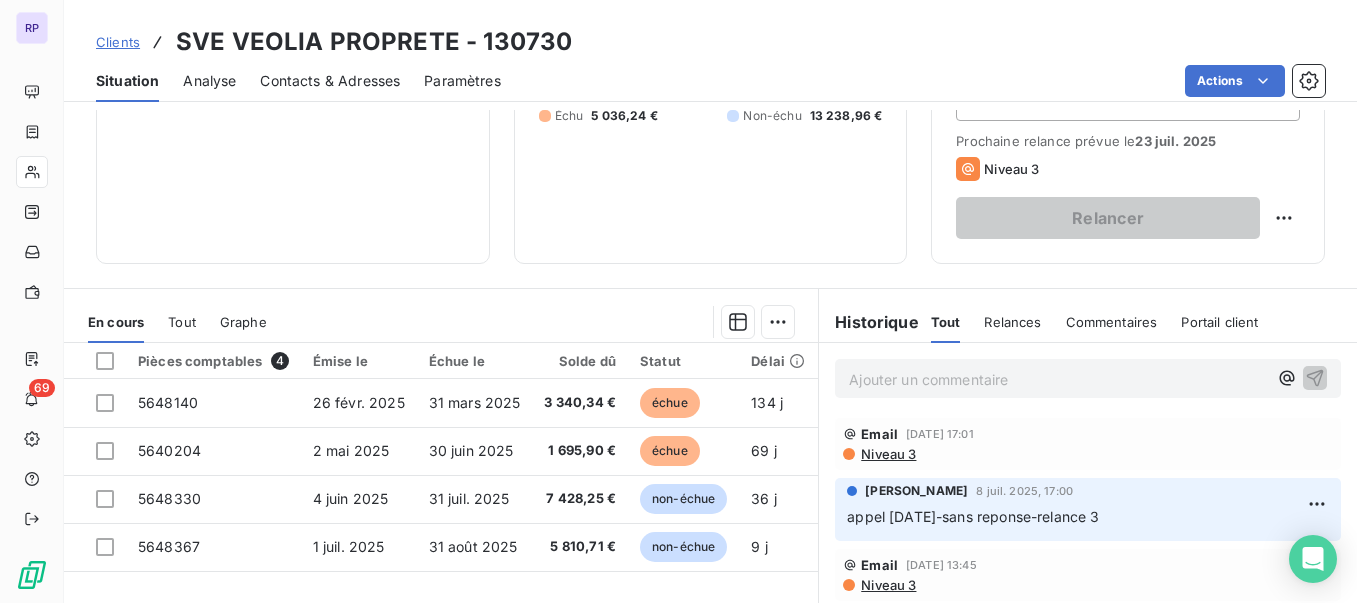 scroll, scrollTop: 294, scrollLeft: 0, axis: vertical 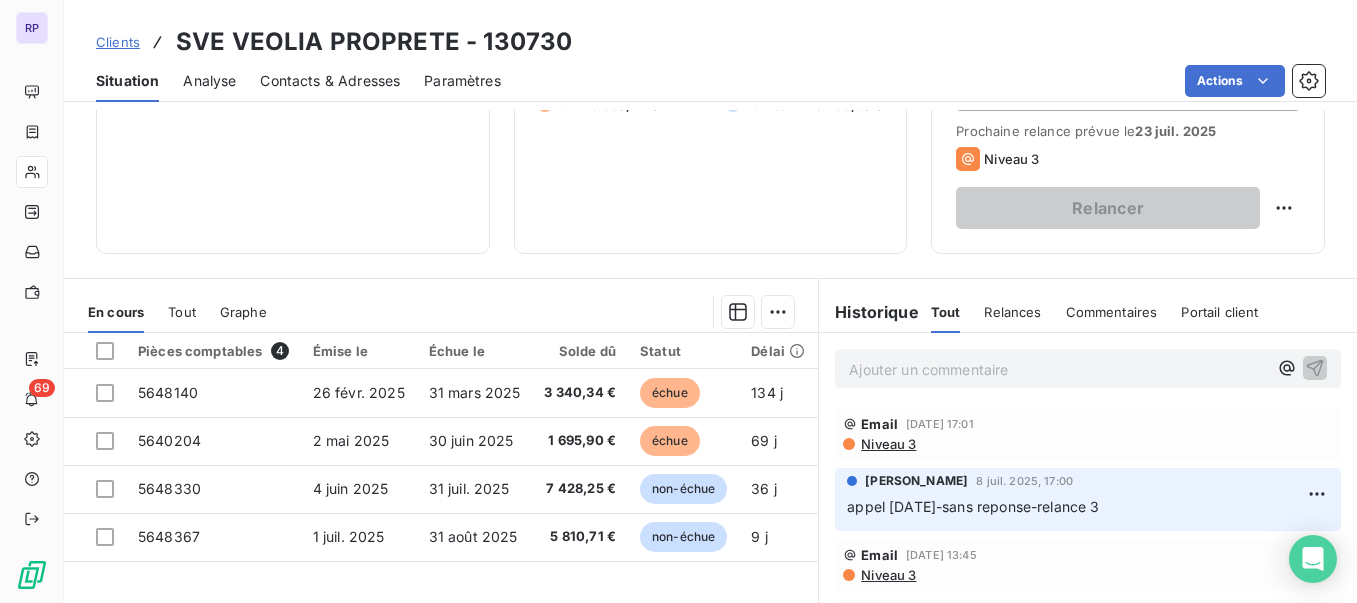 click on "Contacts & Adresses" at bounding box center [330, 81] 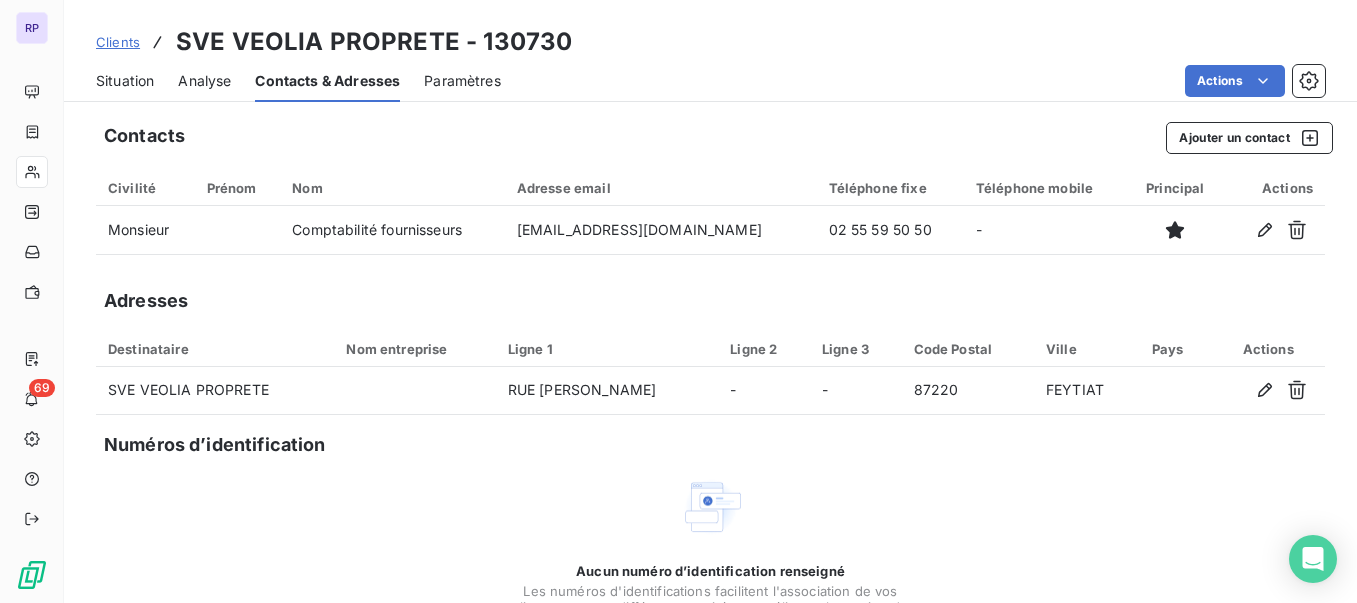 click on "Situation" at bounding box center (125, 81) 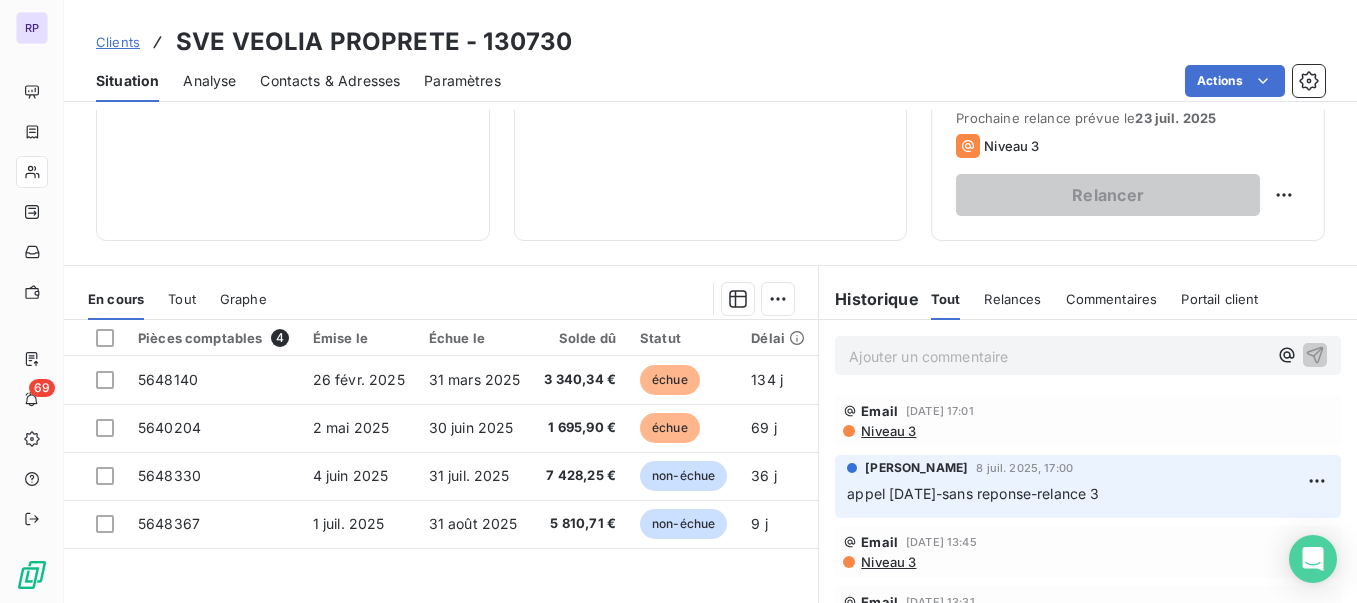scroll, scrollTop: 309, scrollLeft: 0, axis: vertical 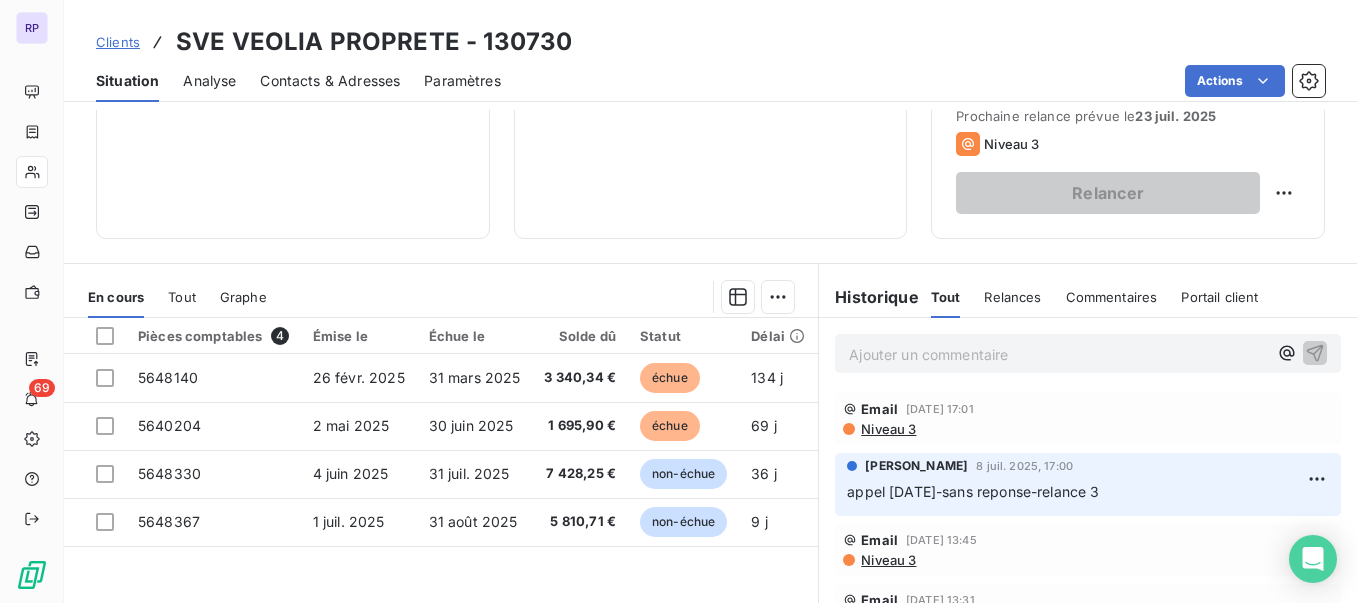 click on "Contacts & Adresses" at bounding box center (330, 81) 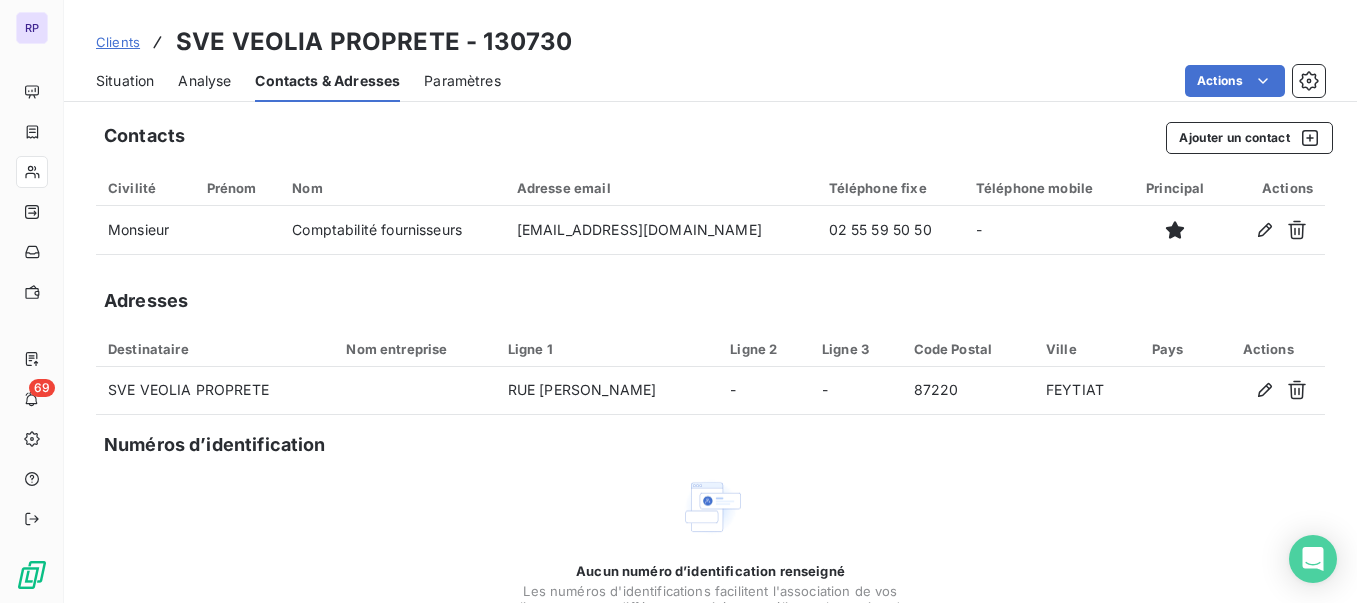 click on "Situation" at bounding box center [125, 81] 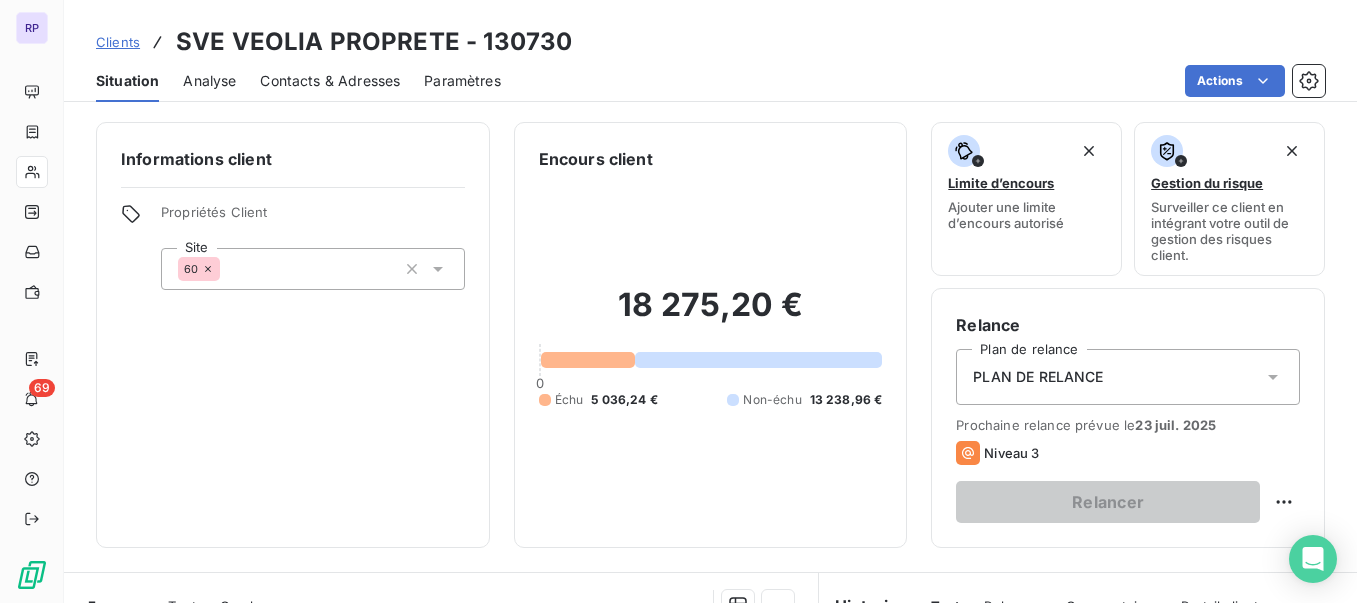 click on "Situation" at bounding box center [127, 81] 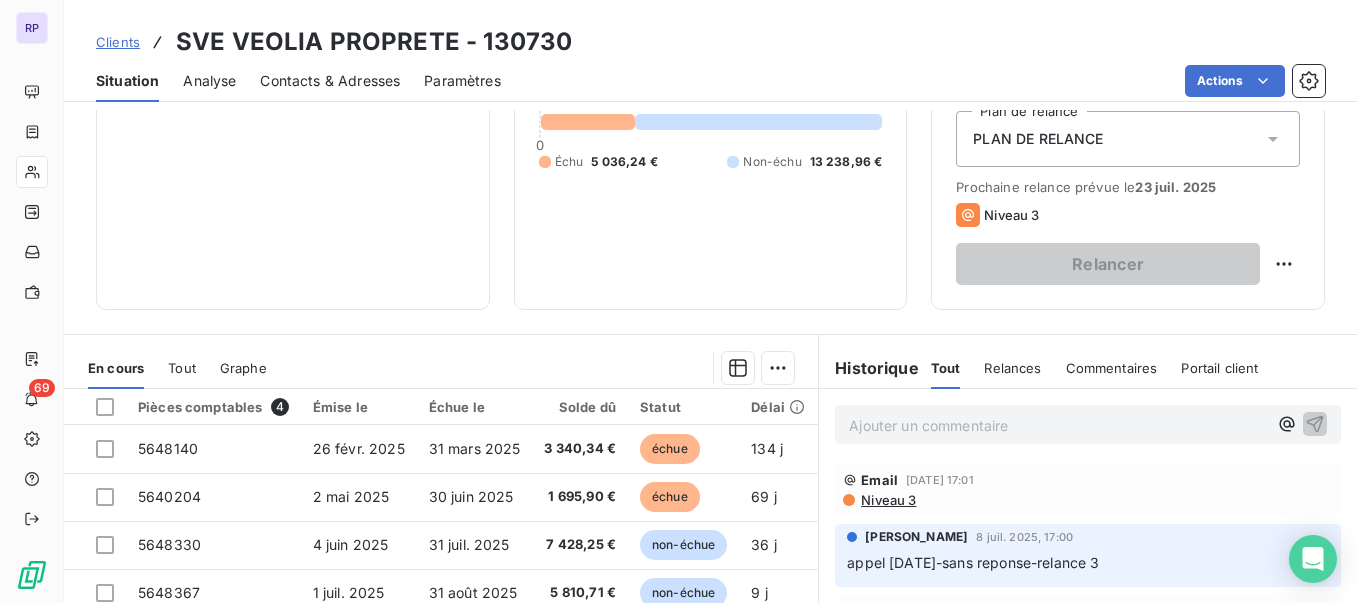 scroll, scrollTop: 267, scrollLeft: 0, axis: vertical 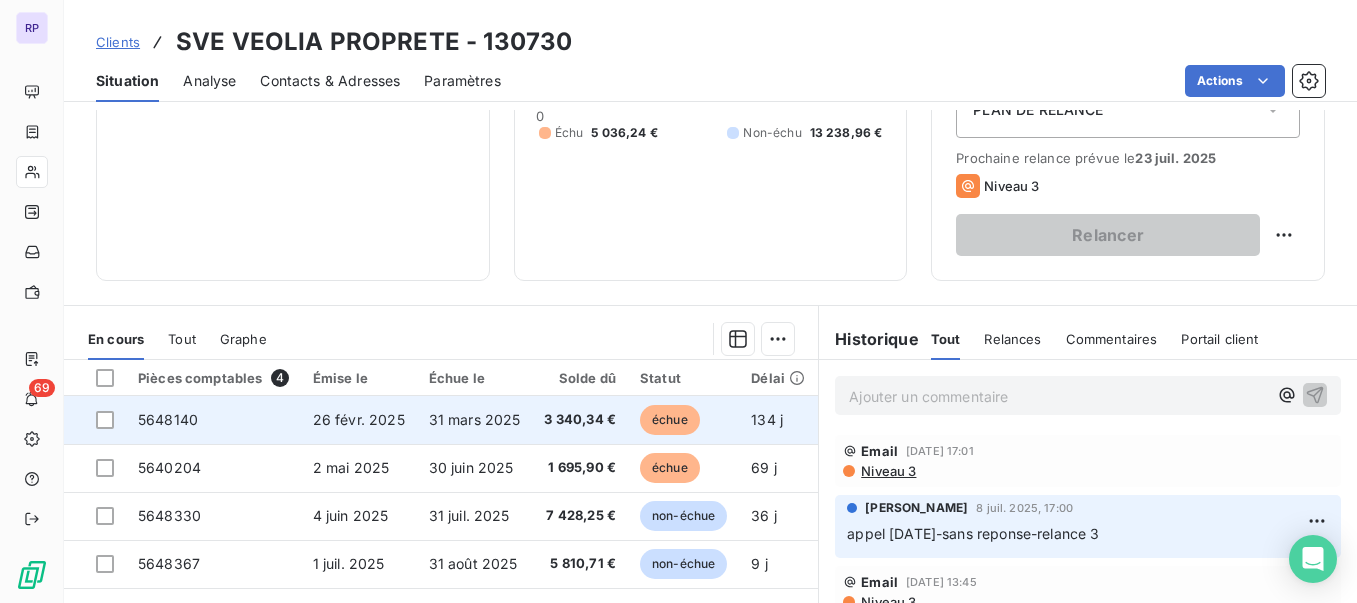 click on "5648140" at bounding box center [168, 419] 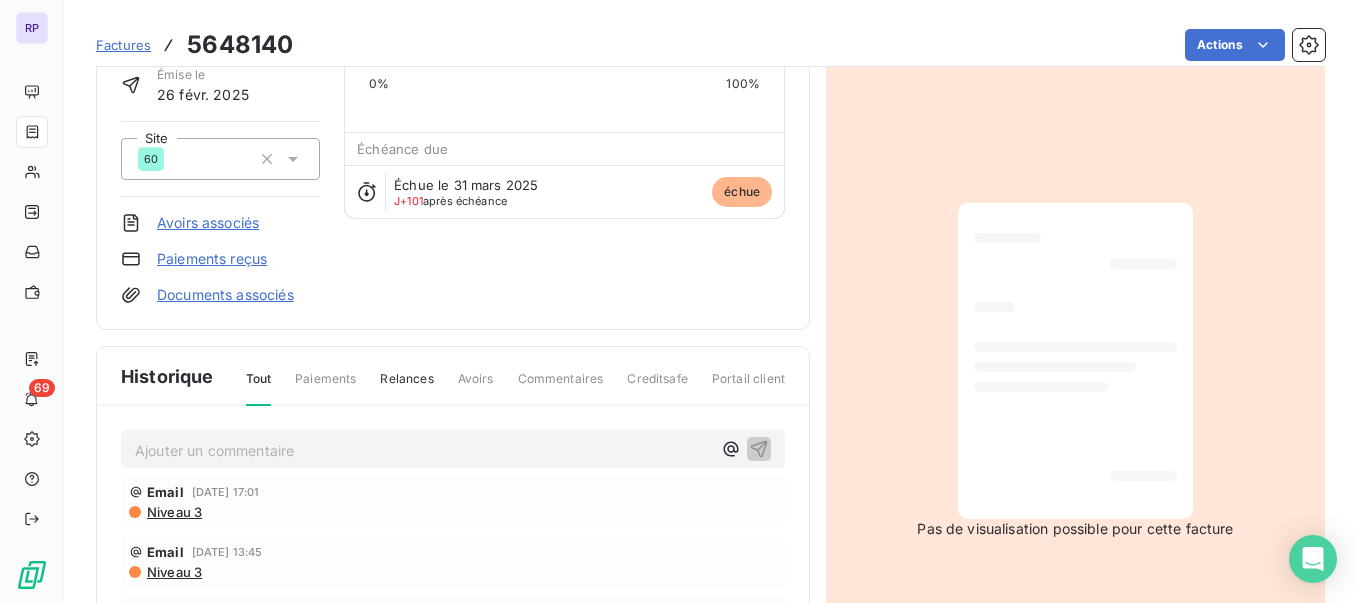 scroll, scrollTop: 193, scrollLeft: 0, axis: vertical 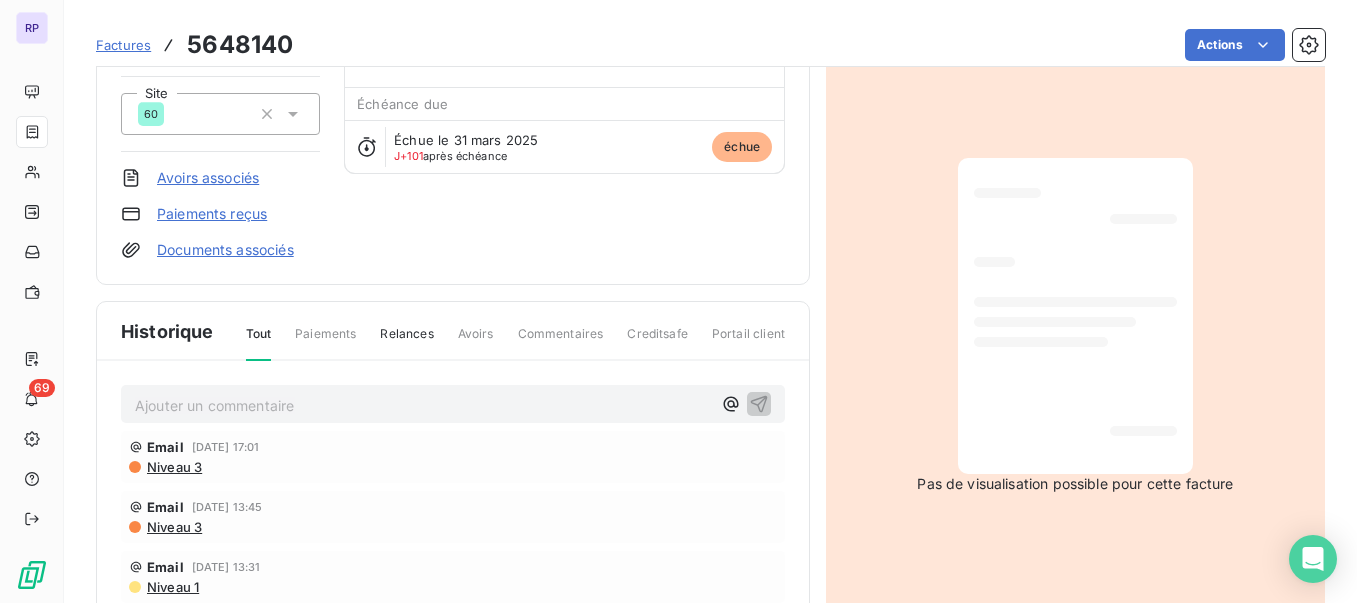 click on "Ajouter un commentaire ﻿" at bounding box center (423, 405) 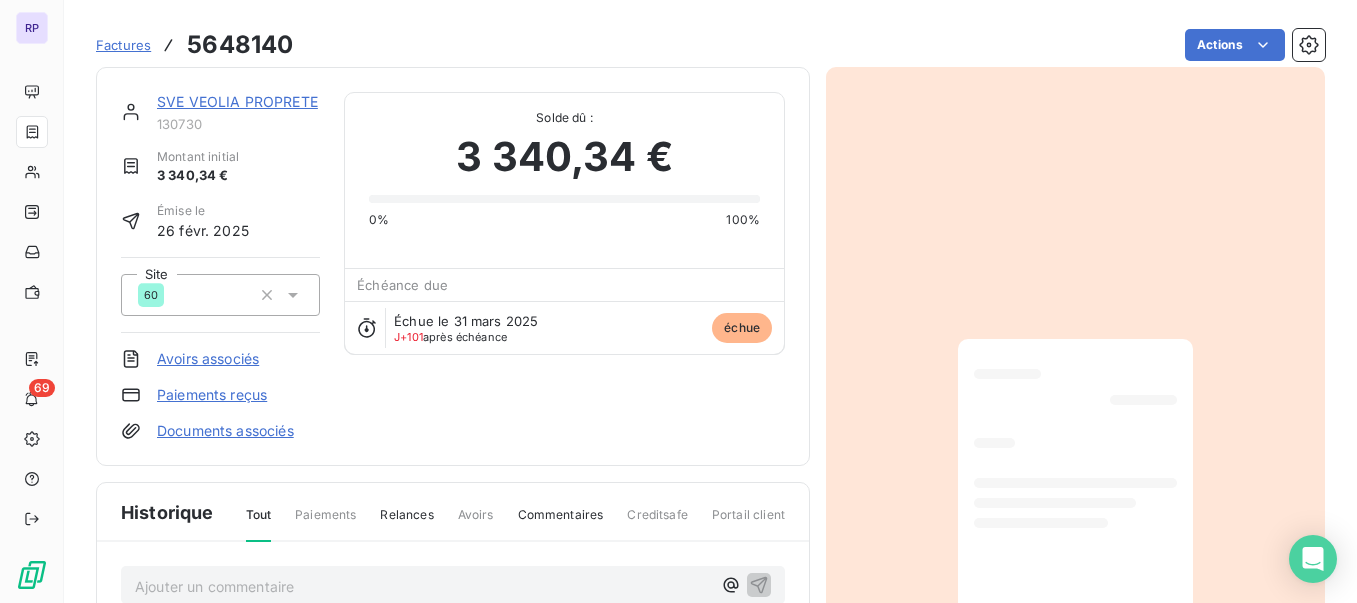 scroll, scrollTop: 0, scrollLeft: 0, axis: both 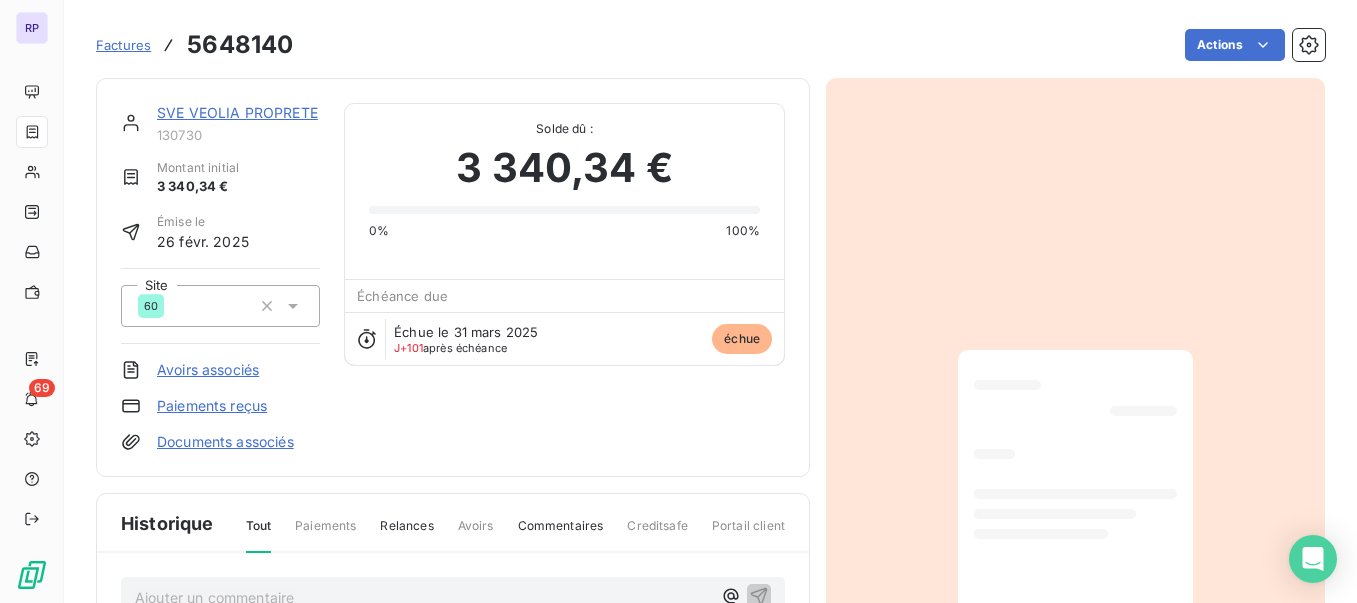 click on "SVE VEOLIA PROPRETE" at bounding box center [237, 112] 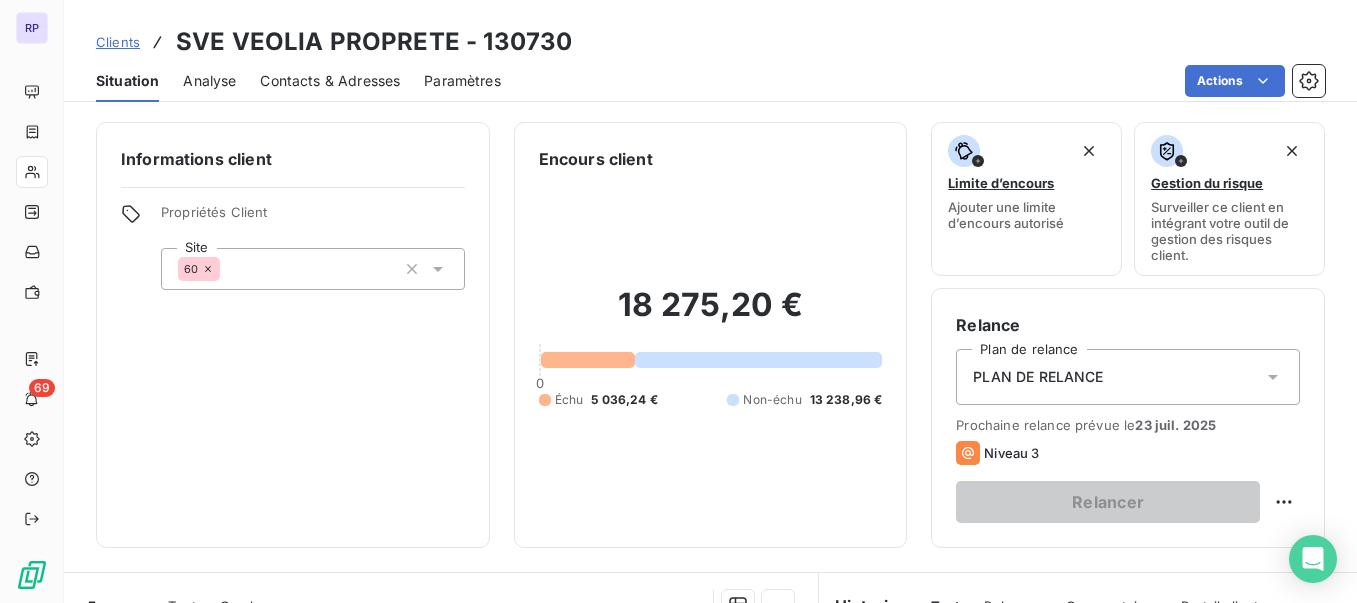 click on "Clients" at bounding box center [118, 42] 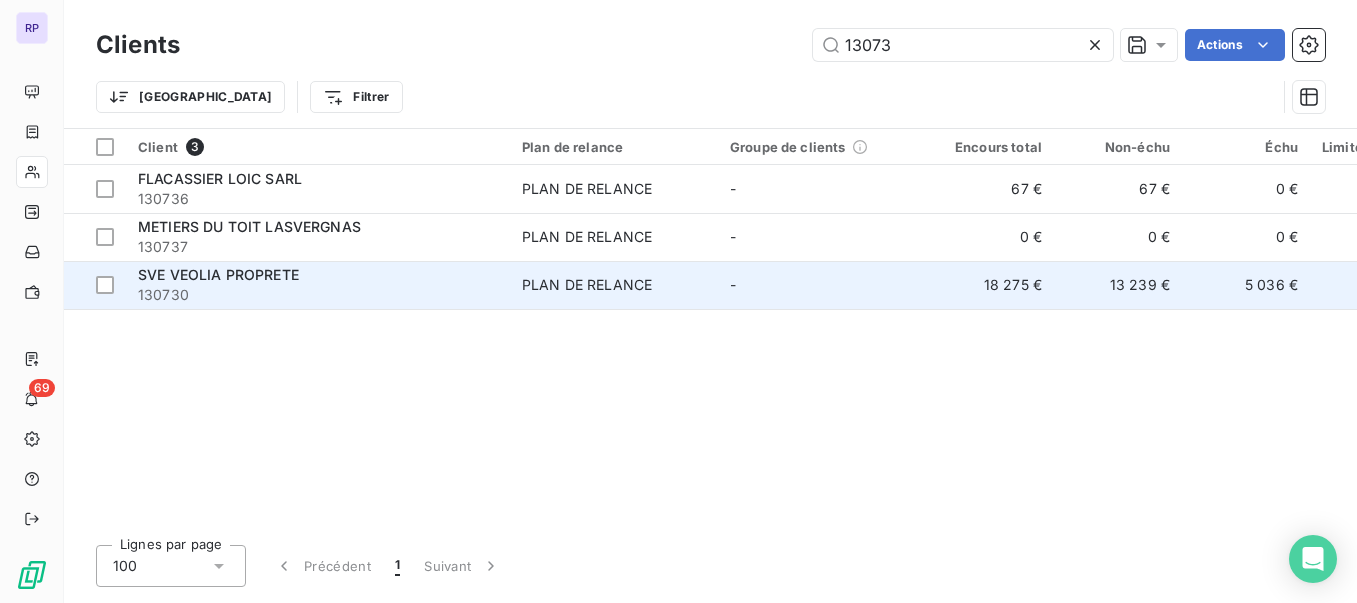 click on "SVE VEOLIA PROPRETE" at bounding box center [218, 274] 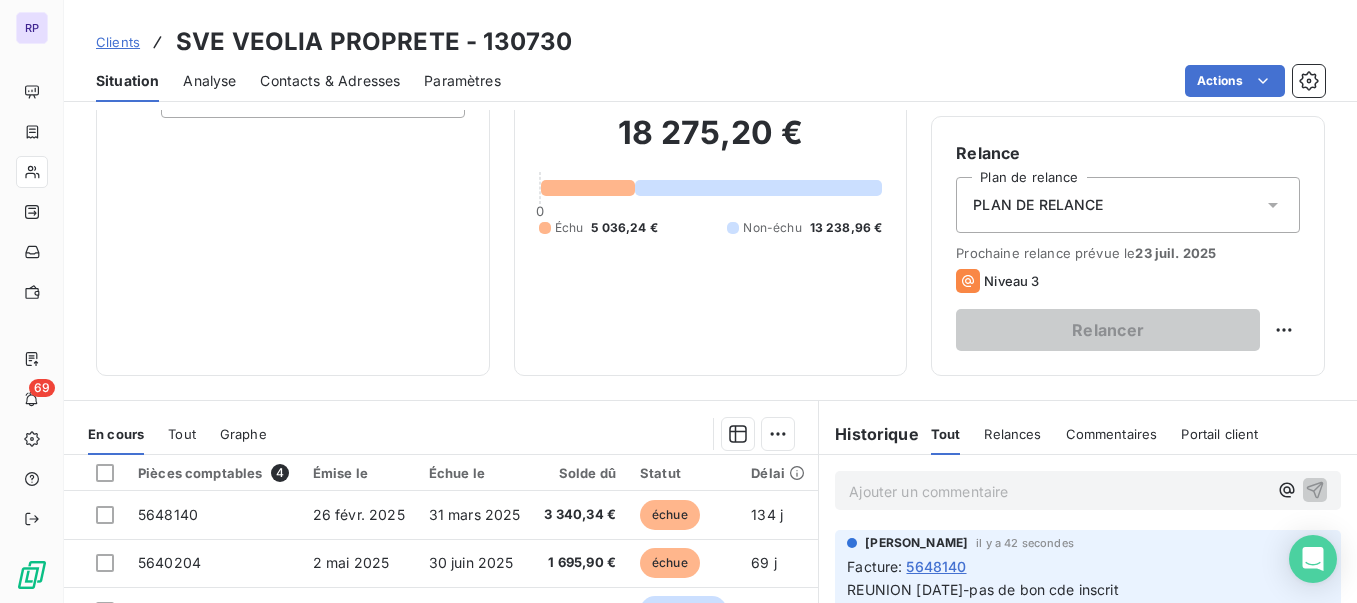 scroll, scrollTop: 246, scrollLeft: 0, axis: vertical 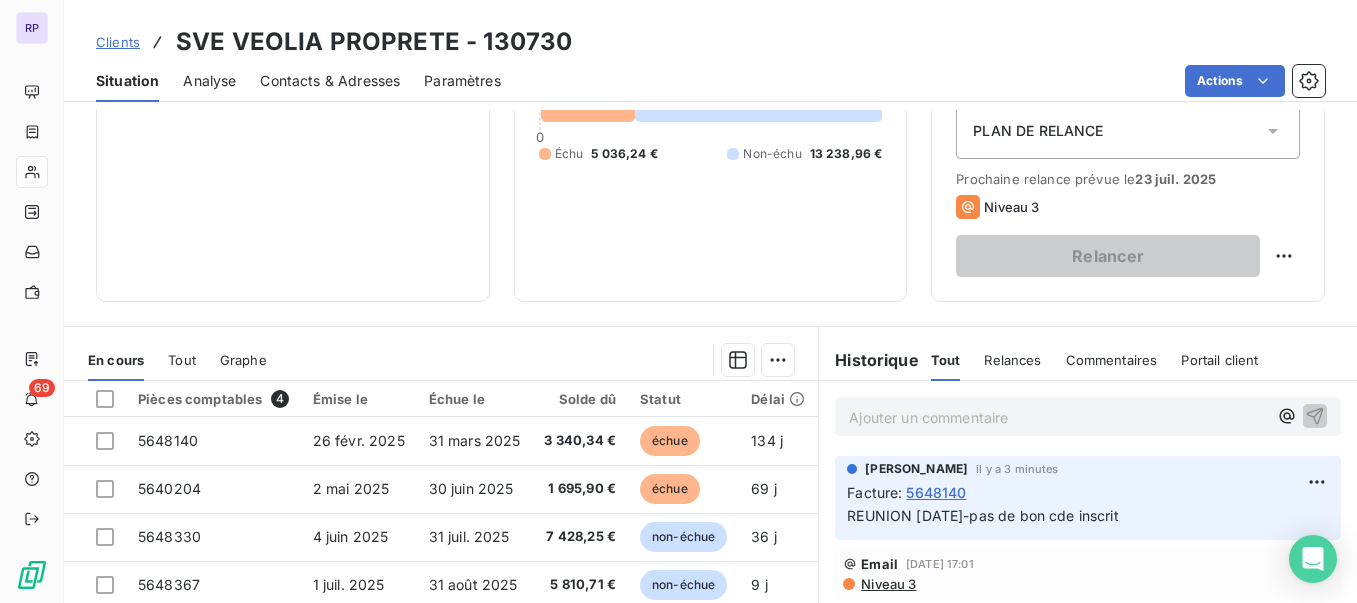 click on "Clients" at bounding box center [118, 42] 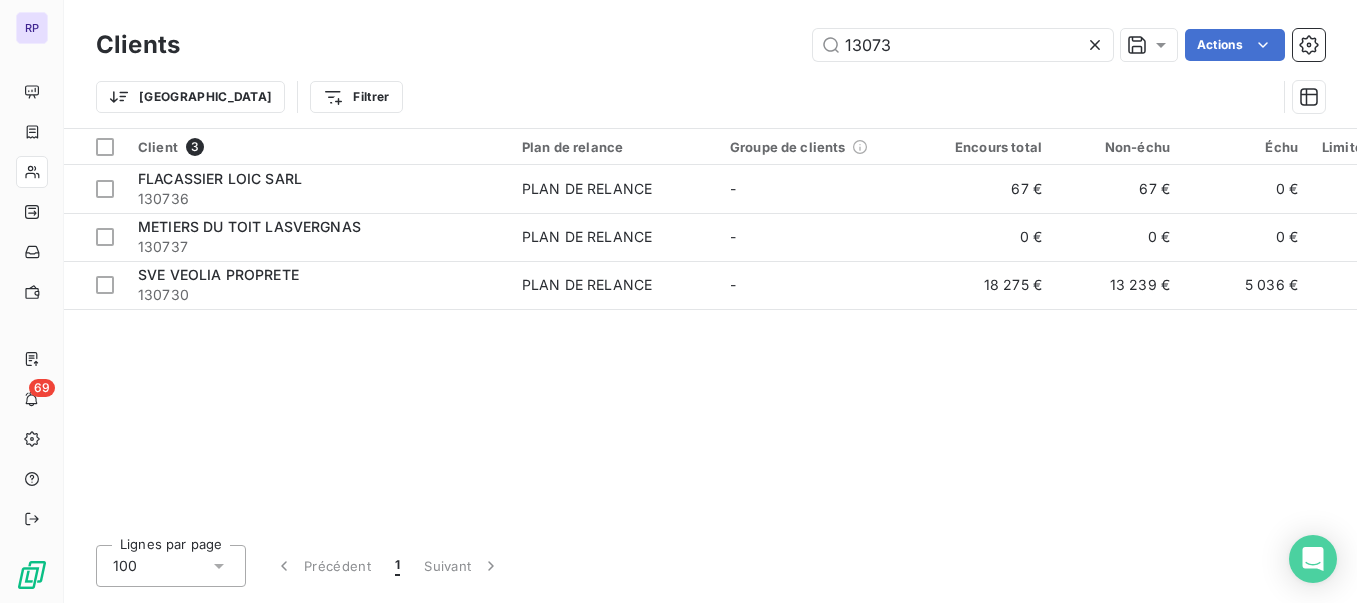 drag, startPoint x: 893, startPoint y: 51, endPoint x: 780, endPoint y: 63, distance: 113.63538 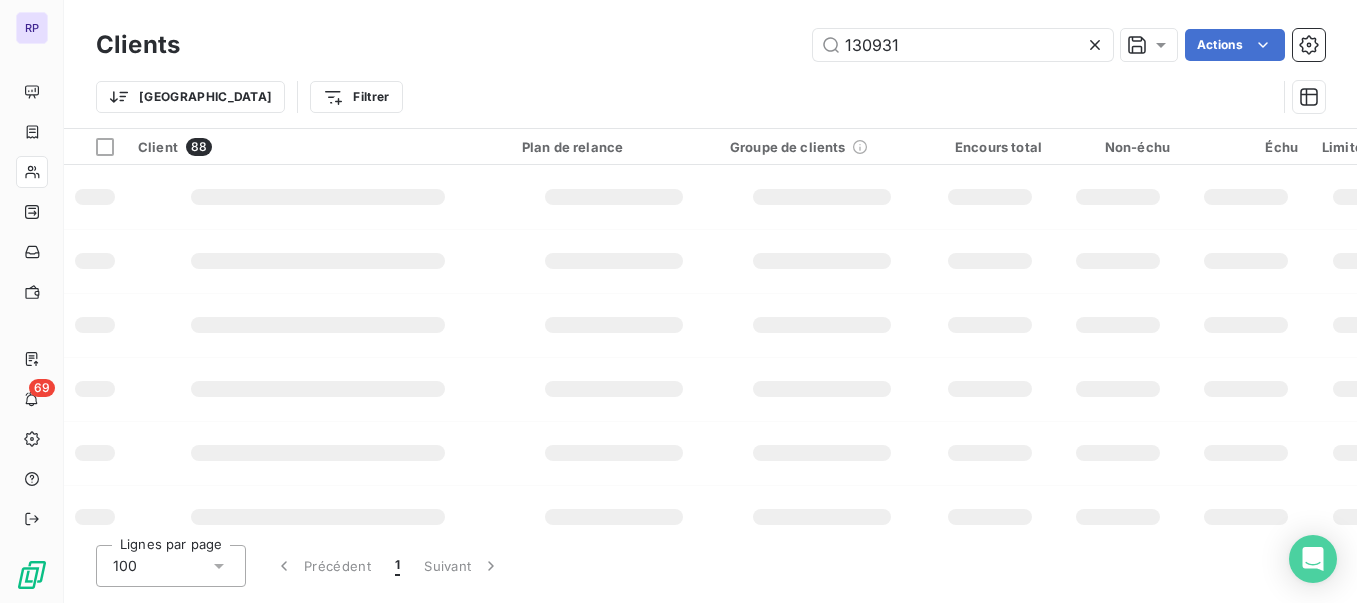 type on "130931" 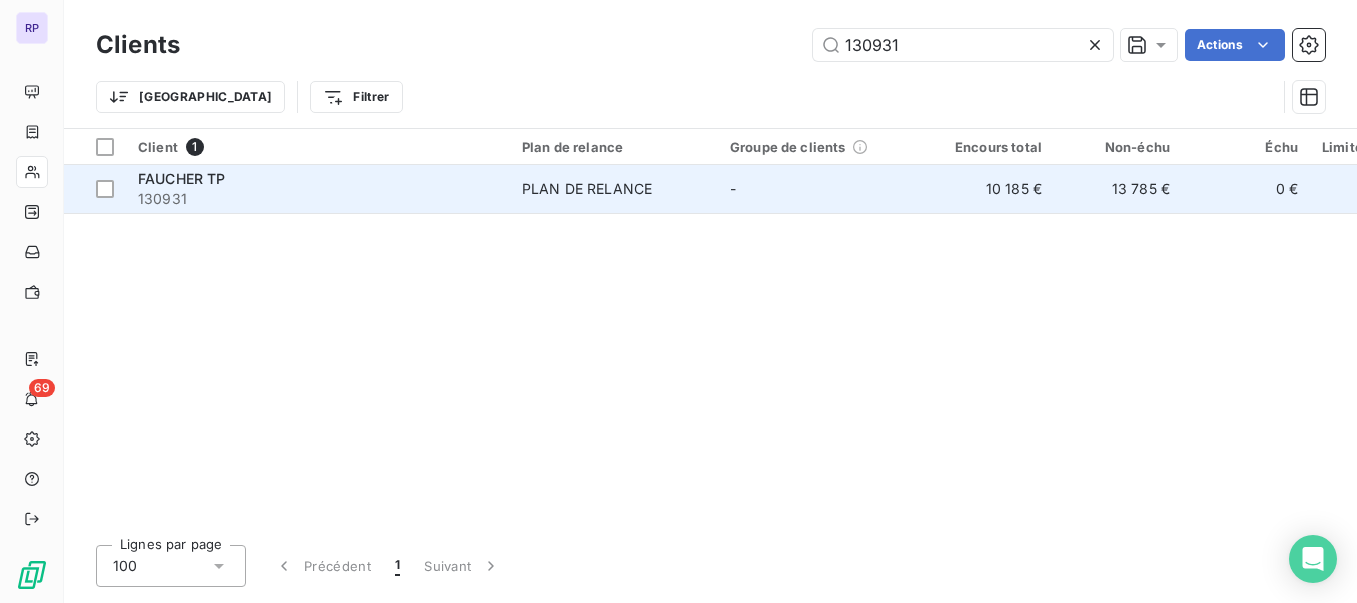 click on "FAUCHER TP" at bounding box center [182, 178] 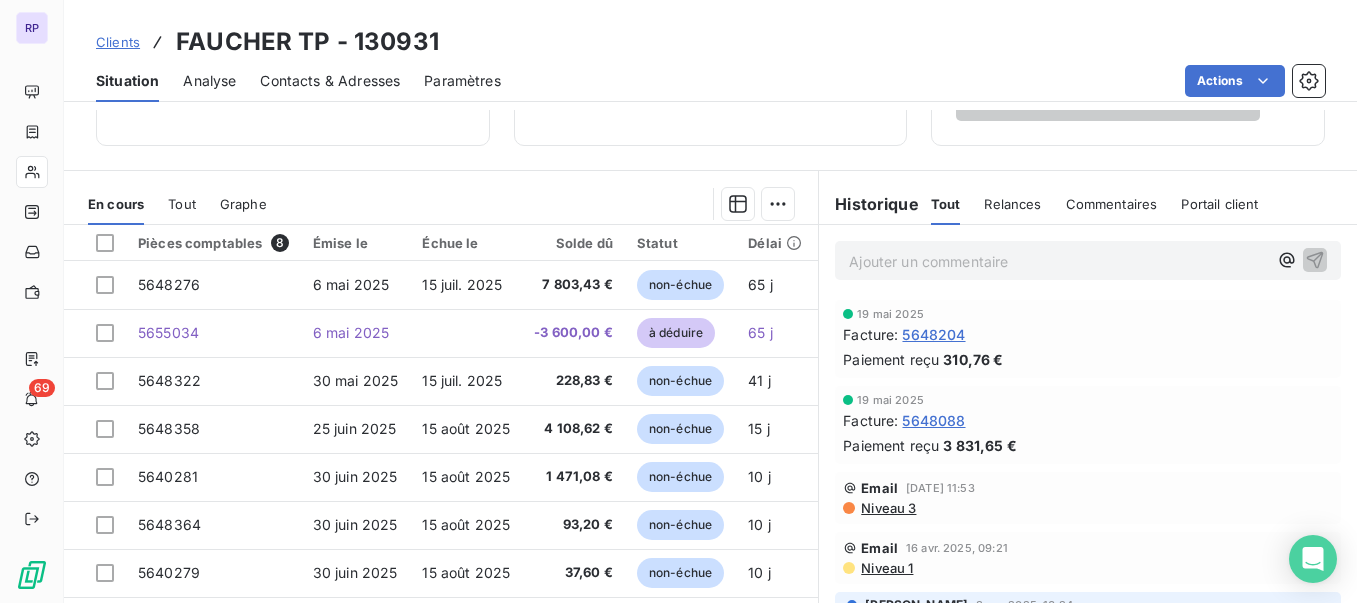 scroll, scrollTop: 408, scrollLeft: 0, axis: vertical 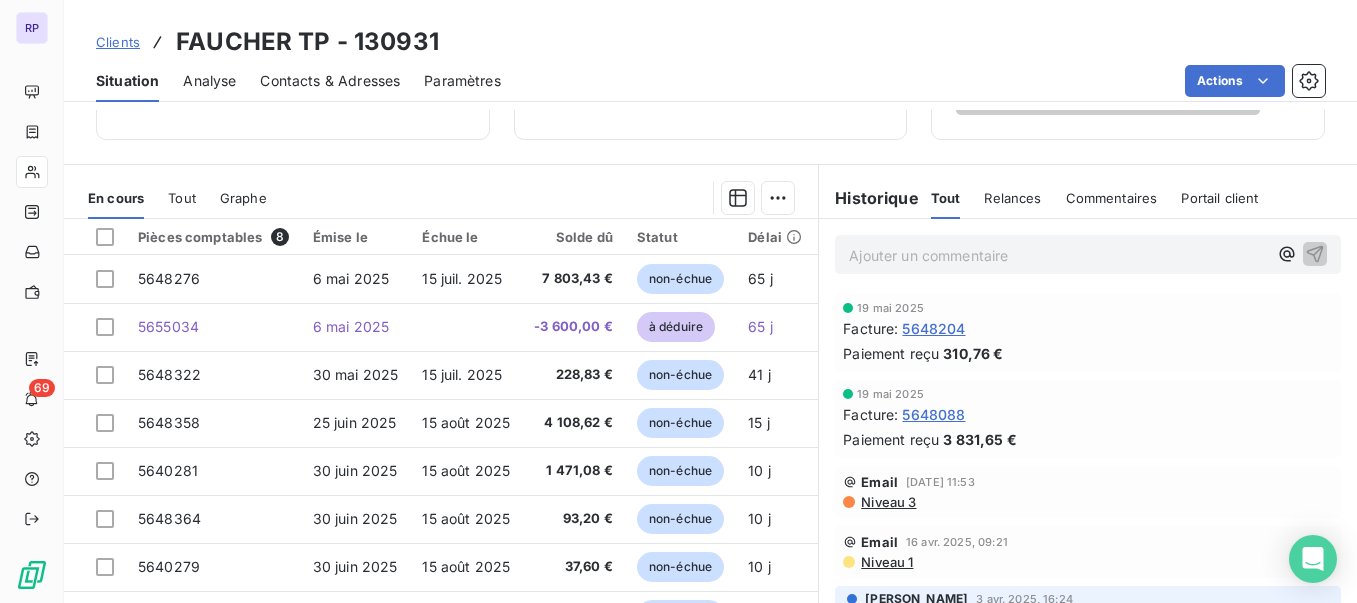 click on "Clients" at bounding box center [118, 42] 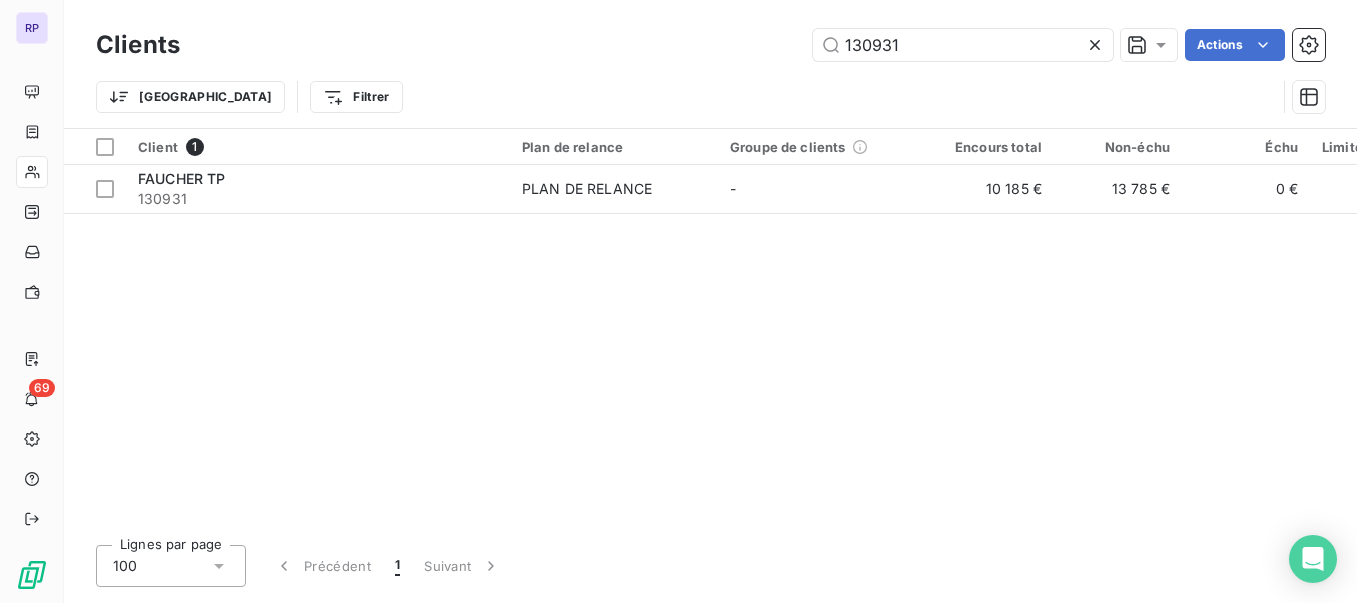 drag, startPoint x: 897, startPoint y: 39, endPoint x: 764, endPoint y: 48, distance: 133.30417 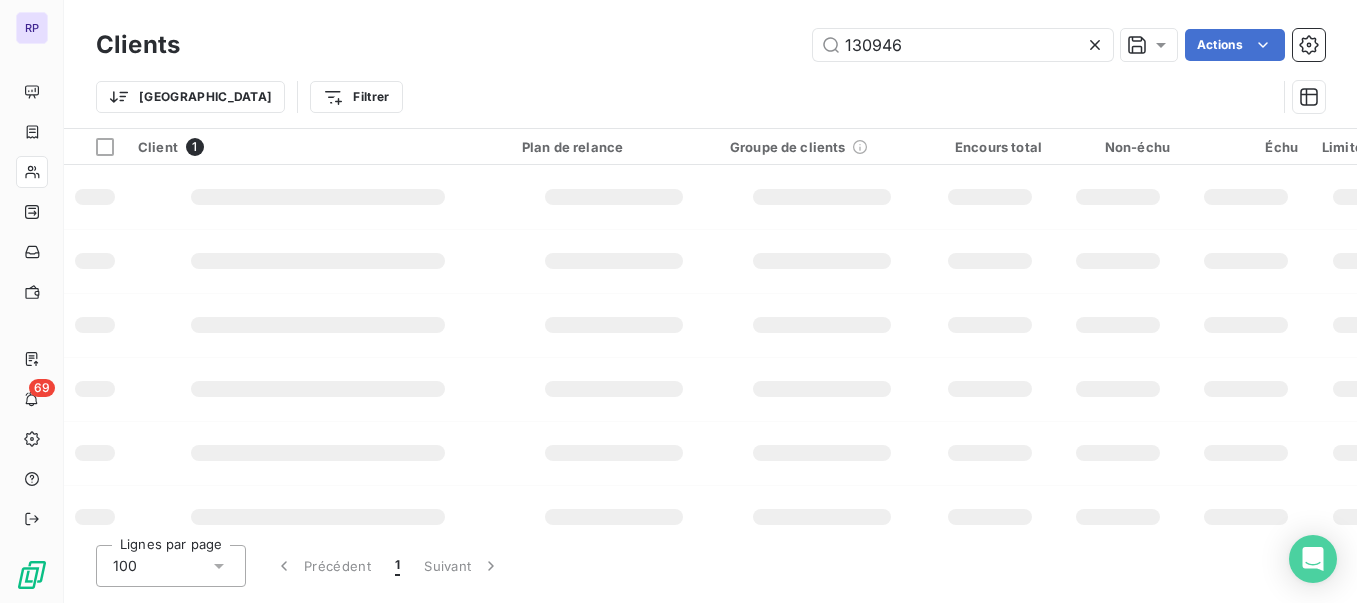 type on "130946" 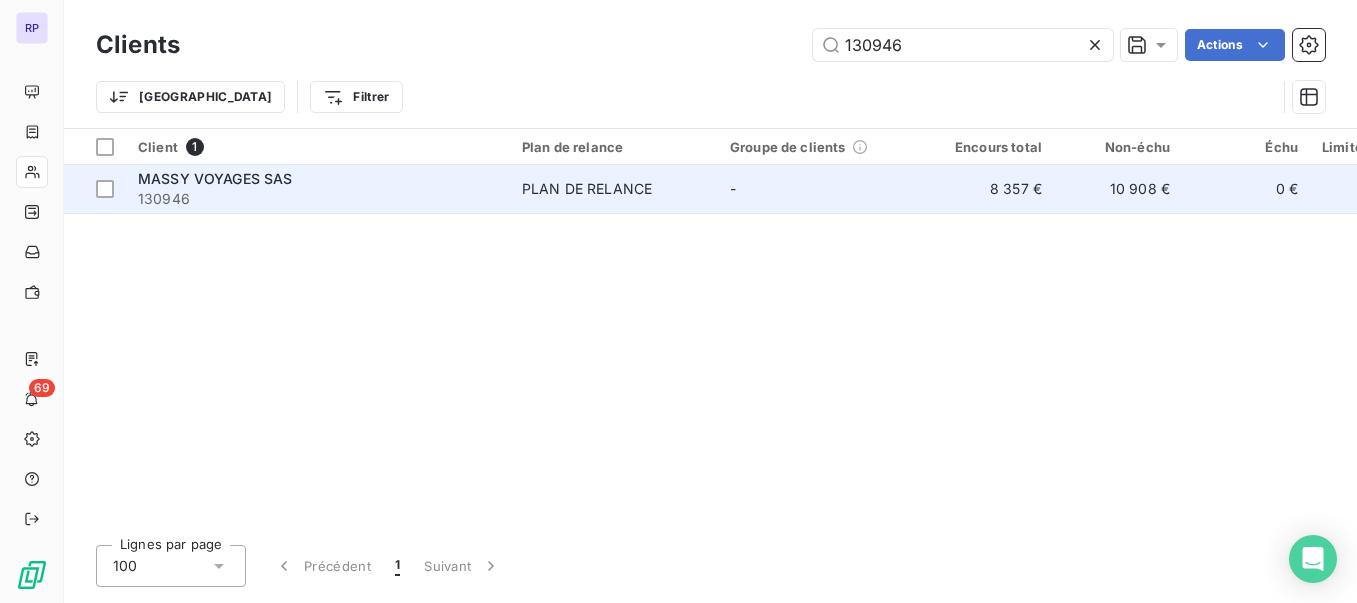 click on "MASSY VOYAGES SAS" at bounding box center [215, 178] 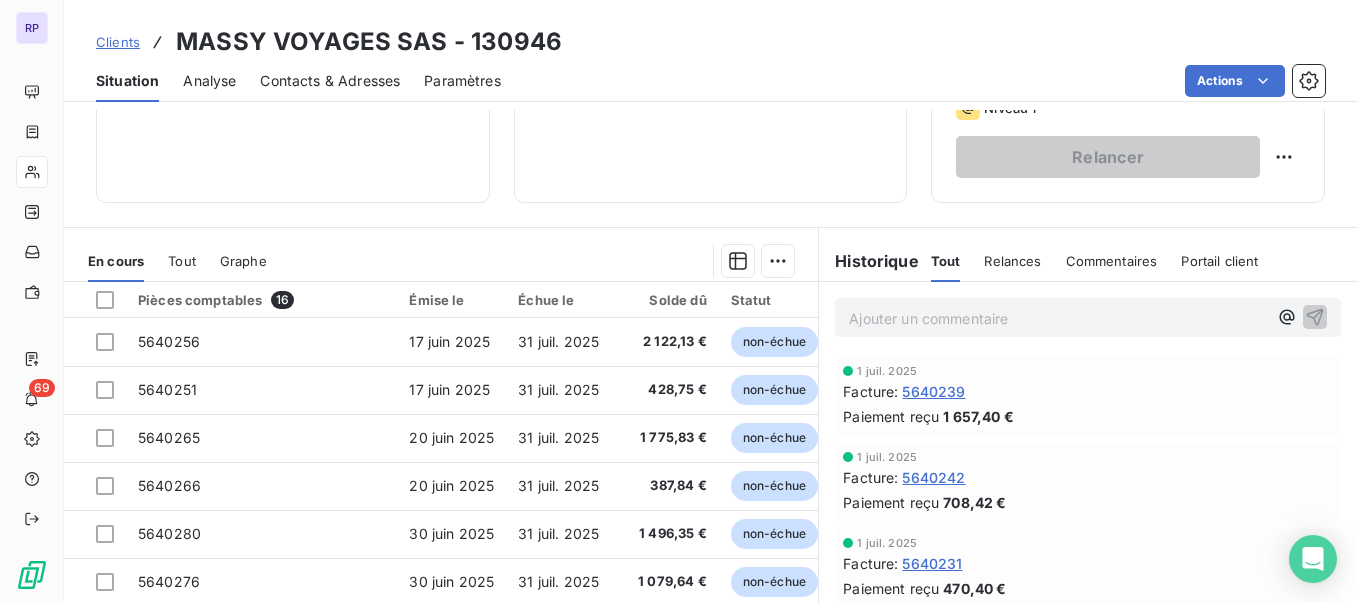 scroll, scrollTop: 351, scrollLeft: 0, axis: vertical 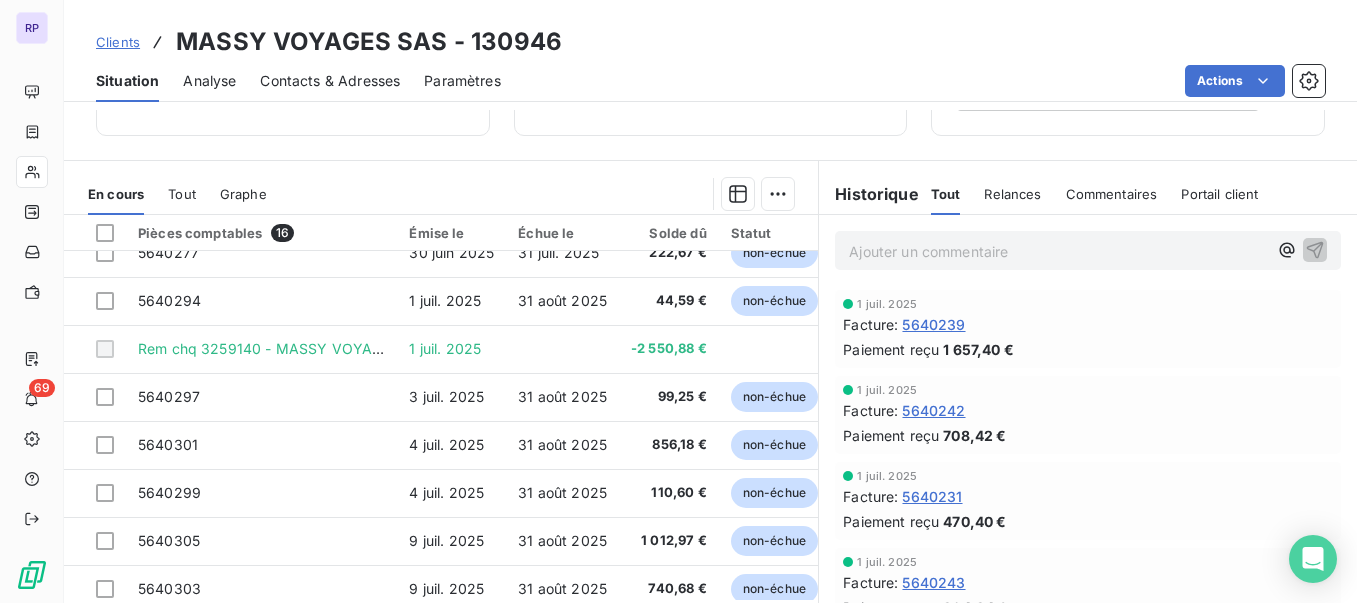 click on "Clients" at bounding box center (118, 42) 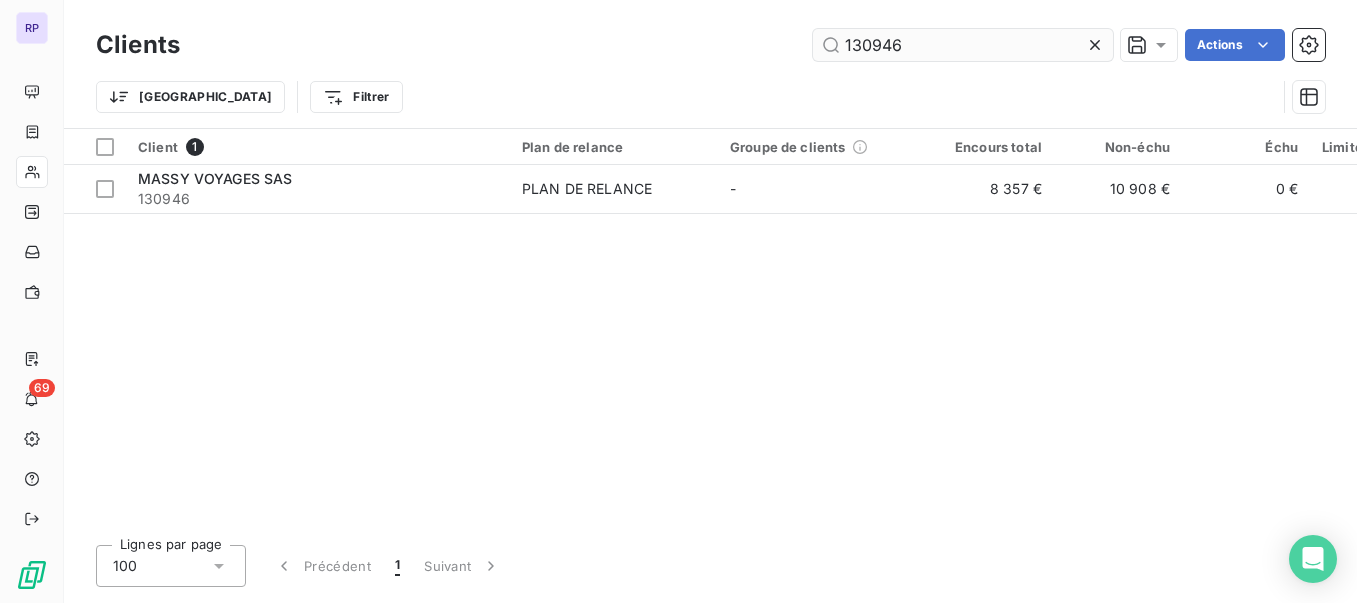 drag, startPoint x: 969, startPoint y: 44, endPoint x: 813, endPoint y: 50, distance: 156.11534 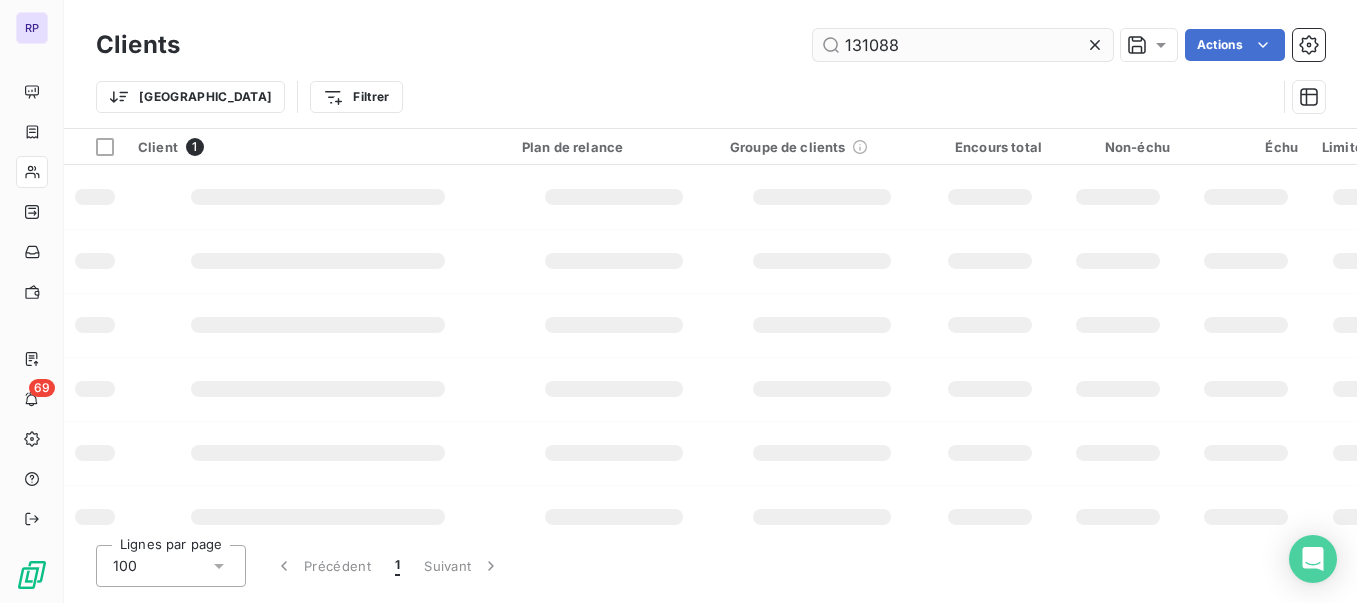 type on "131088" 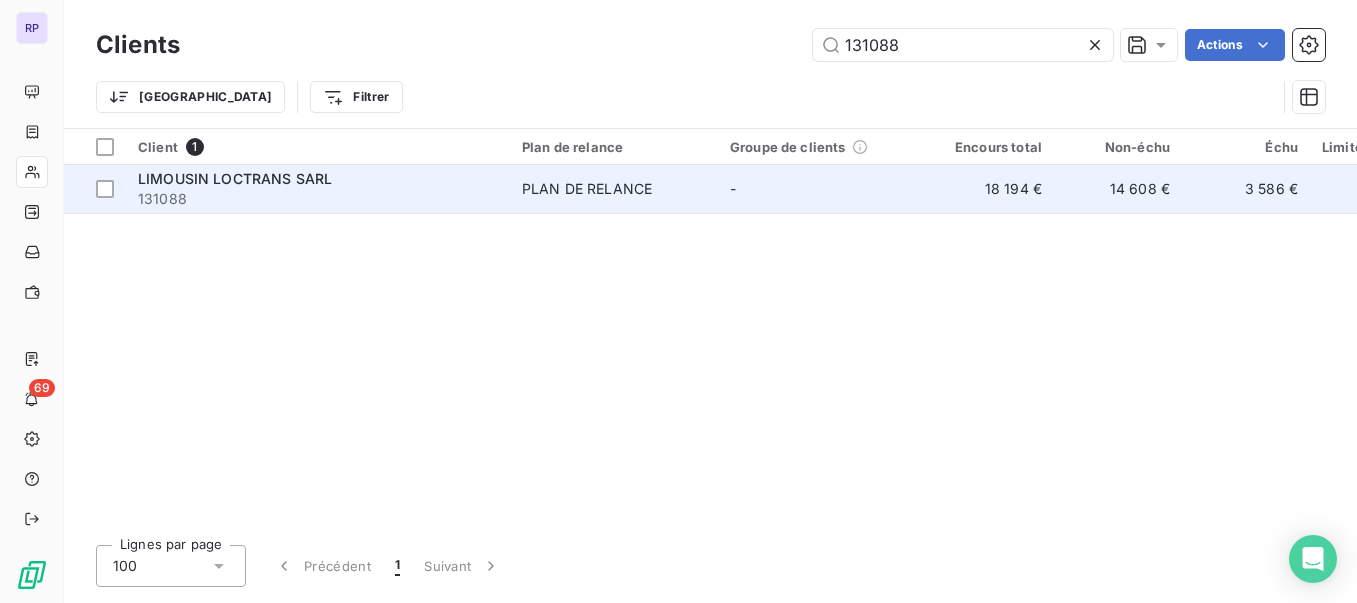 click on "LIMOUSIN LOCTRANS SARL" at bounding box center [235, 178] 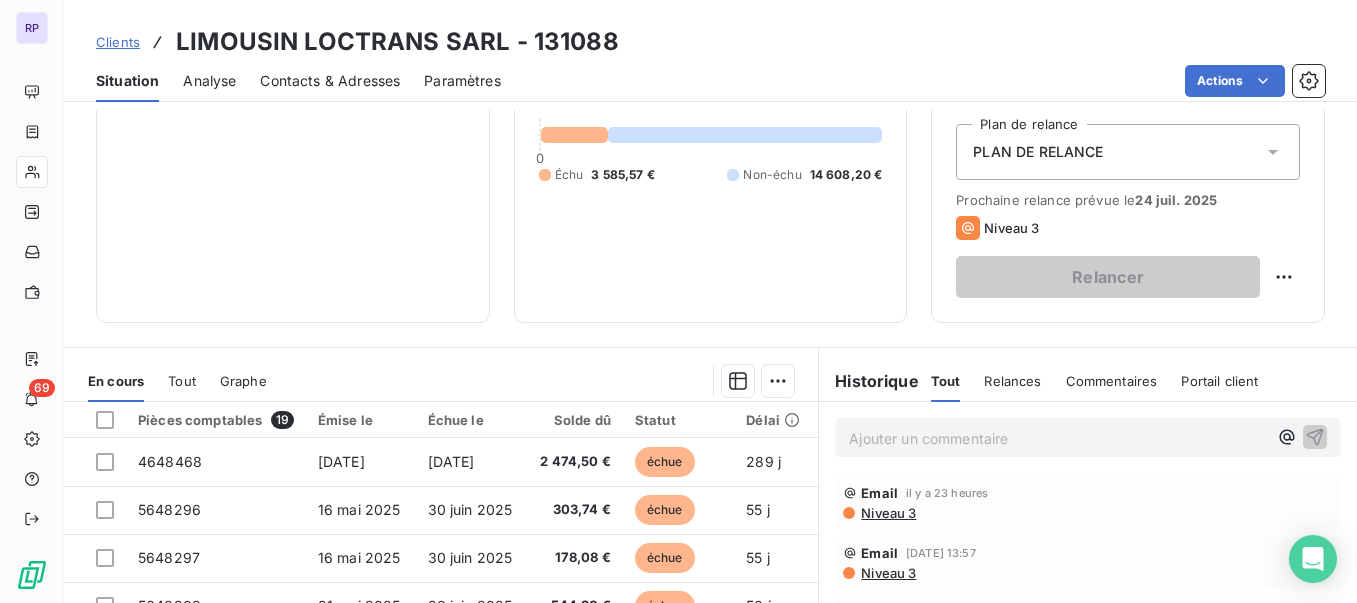scroll, scrollTop: 240, scrollLeft: 0, axis: vertical 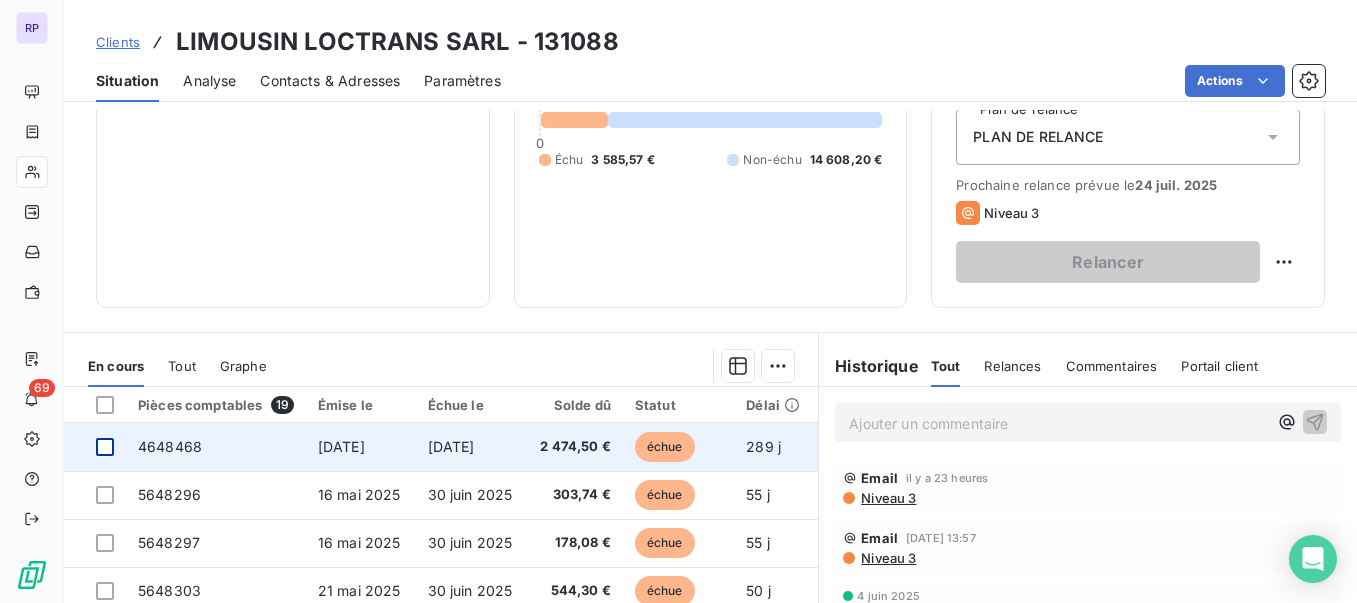 click at bounding box center [105, 447] 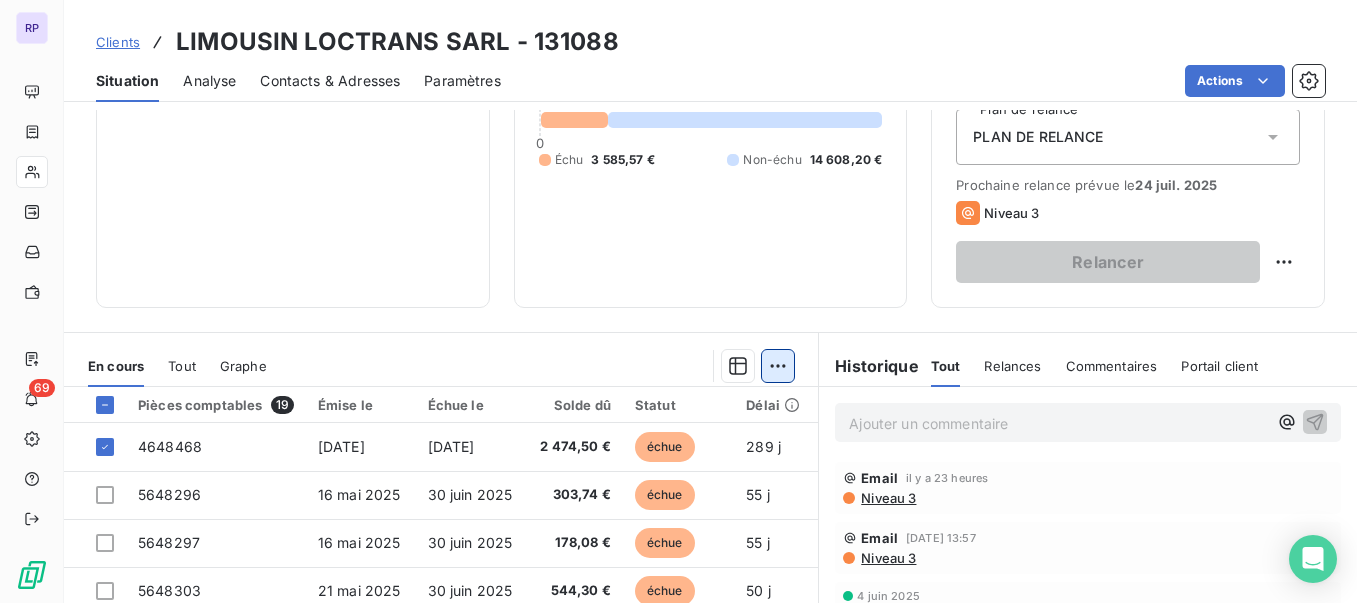 click on "RP 69 Clients LIMOUSIN LOCTRANS SARL - 131088 Situation Analyse Contacts & Adresses Paramètres Actions Informations client Propriétés Client Site 60 Encours client   18 193,77 € 0 Échu 3 585,57 € Non-échu 14 608,20 €     Limite d’encours Ajouter une limite d’encours autorisé Gestion du risque Surveiller ce client en intégrant votre outil de gestion des risques client. Relance Plan de relance PLAN DE RELANCE Prochaine relance prévue le  [DATE] Niveau 3 Relancer En cours Tout Graphe Pièces comptables 19 Émise le Échue le Solde dû Statut Délai   Retard   4648468 [DATE] [DATE] 2 474,50 € échue 289 j +252 j 5648296 [DATE] [DATE] 303,74 € échue 55 j +10 j 5648297 [DATE] [DATE] 178,08 € échue 55 j +10 j 5648303 [DATE] [DATE] 544,30 € échue 50 j +10 j 5648311 [DATE] [DATE] 84,95 € échue 48 j +10 j 5648343 [DATE] [DATE] 475,20 € non-échue 24 j -21 j 5640255 [DATE] 25" at bounding box center [678, 301] 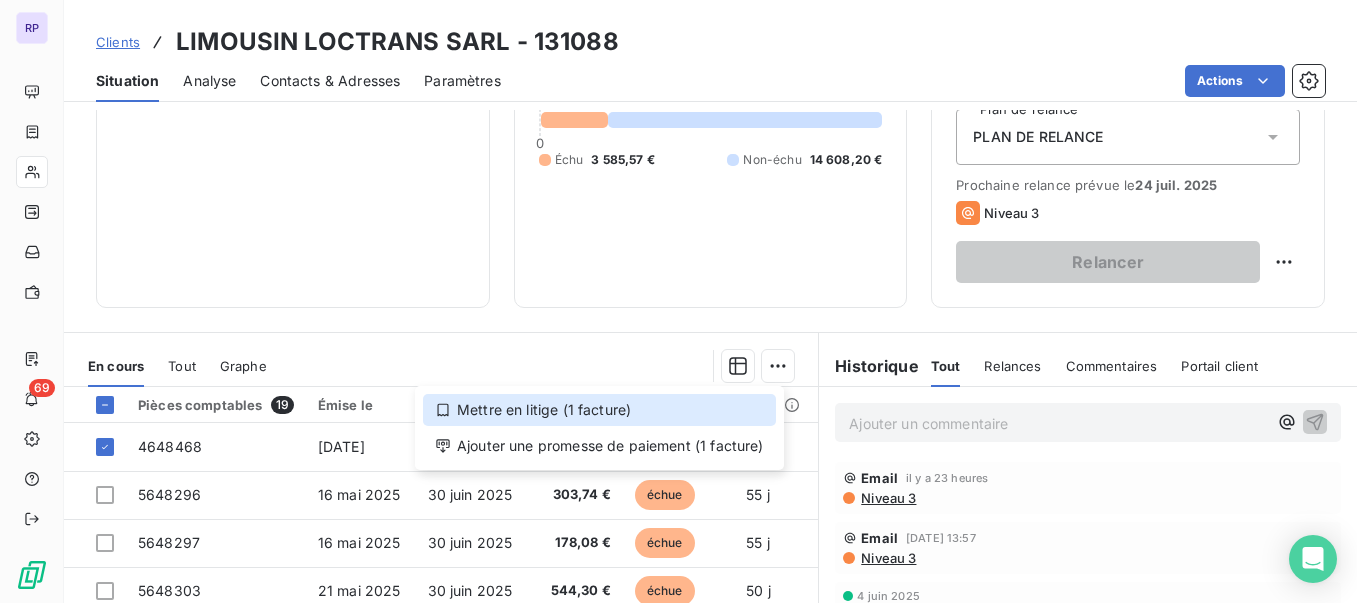 click on "Mettre en litige (1 facture)" at bounding box center (599, 410) 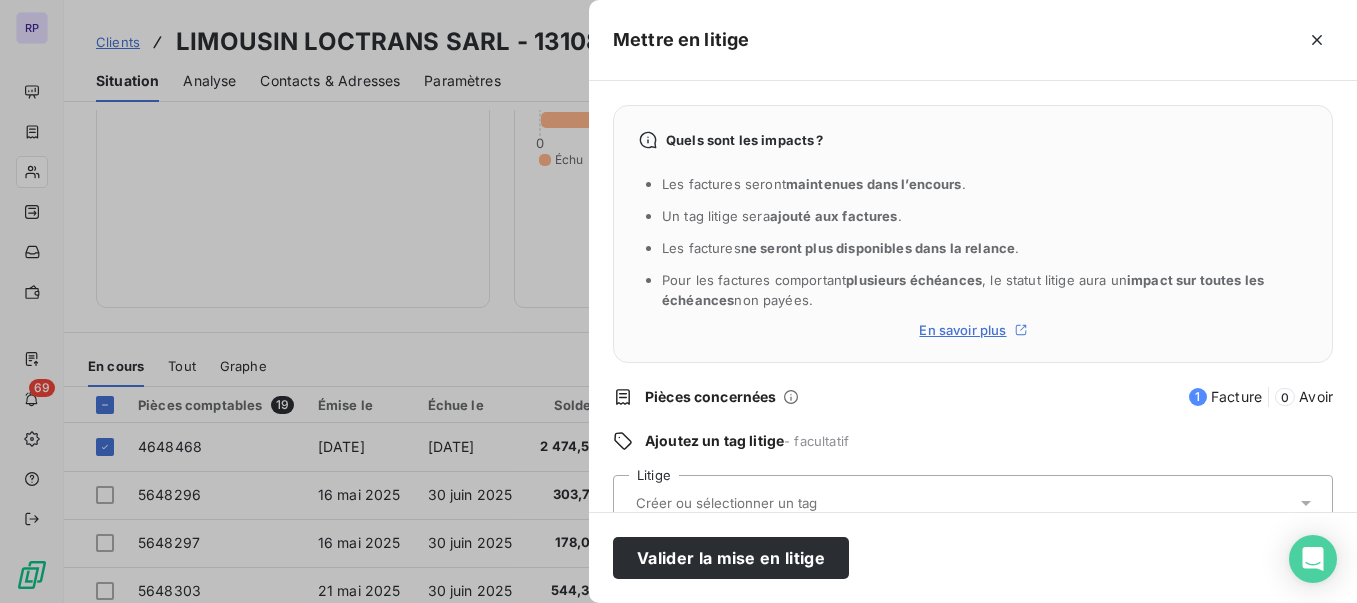 click at bounding box center (779, 503) 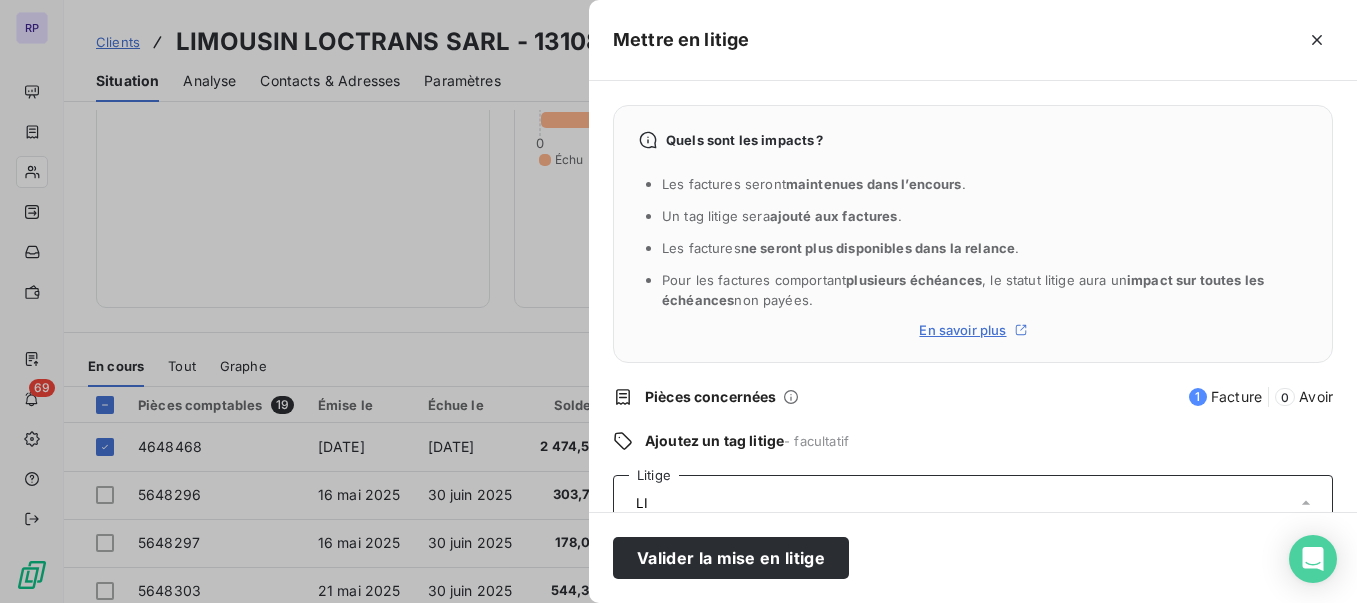 type on "L" 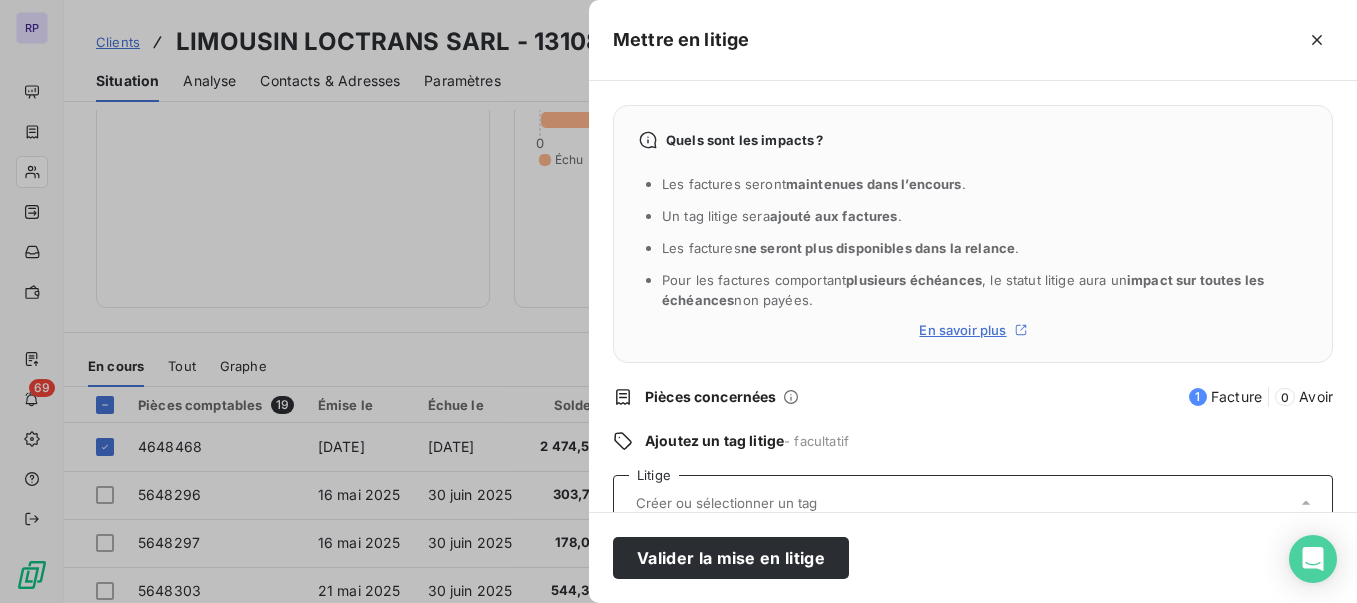 paste on "REUNION [DATE]-" 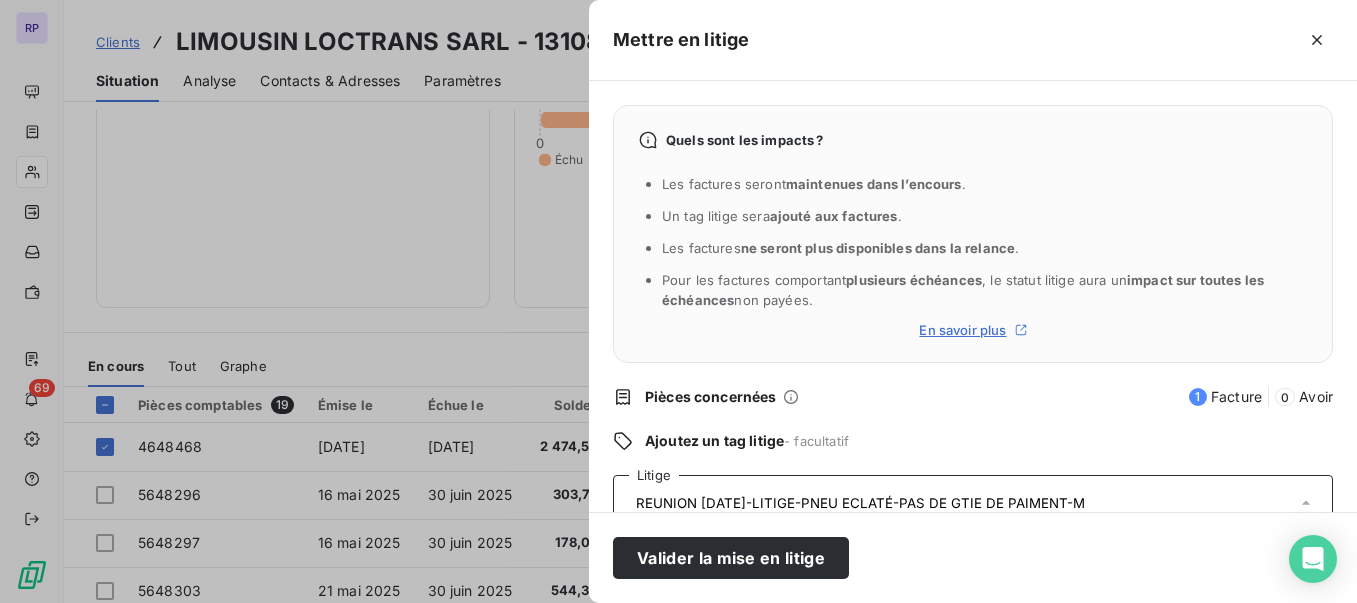 scroll, scrollTop: 0, scrollLeft: 56, axis: horizontal 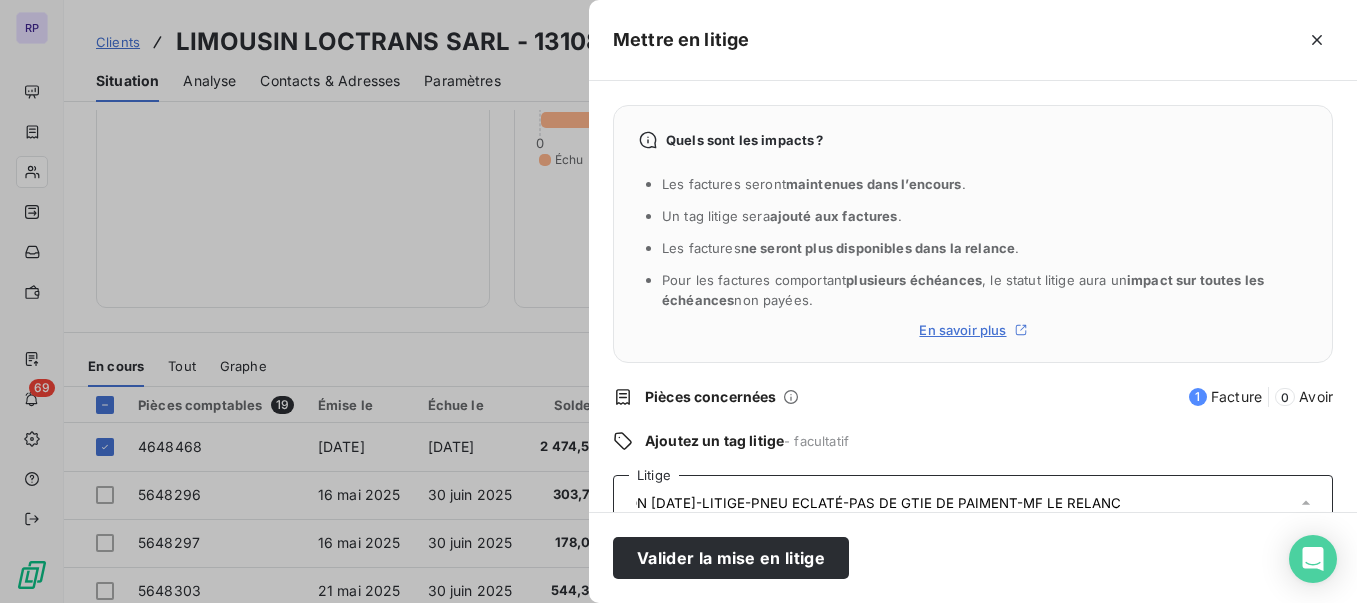 type on "REUNION [DATE]-LITIGE-PNEU ECLATÉ-PAS DE GTIE DE PAIMENT-MF LE RELANCE" 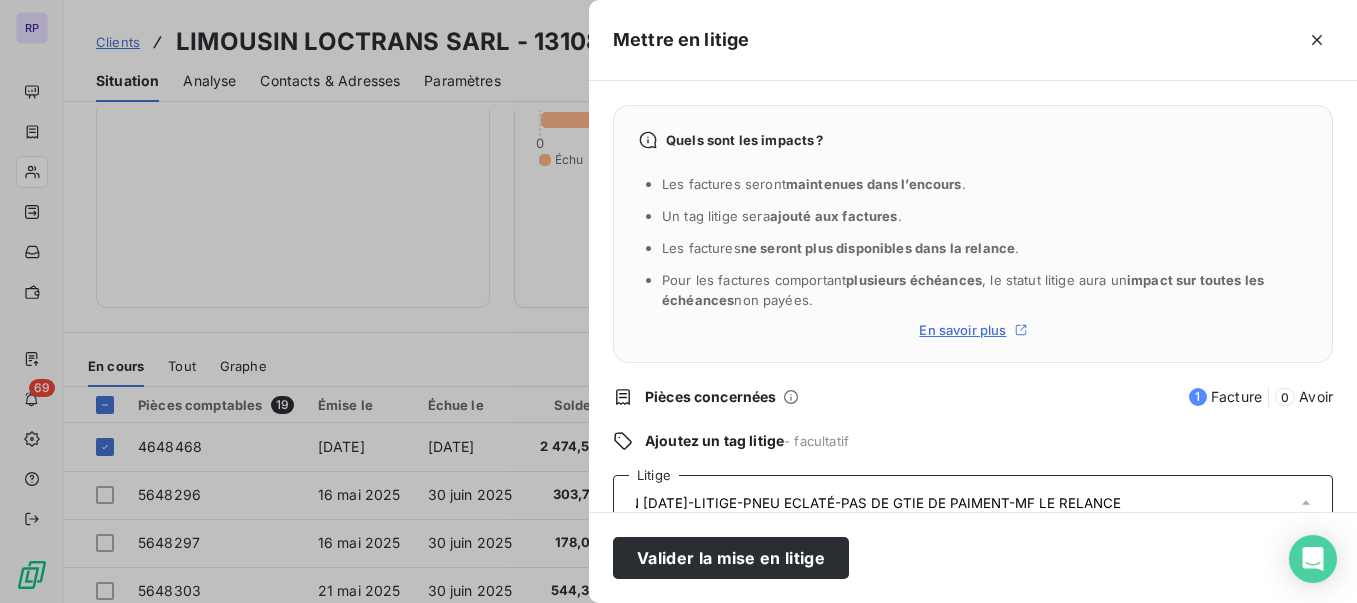 scroll, scrollTop: 0, scrollLeft: 148, axis: horizontal 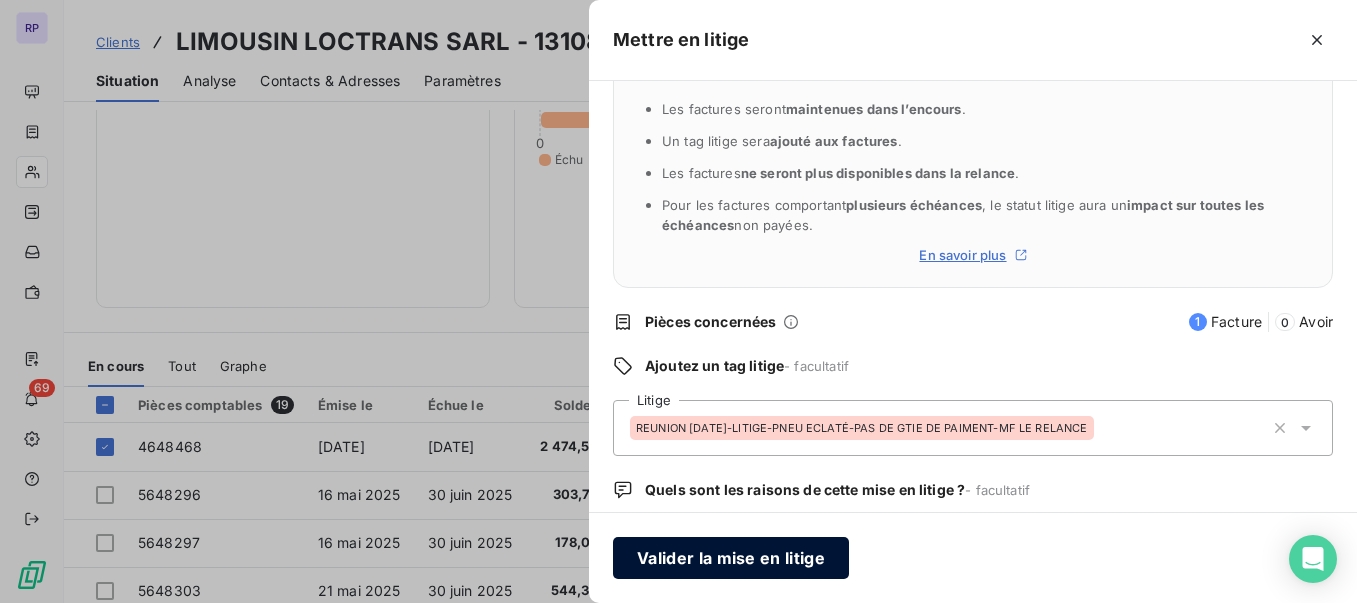 click on "Valider la mise en litige" at bounding box center [731, 558] 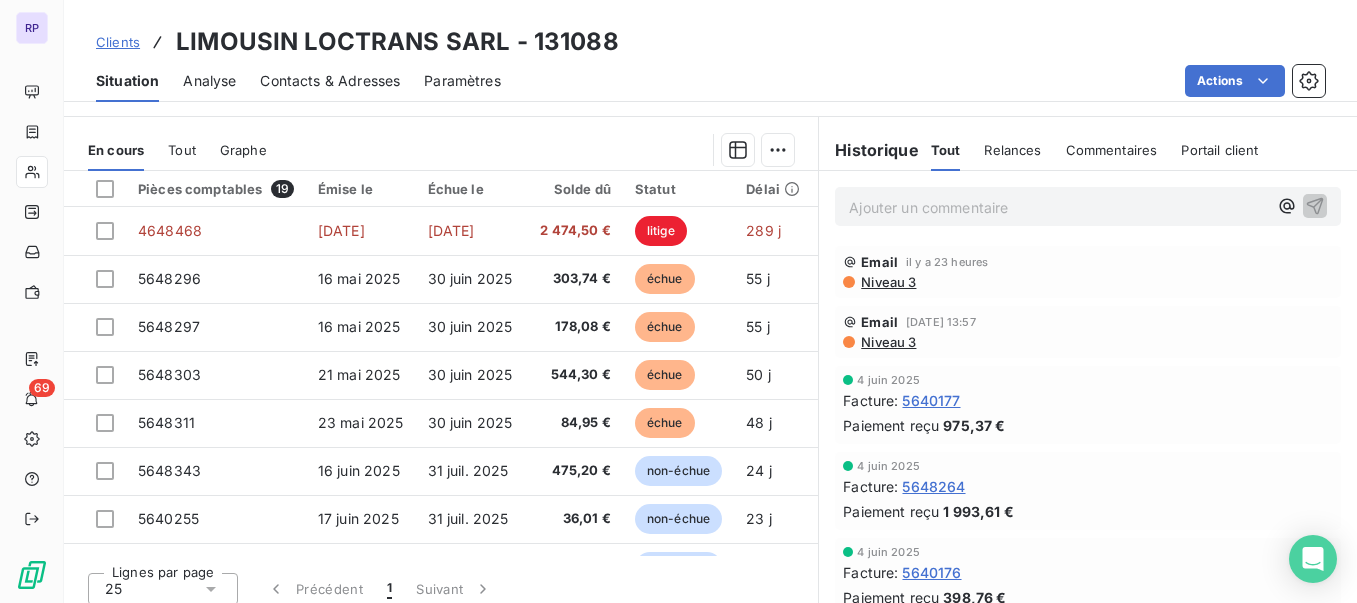 scroll, scrollTop: 469, scrollLeft: 0, axis: vertical 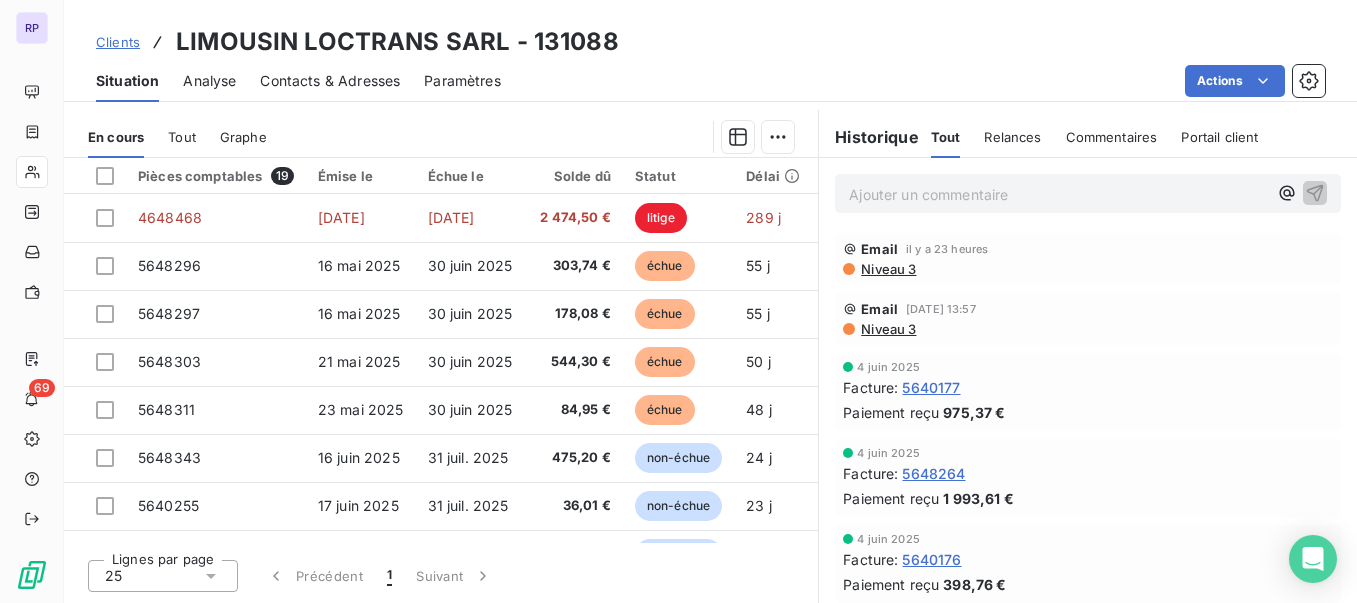 click on "Ajouter un commentaire ﻿" at bounding box center (1058, 194) 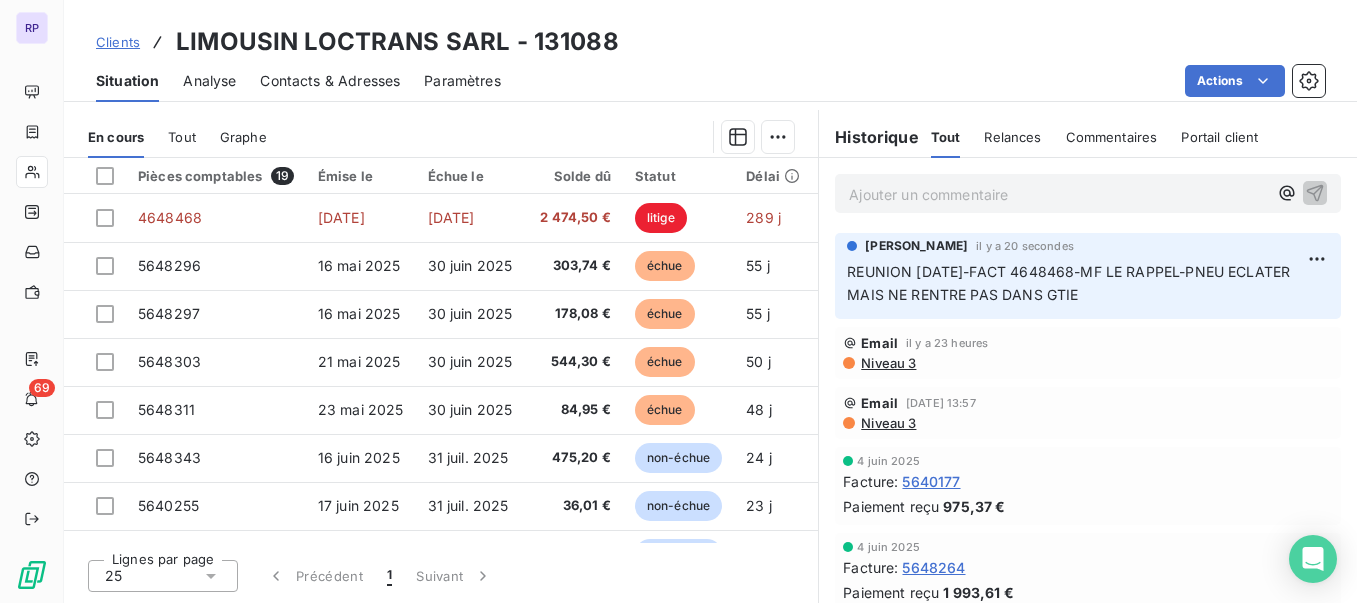 click on "Clients" at bounding box center (118, 42) 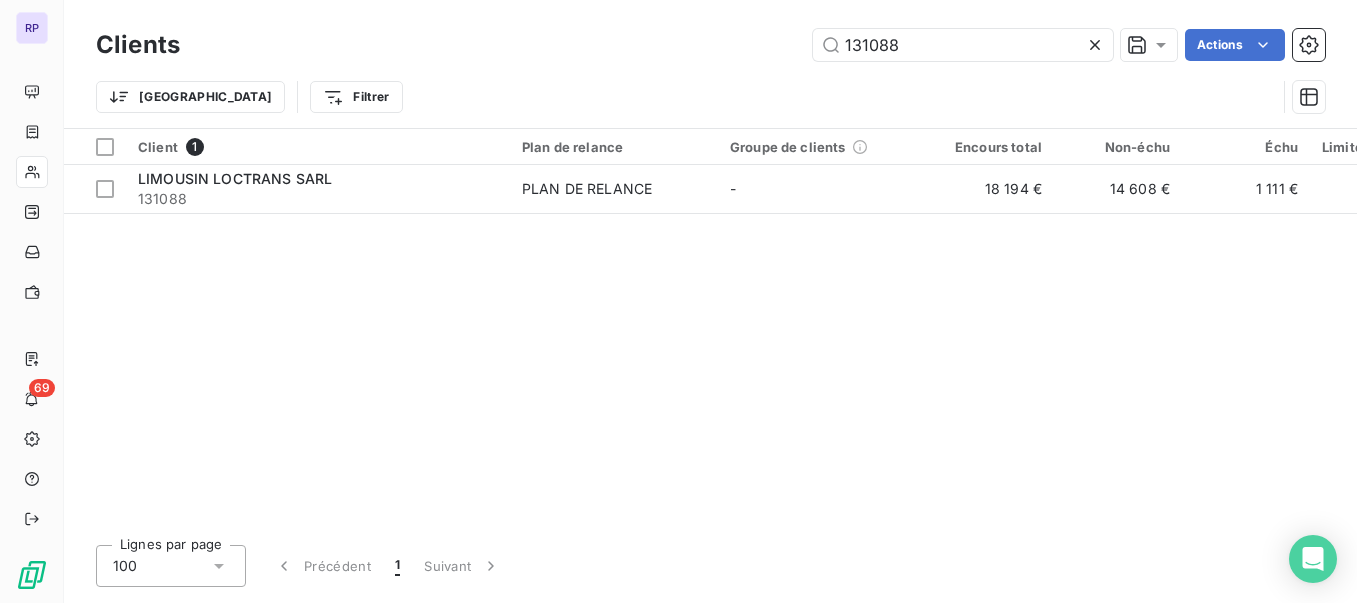 drag, startPoint x: 907, startPoint y: 47, endPoint x: 783, endPoint y: 46, distance: 124.004036 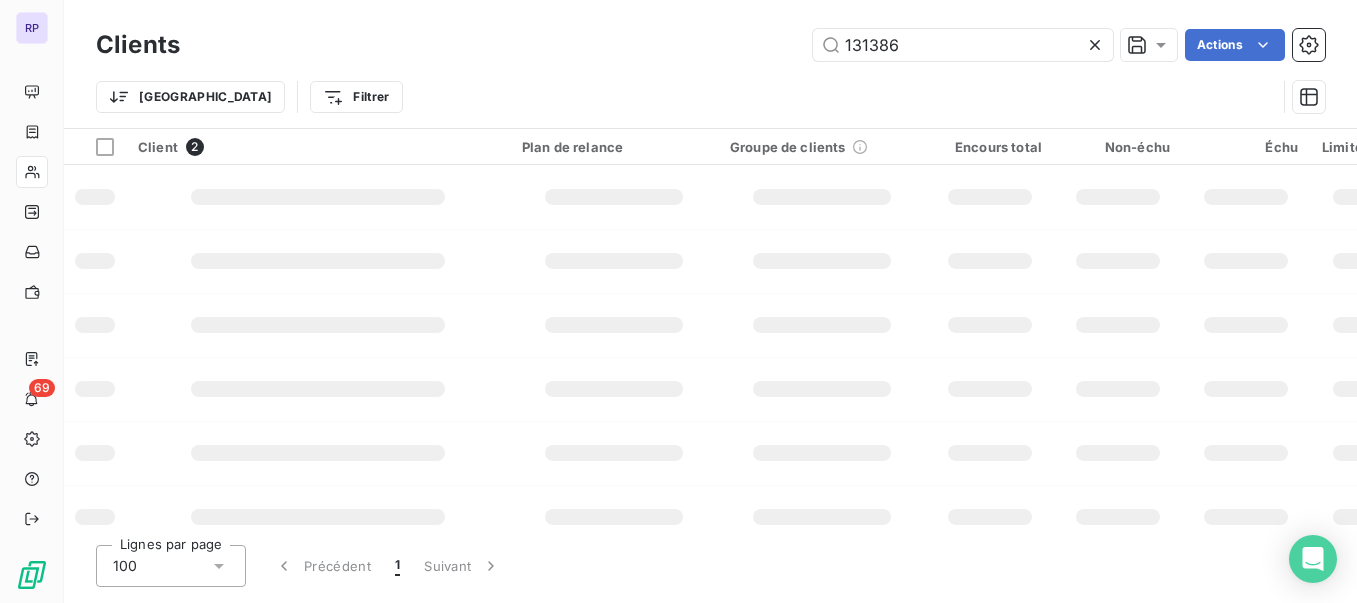 type on "131386" 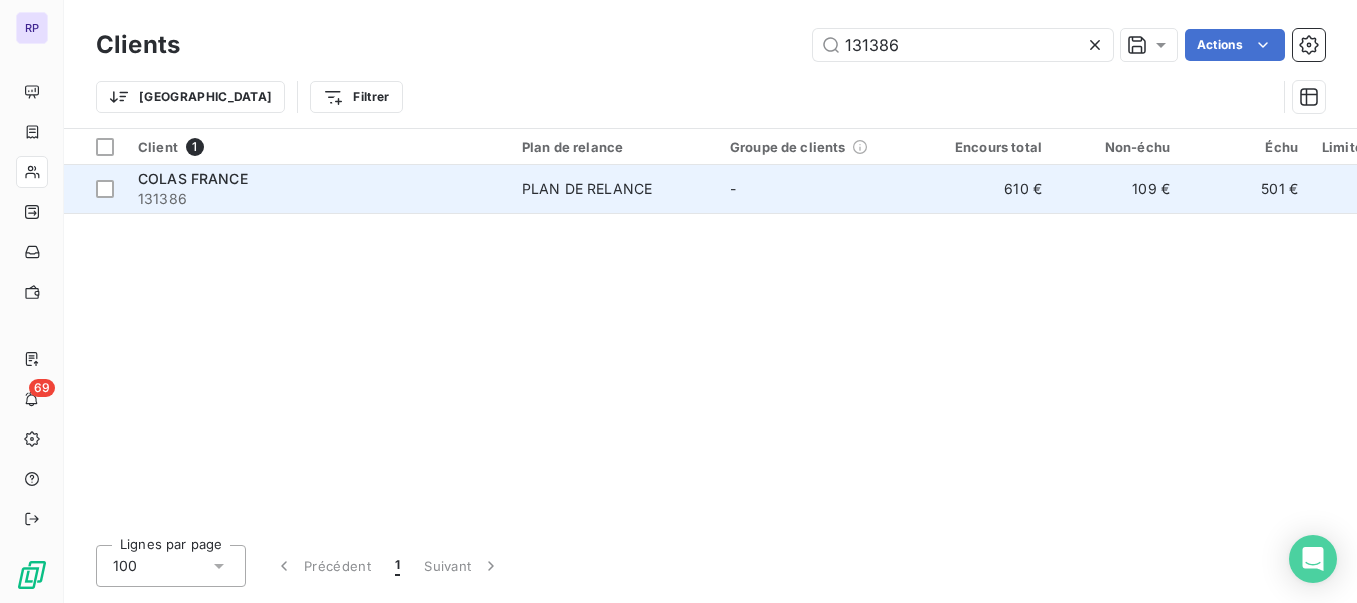 click on "COLAS FRANCE" at bounding box center (193, 178) 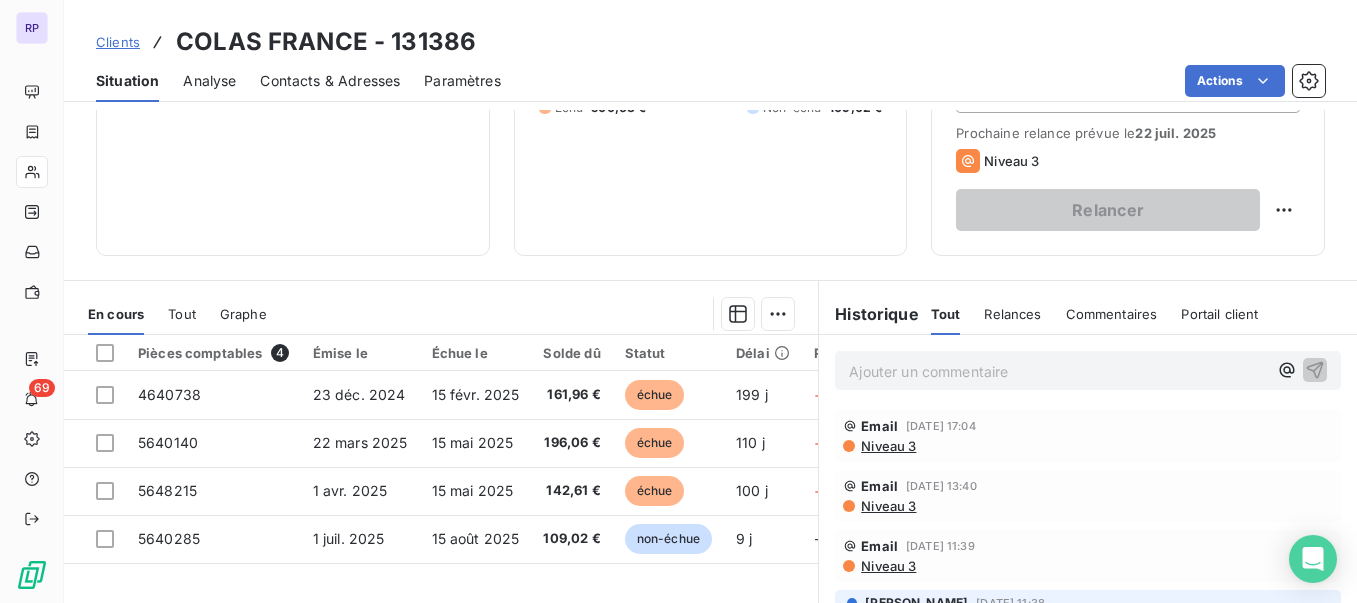 scroll, scrollTop: 294, scrollLeft: 0, axis: vertical 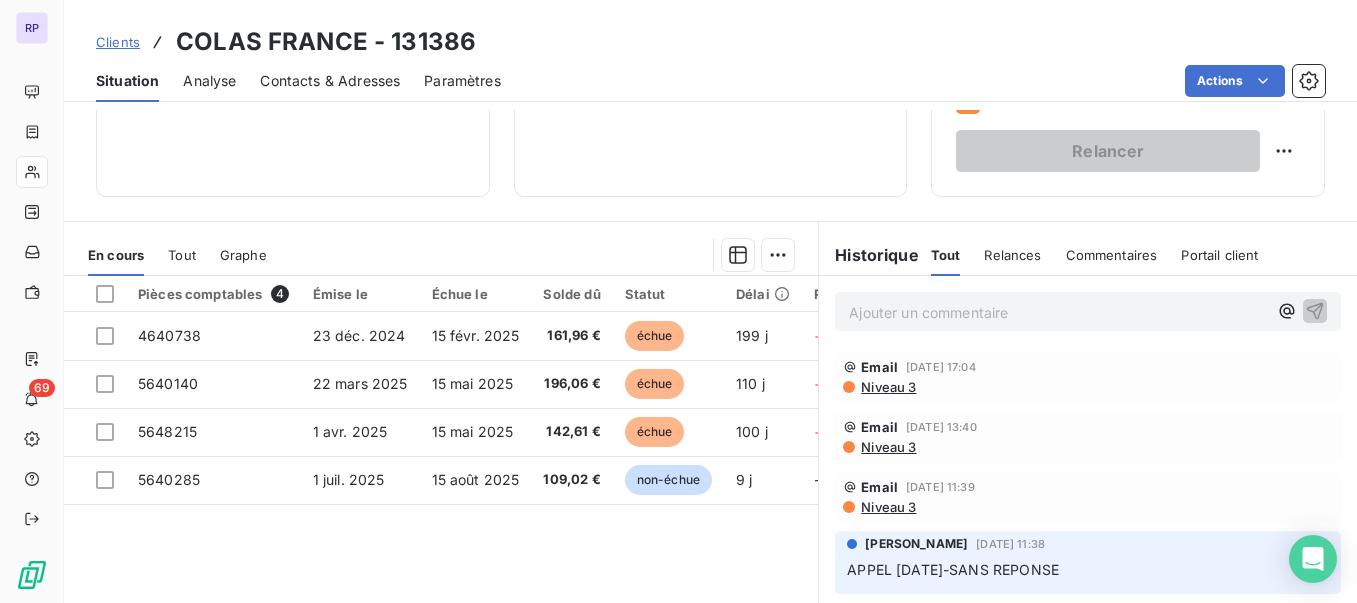 click on "Ajouter un commentaire ﻿" at bounding box center [1058, 312] 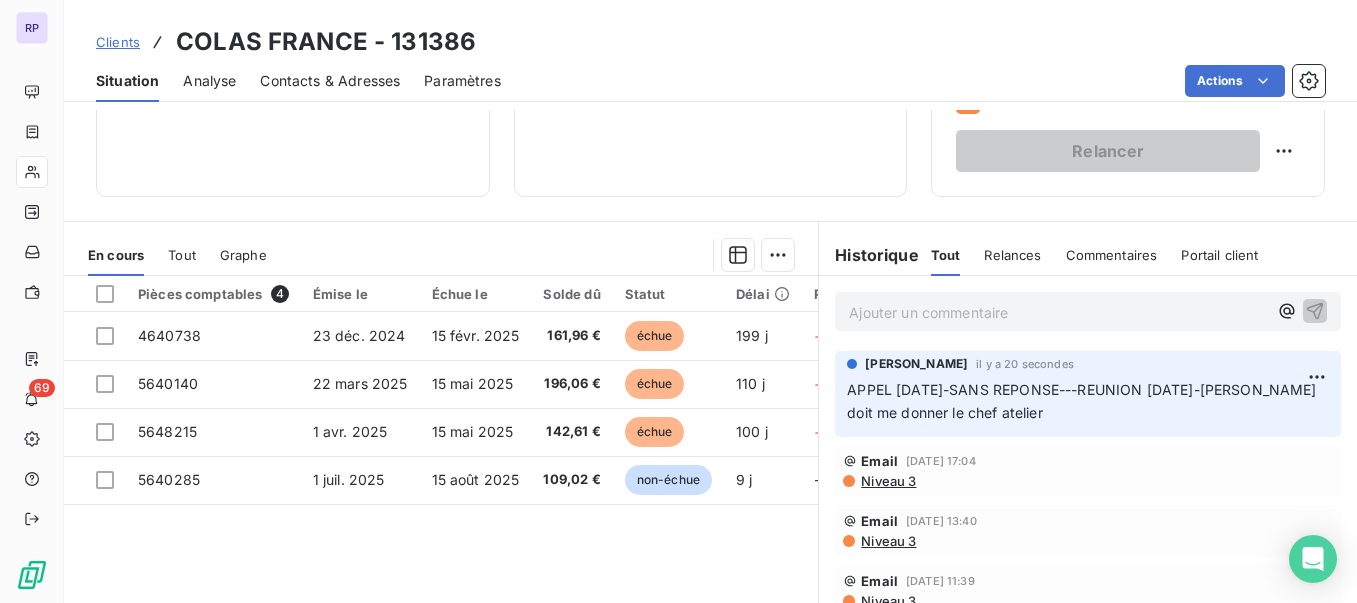 click on "Contacts & Adresses" at bounding box center [330, 81] 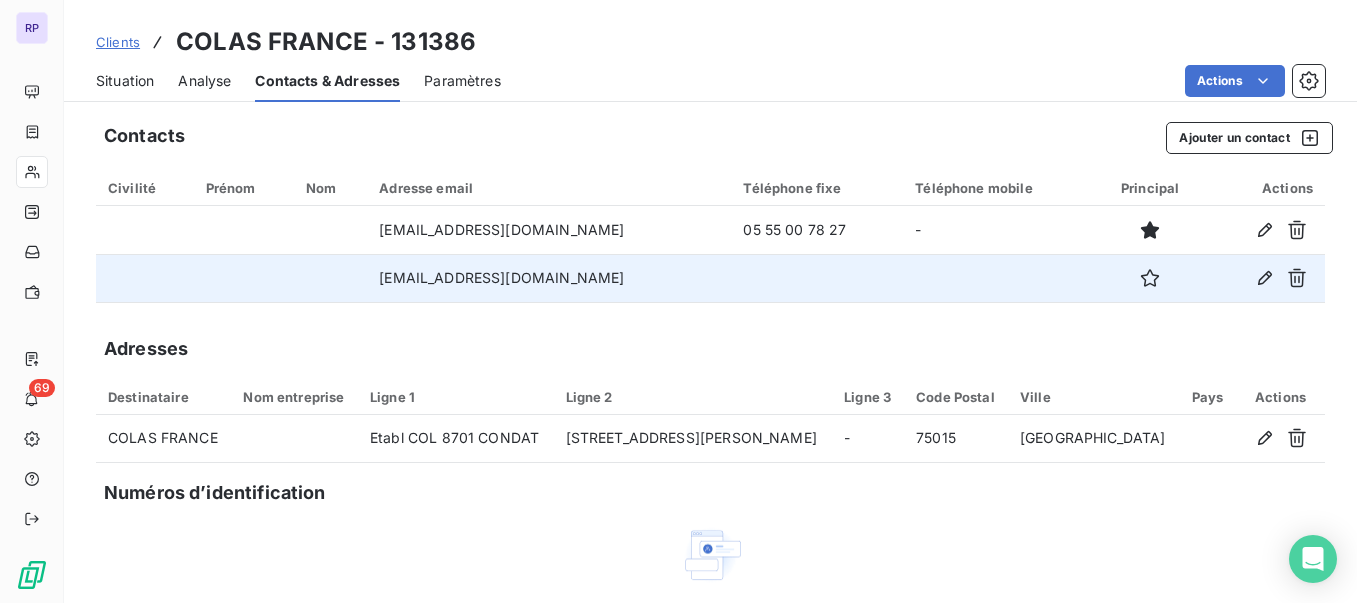 click on "[EMAIL_ADDRESS][DOMAIN_NAME]" at bounding box center [549, 278] 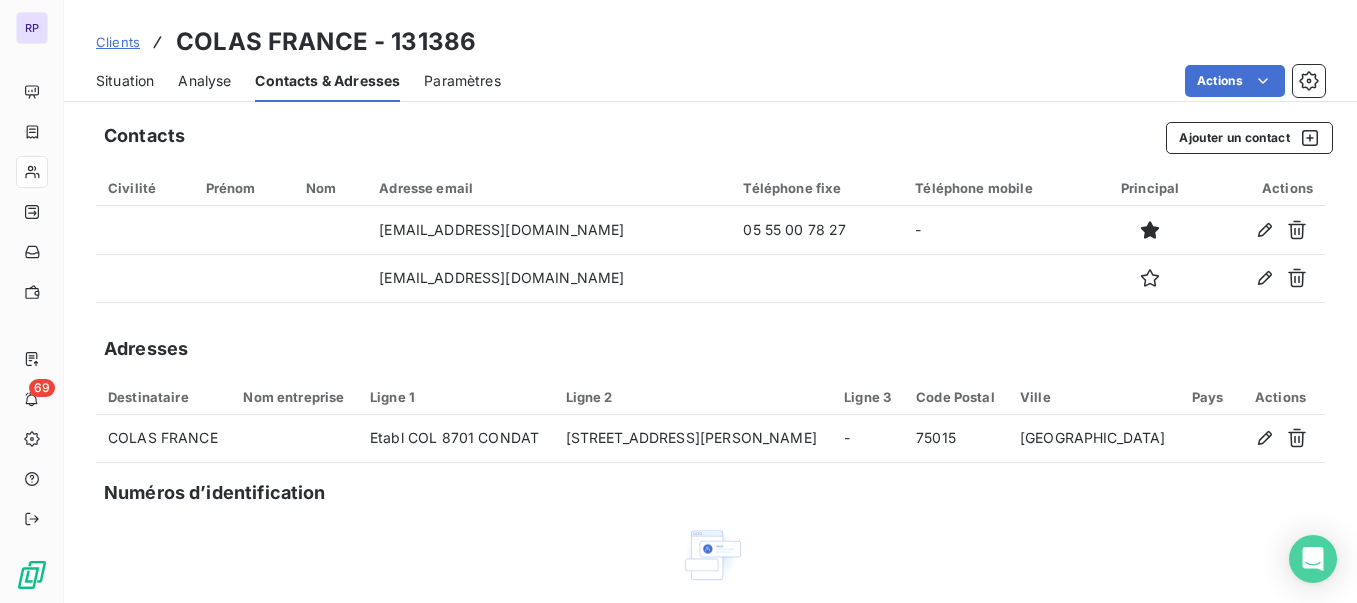 click on "Situation" at bounding box center [125, 81] 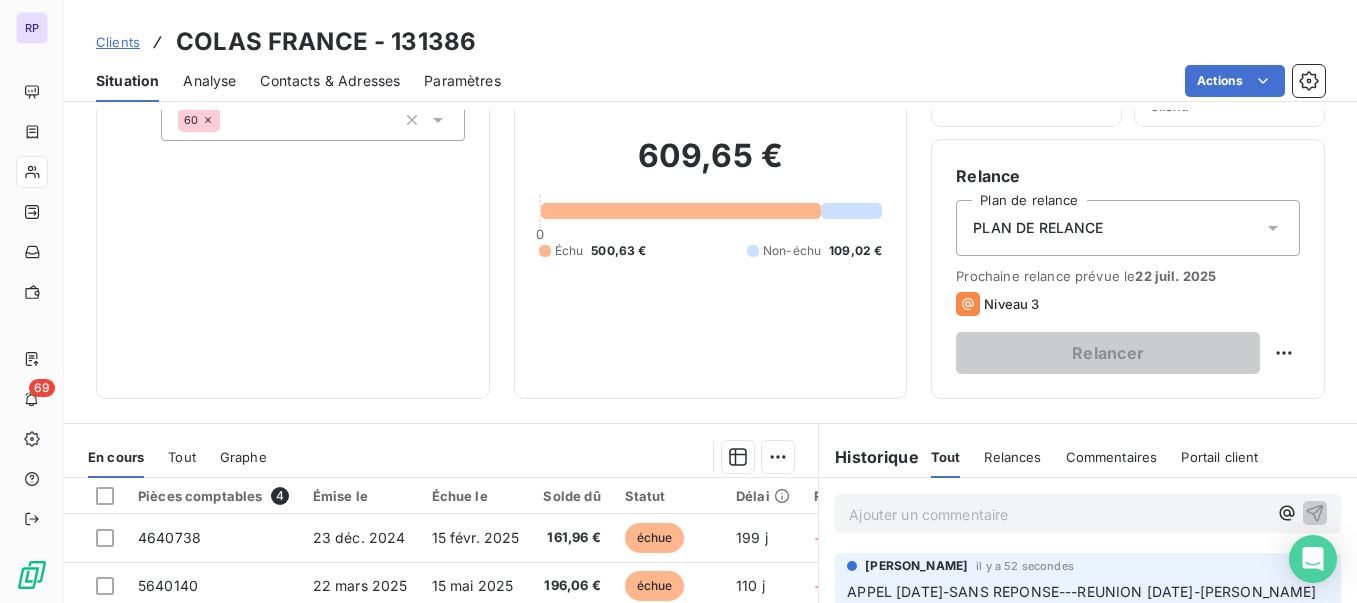scroll, scrollTop: 0, scrollLeft: 0, axis: both 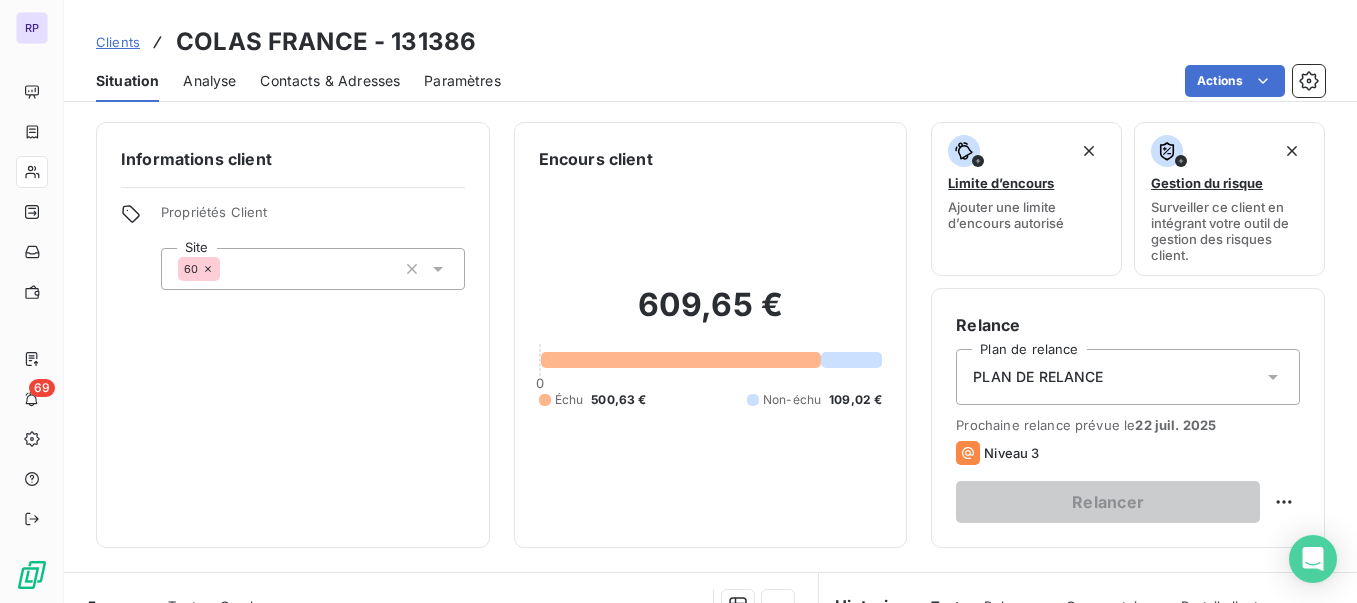 click on "Contacts & Adresses" at bounding box center (330, 81) 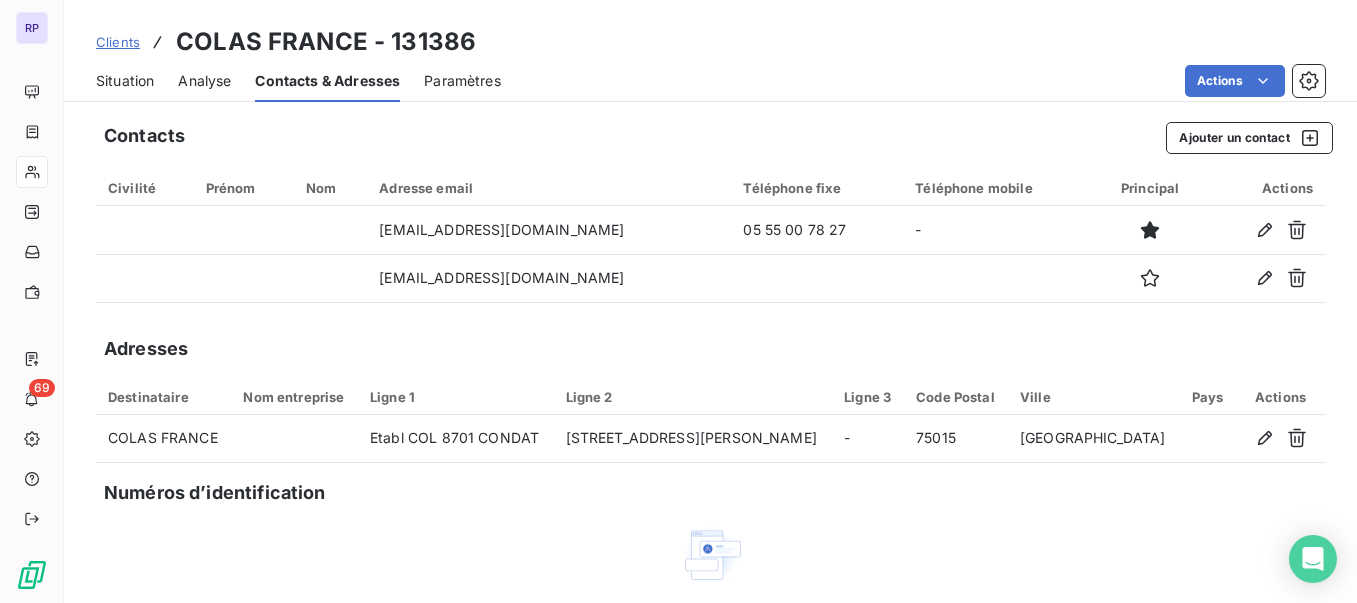 click on "Situation" at bounding box center [125, 81] 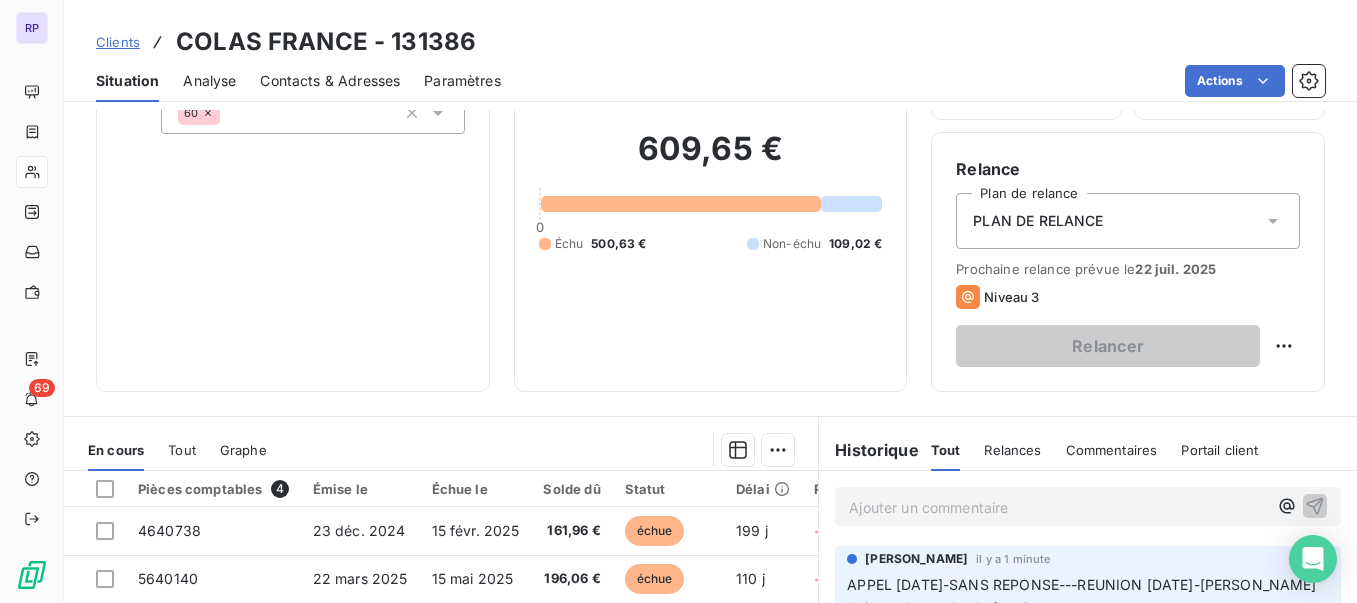 scroll, scrollTop: 154, scrollLeft: 0, axis: vertical 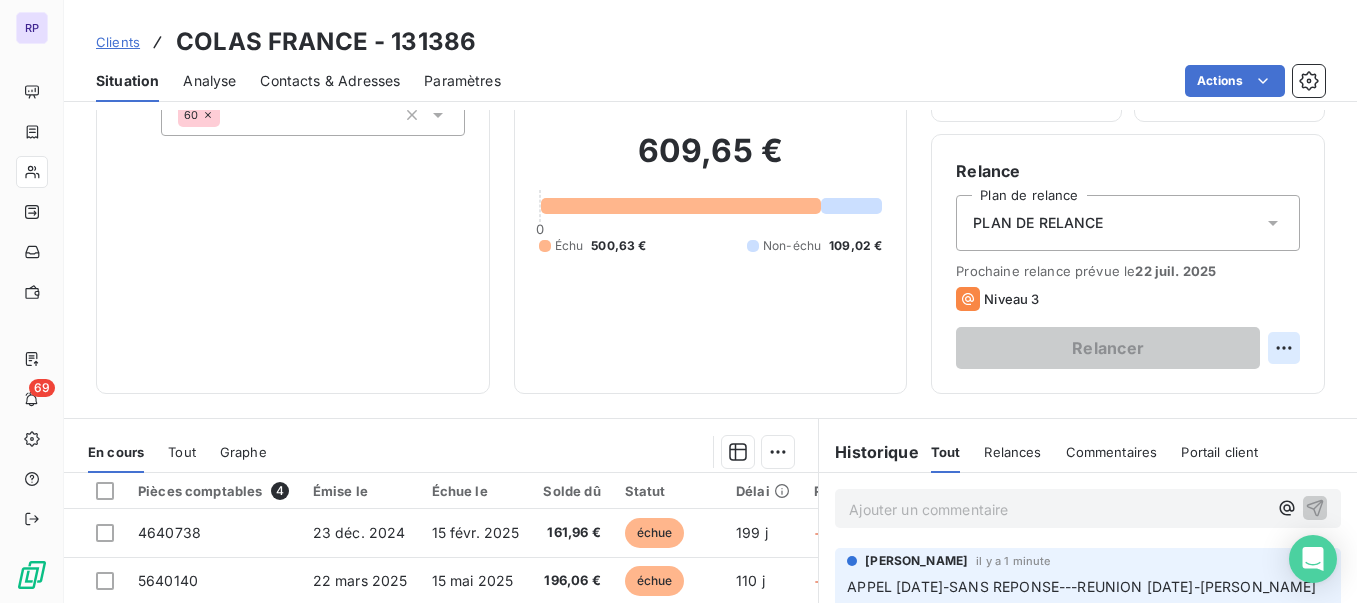 click on "RP 69 Clients COLAS FRANCE - 131386 Situation Analyse Contacts & Adresses Paramètres Actions Informations client Propriétés Client Site 60 Encours client   609,65 € 0 Échu 500,63 € Non-échu 109,02 €     Limite d’encours Ajouter une limite d’encours autorisé Gestion du risque Surveiller ce client en intégrant votre outil de gestion des risques client. Relance Plan de relance PLAN DE RELANCE Prochaine relance prévue le  [DATE] Niveau 3 Relancer En cours Tout Graphe Pièces comptables 4 Émise le Échue le Solde dû Statut Délai   Retard   4640738 [DATE] [DATE] 161,96 € échue 199 j +145 j 5640140 [DATE] [DATE] 196,06 € échue 110 j +56 j 5648215 [DATE] [DATE] 142,61 € échue 100 j +56 j 5640285 [DATE] [DATE] 109,02 € non-échue 9 j -36 j Lignes par page 25 Précédent 1 Suivant Historique Tout Relances Commentaires Portail client Tout Relances Commentaires Portail client Ajouter un commentaire ﻿ Email  :" at bounding box center [678, 301] 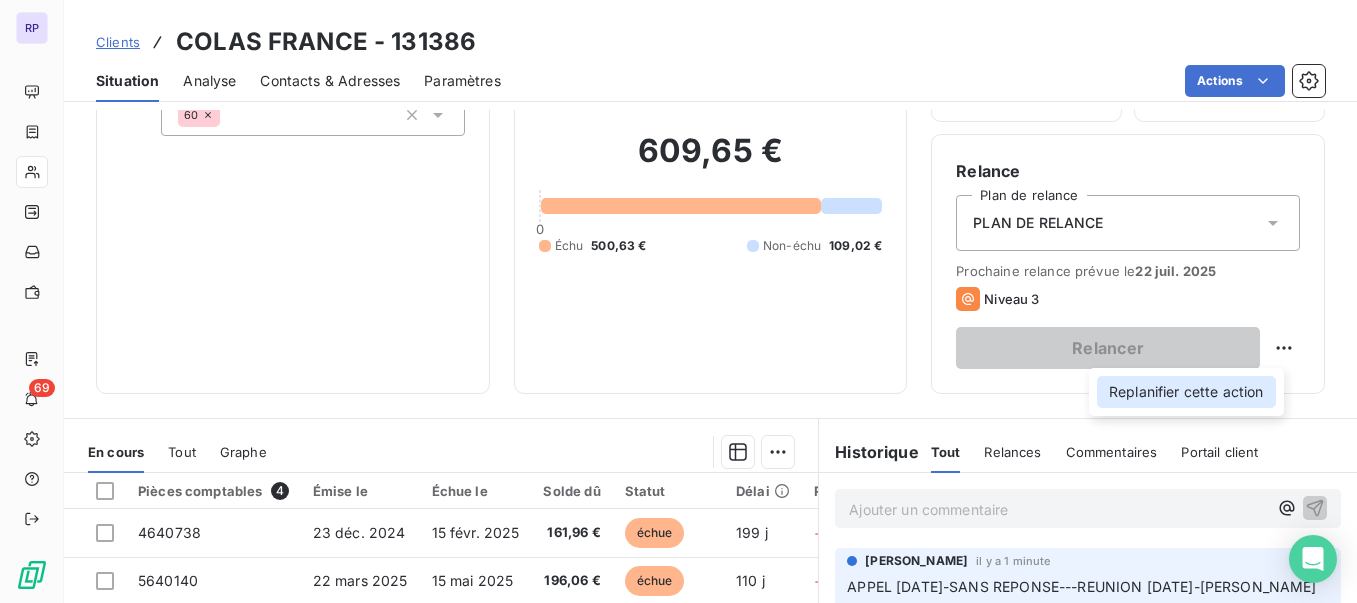 click on "Replanifier cette action" at bounding box center (1186, 392) 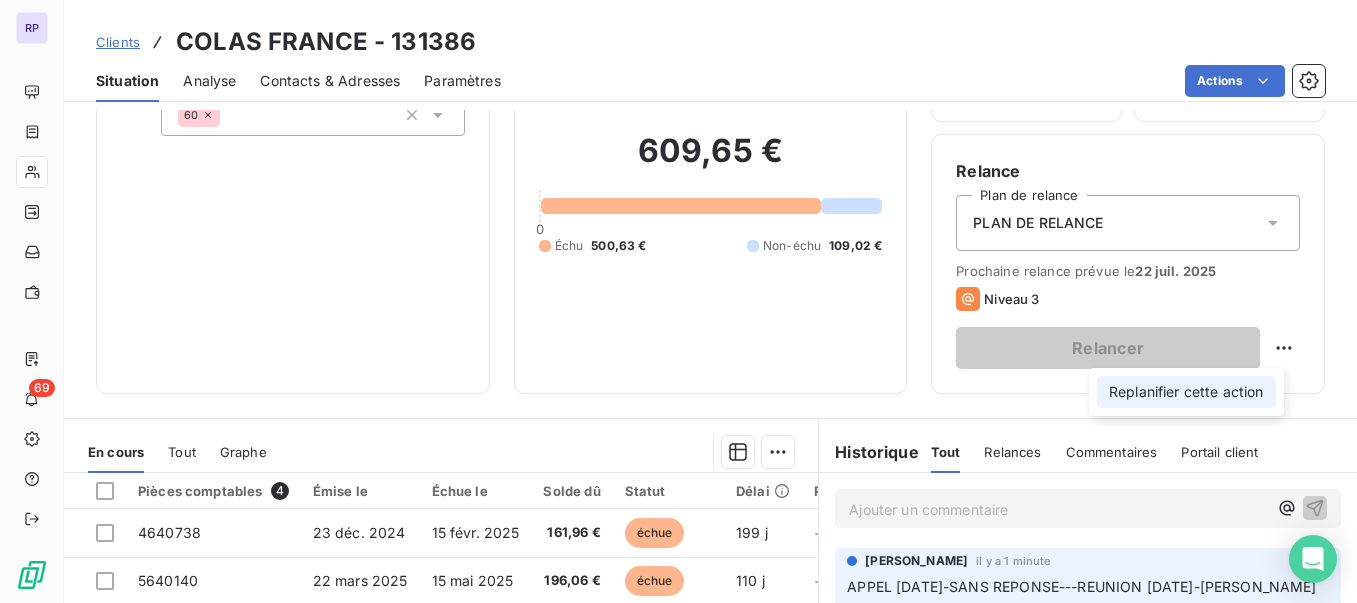 select on "6" 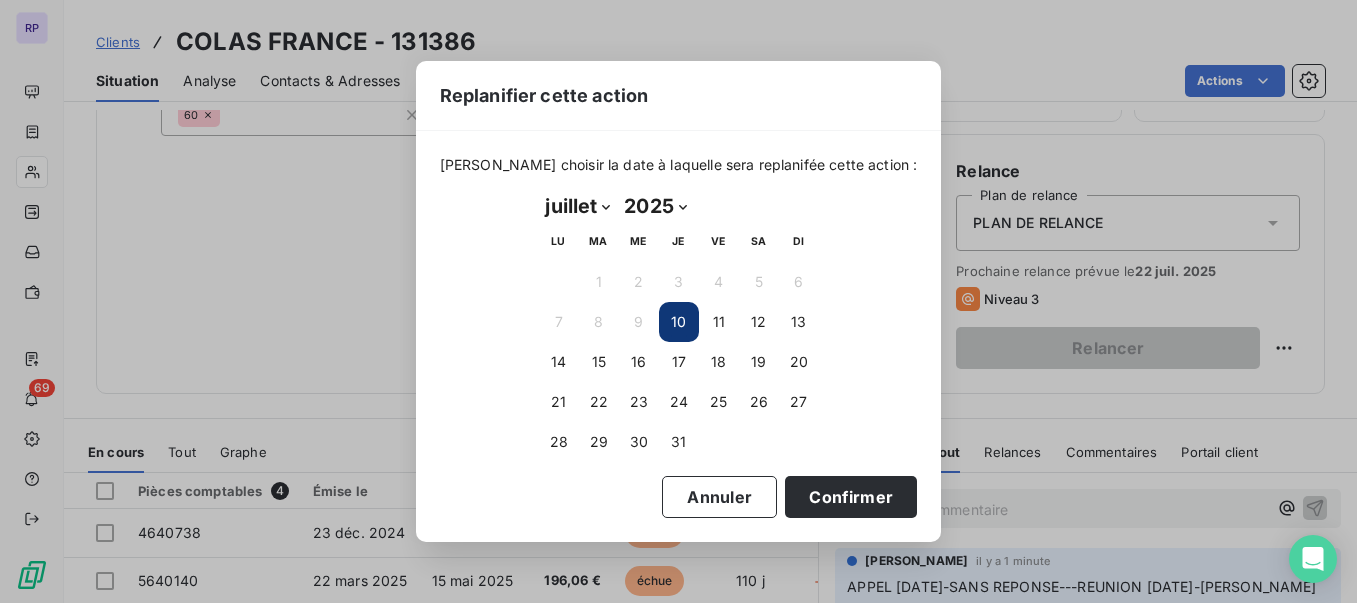click on "10" at bounding box center [679, 322] 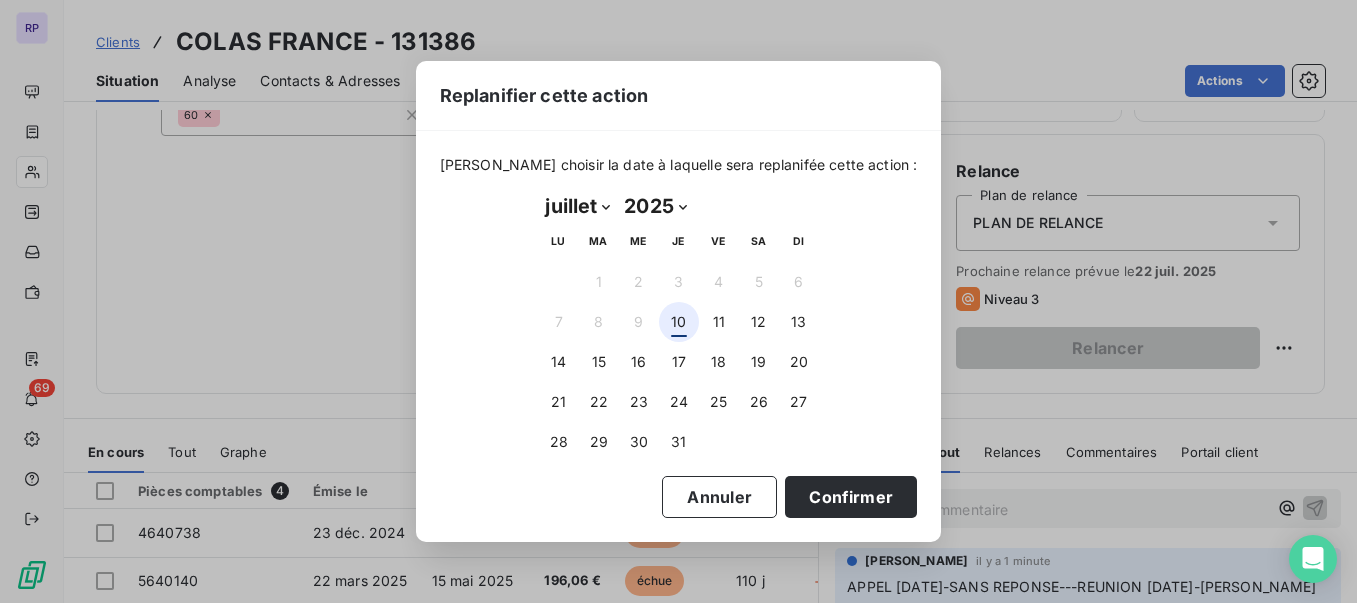 click on "10" at bounding box center (679, 322) 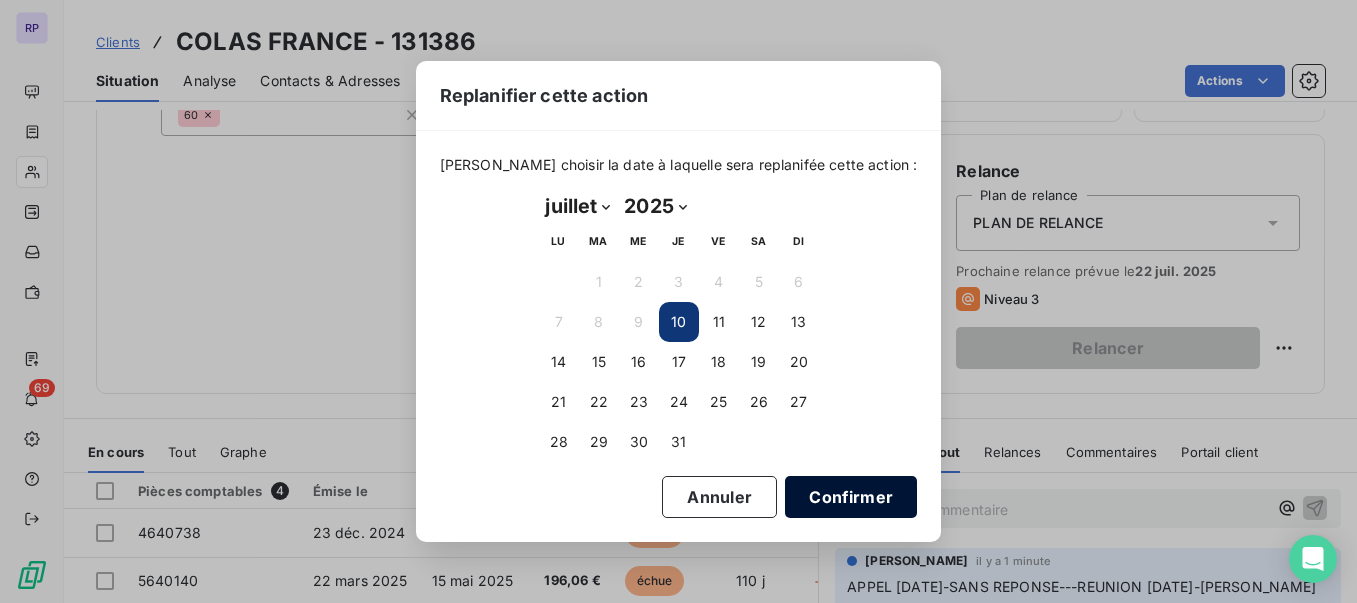click on "Confirmer" at bounding box center (851, 497) 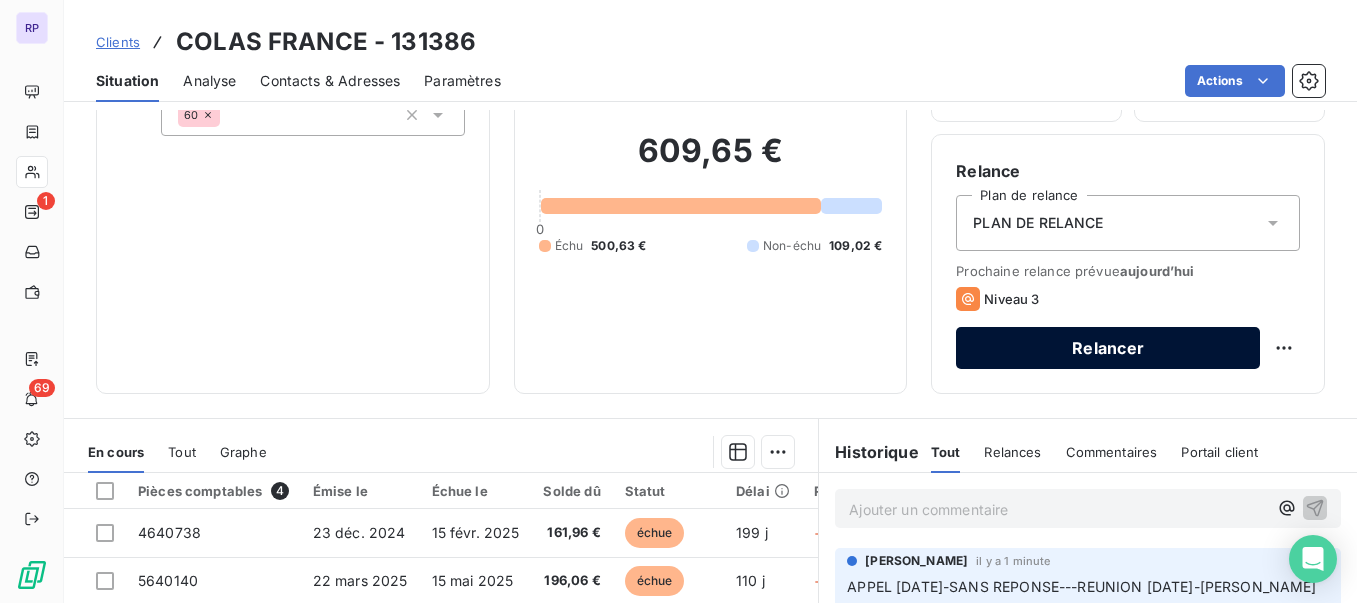 click on "Relancer" at bounding box center [1108, 348] 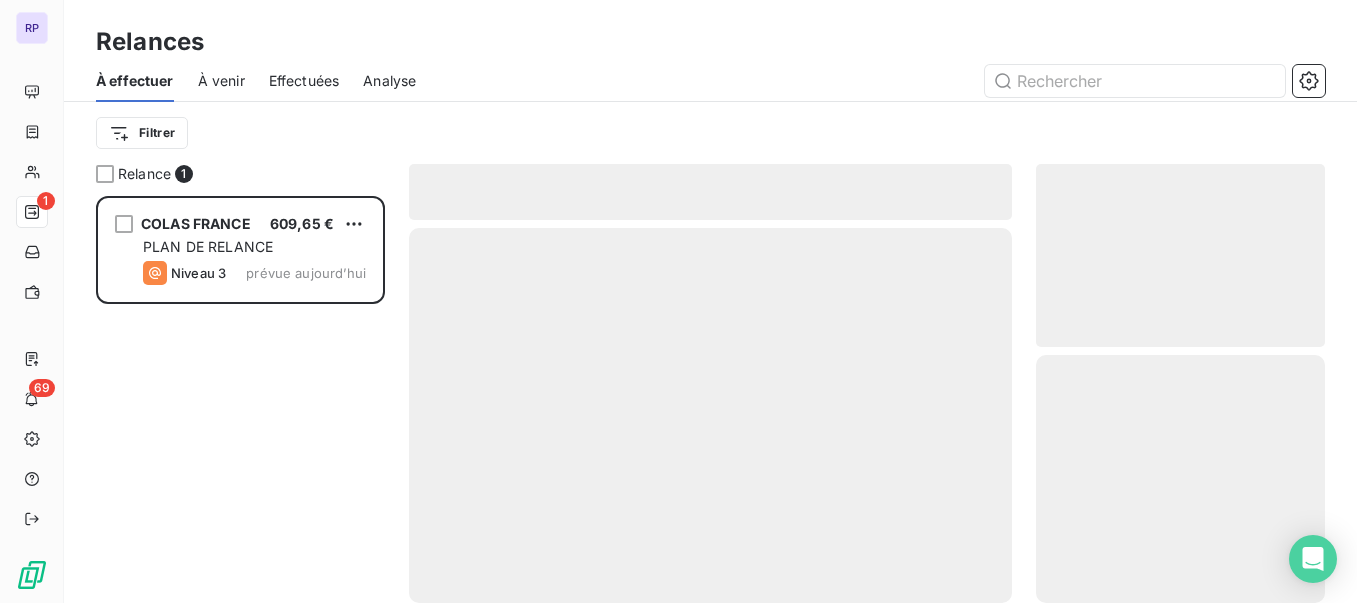 scroll, scrollTop: 16, scrollLeft: 16, axis: both 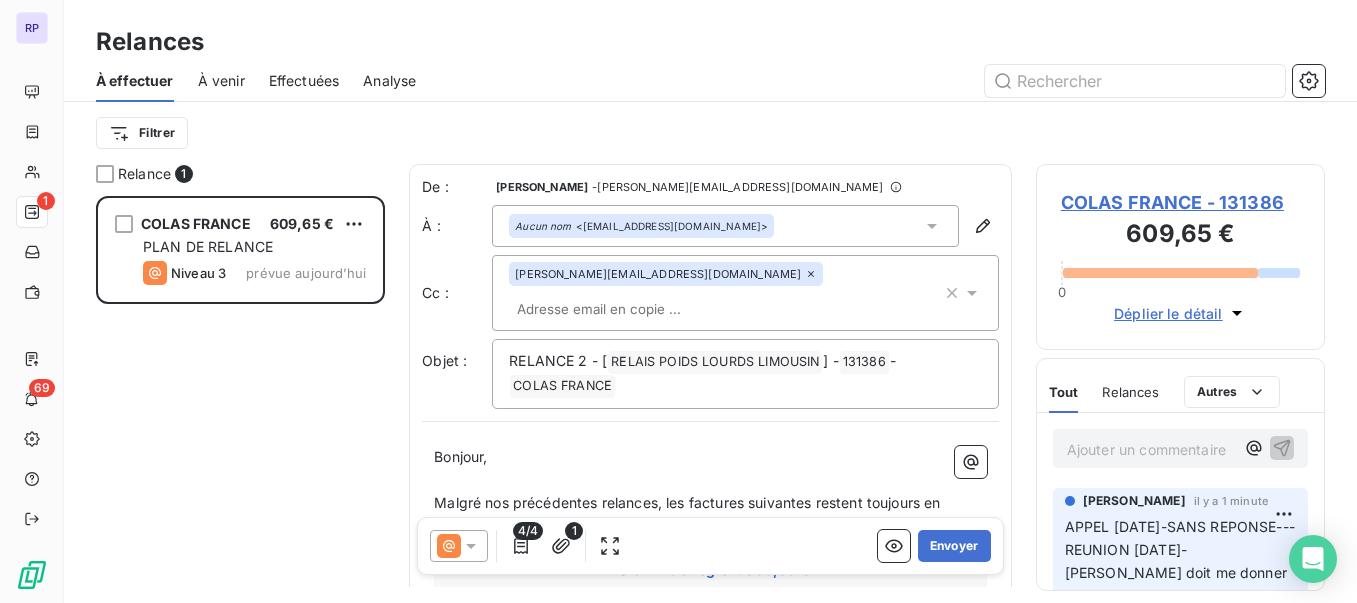 click 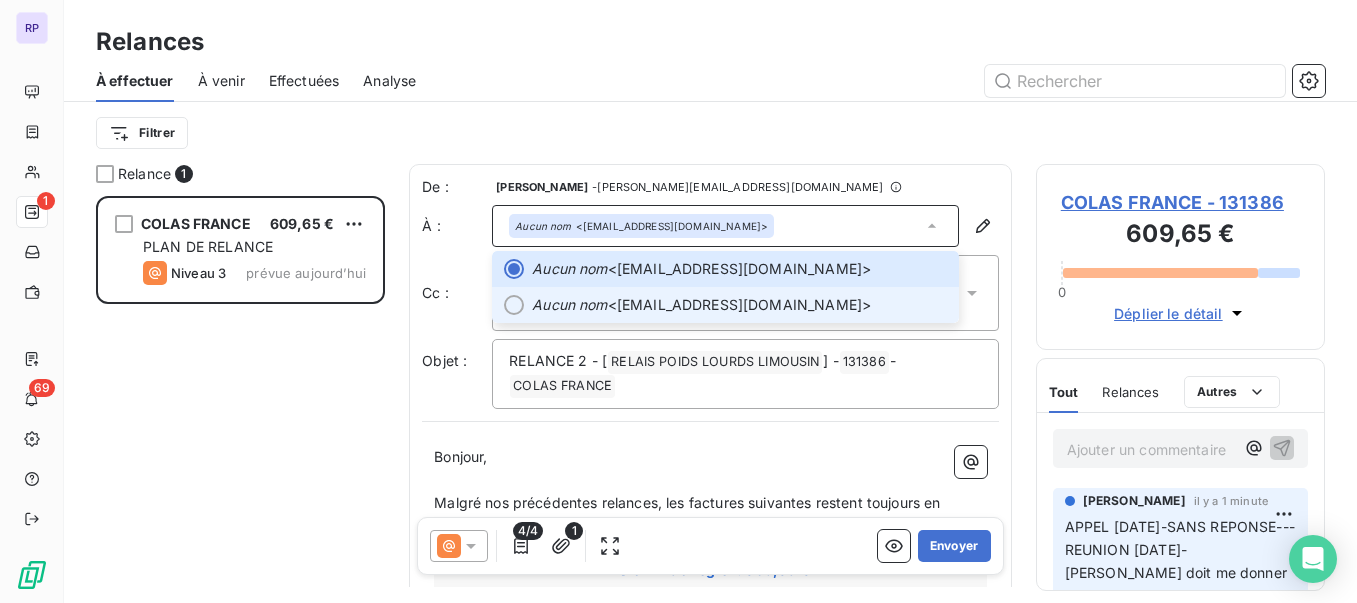 click on "Aucun nom   <[EMAIL_ADDRESS][DOMAIN_NAME]>" at bounding box center (739, 305) 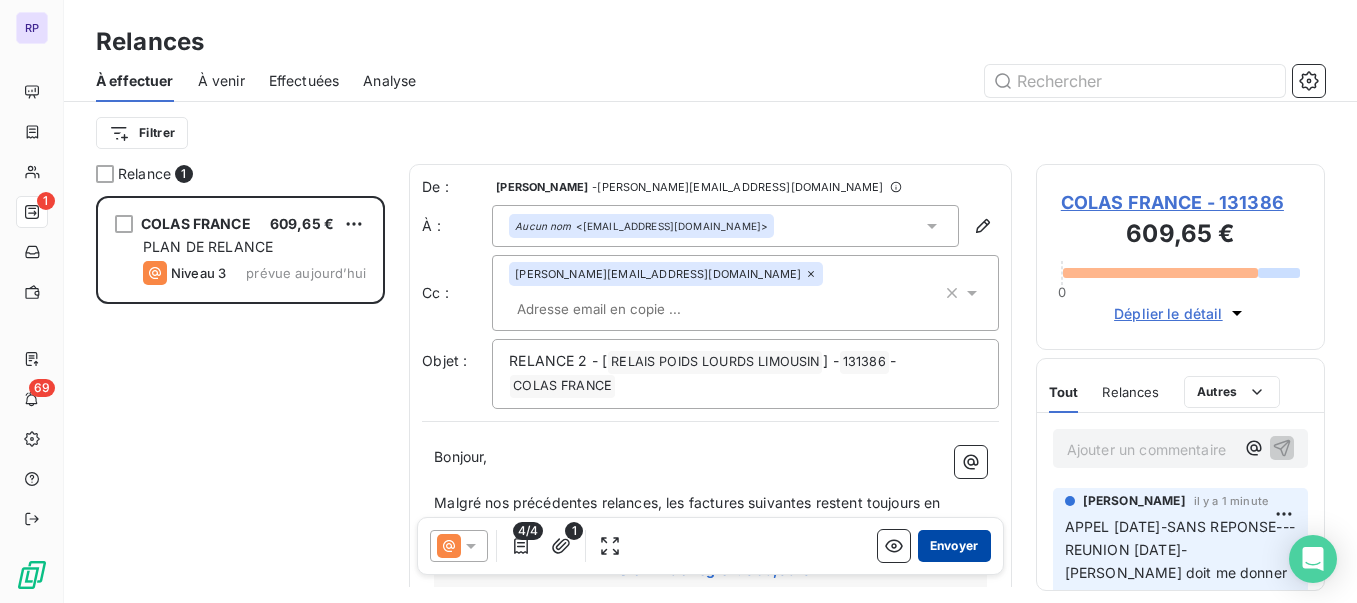 click on "Envoyer" at bounding box center (954, 546) 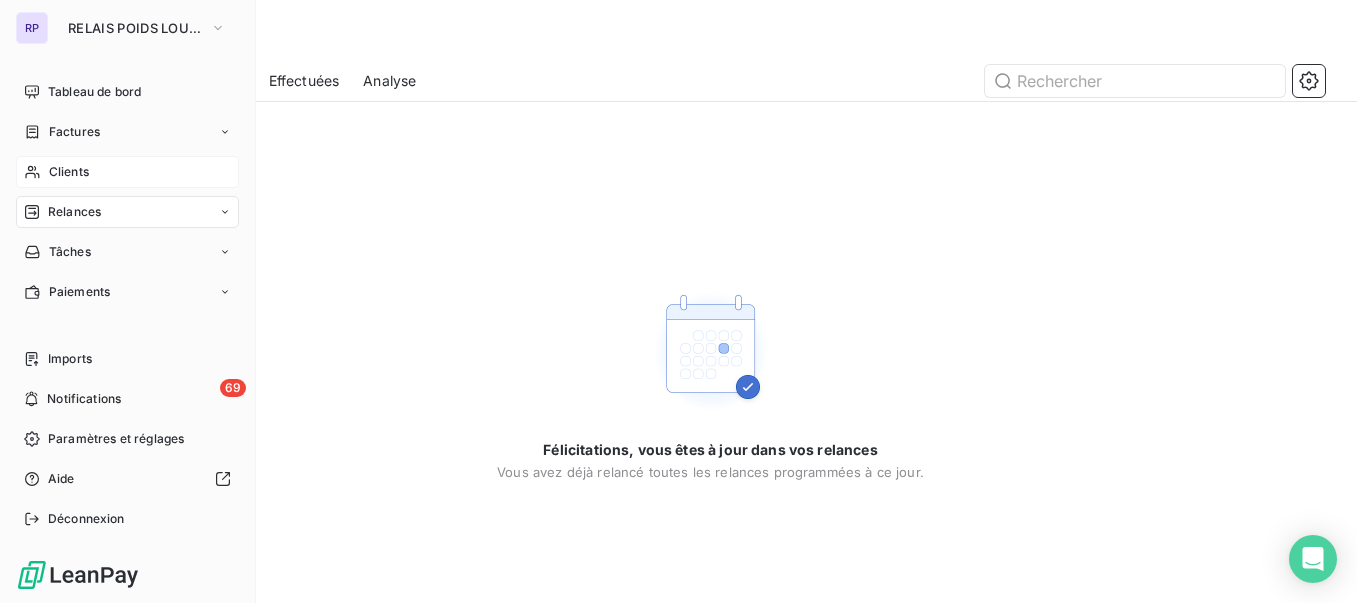 click on "Clients" at bounding box center (69, 172) 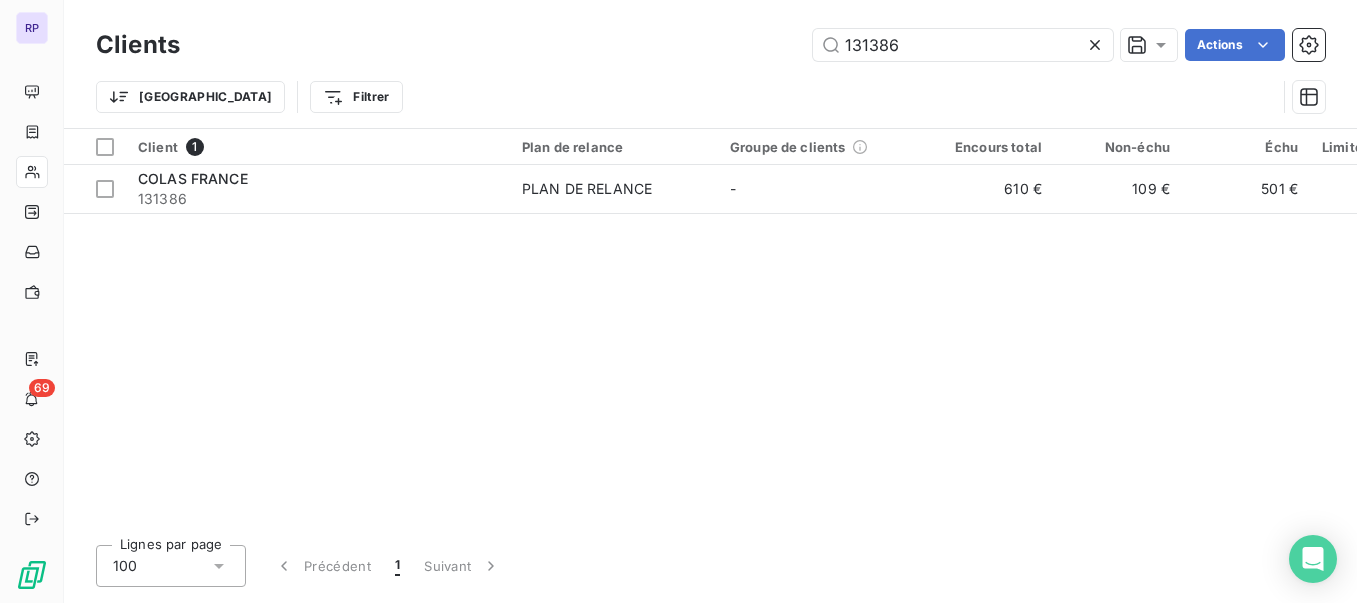 drag, startPoint x: 903, startPoint y: 47, endPoint x: 737, endPoint y: 58, distance: 166.36406 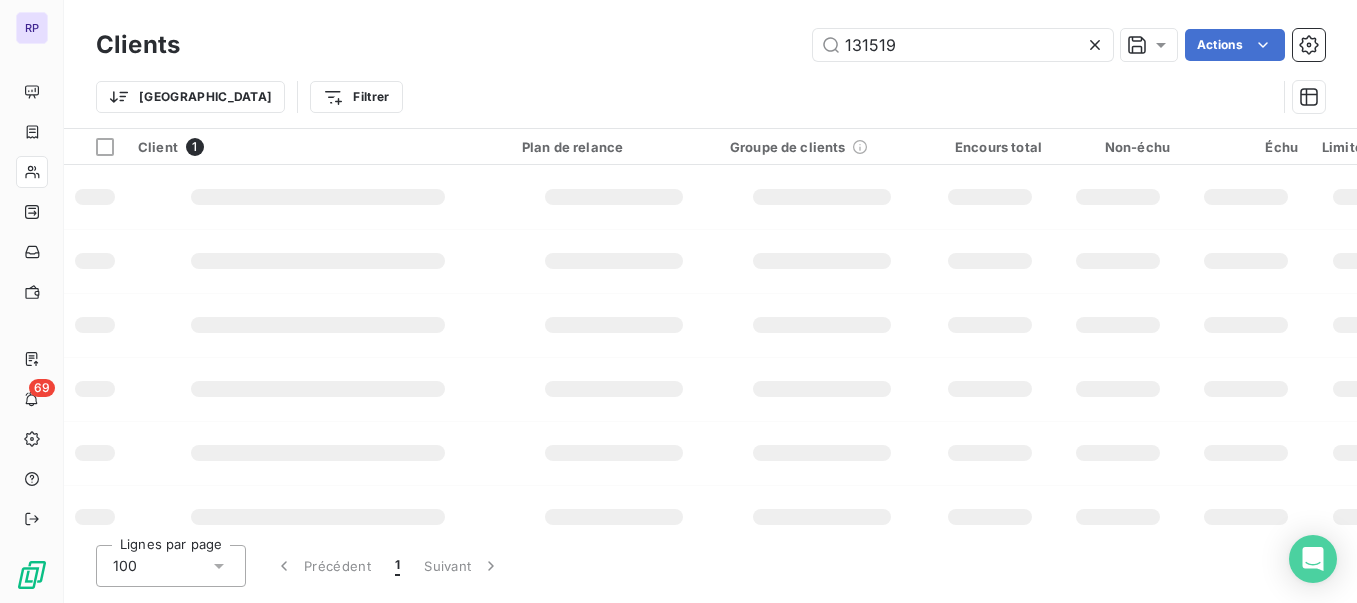 type on "131519" 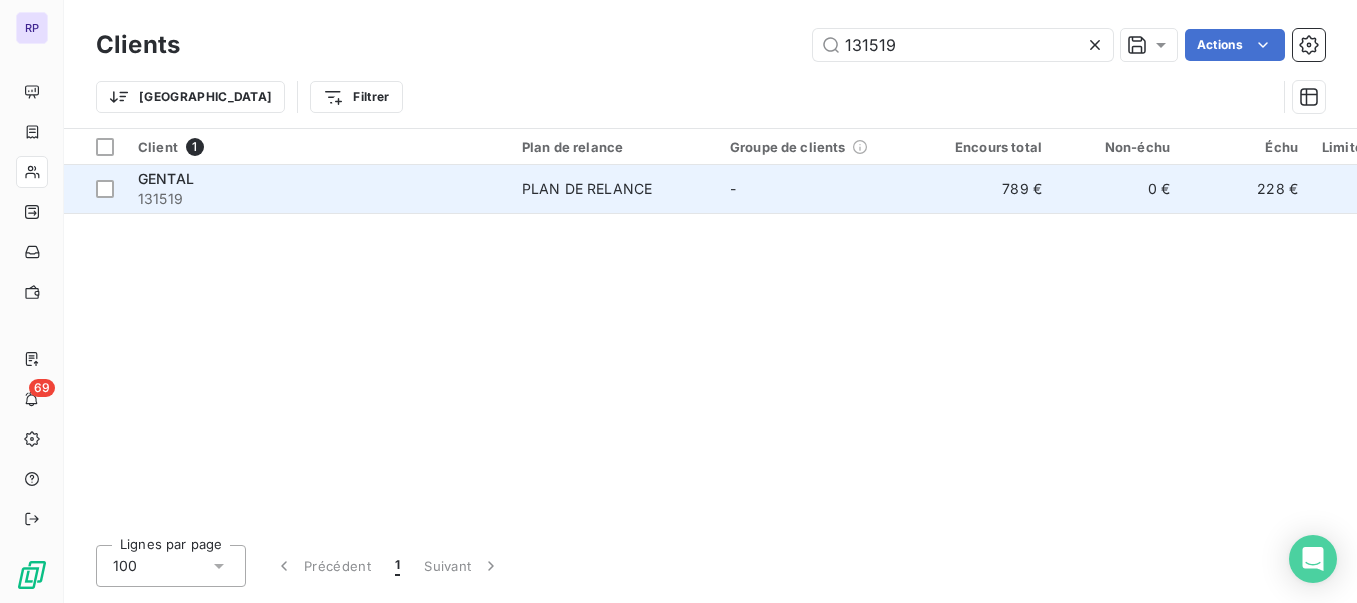 click on "GENTAL" at bounding box center [166, 178] 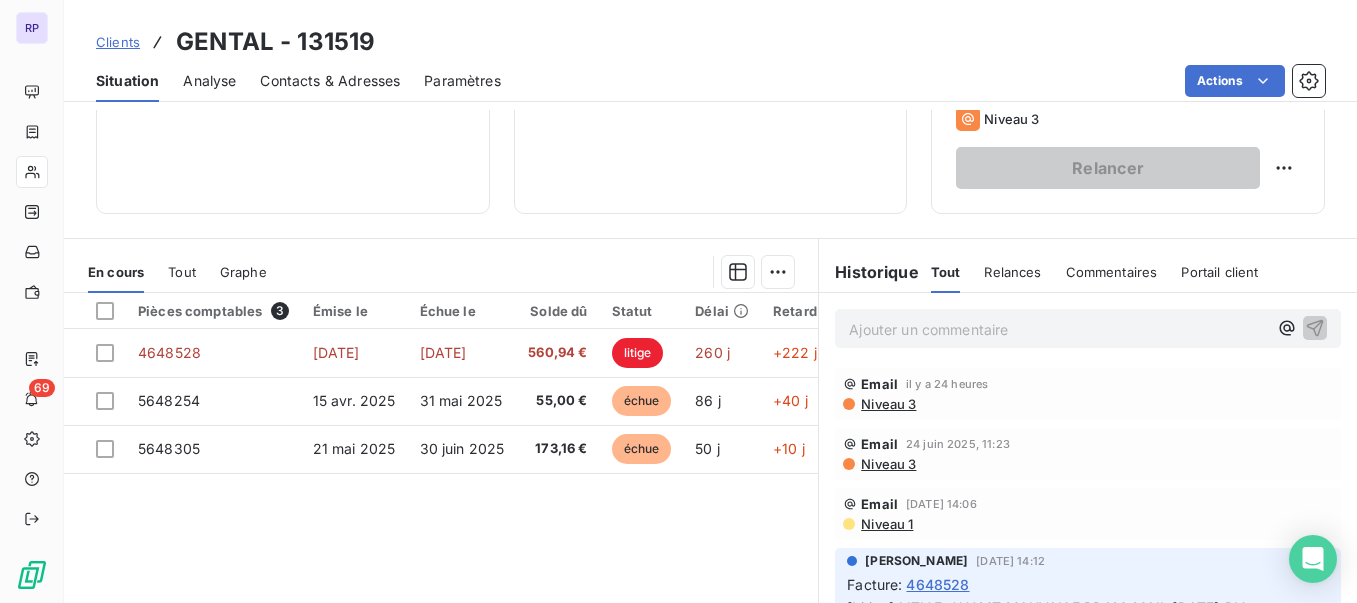 scroll, scrollTop: 368, scrollLeft: 0, axis: vertical 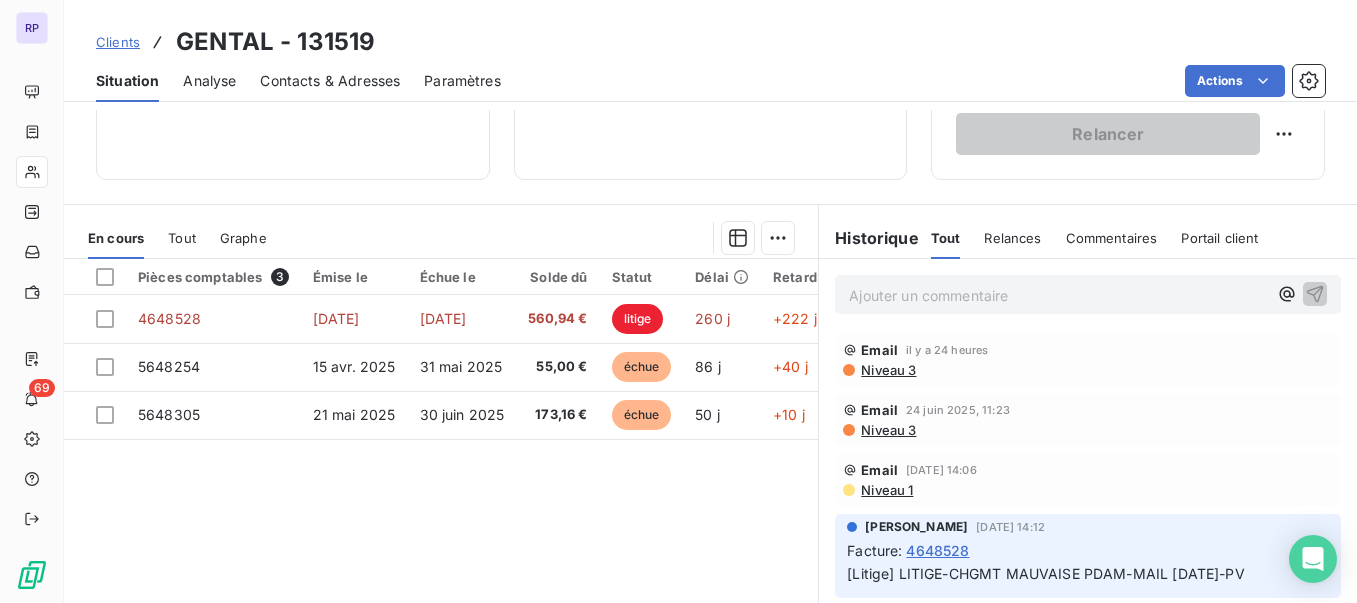 click on "Ajouter un commentaire ﻿" at bounding box center [1058, 295] 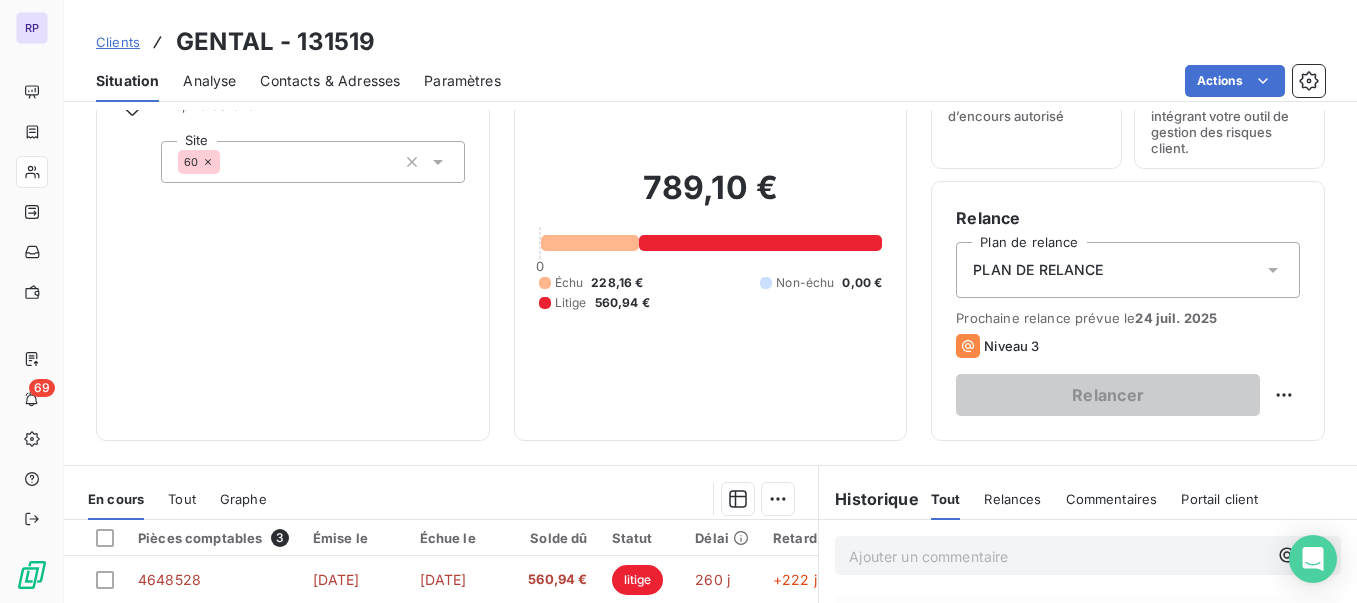 scroll, scrollTop: 109, scrollLeft: 0, axis: vertical 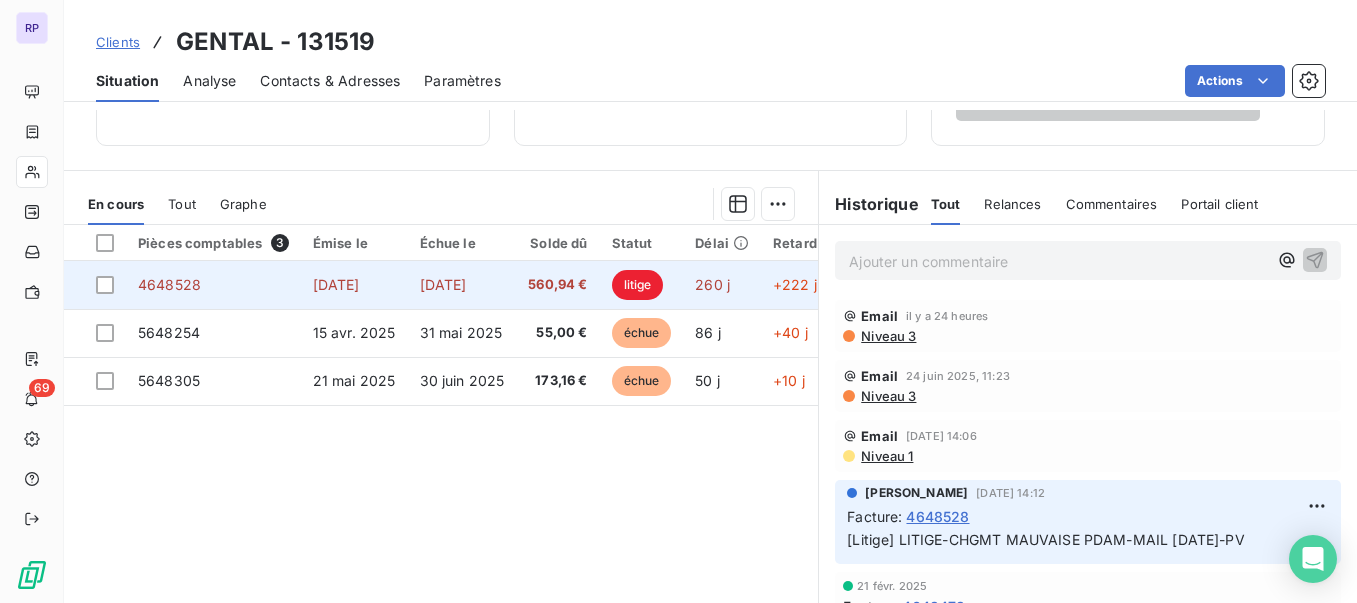 click on "4648528" at bounding box center (169, 284) 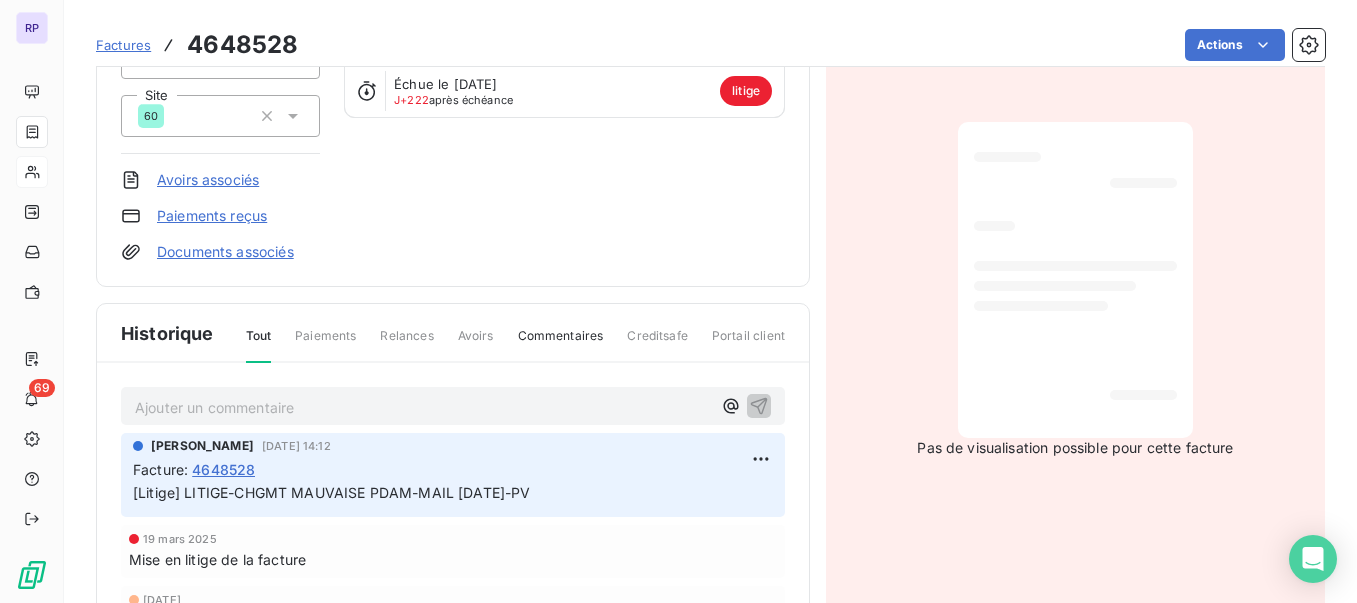 scroll, scrollTop: 256, scrollLeft: 0, axis: vertical 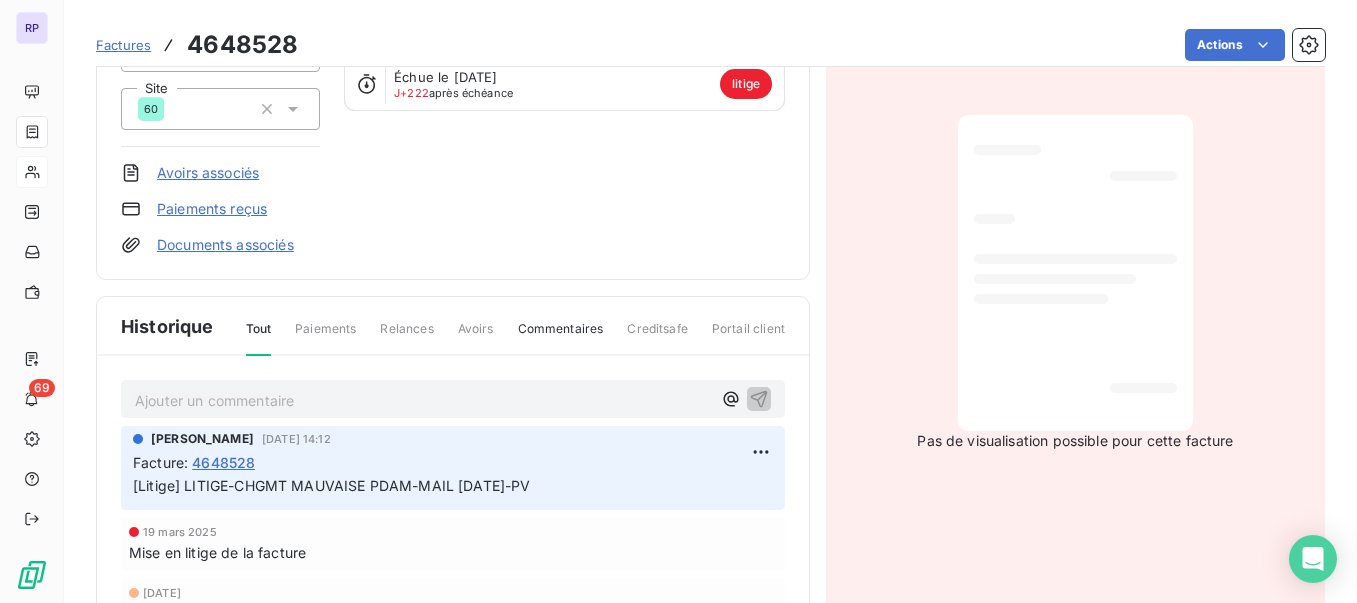 click on "Mise en litige de la facture" at bounding box center (217, 552) 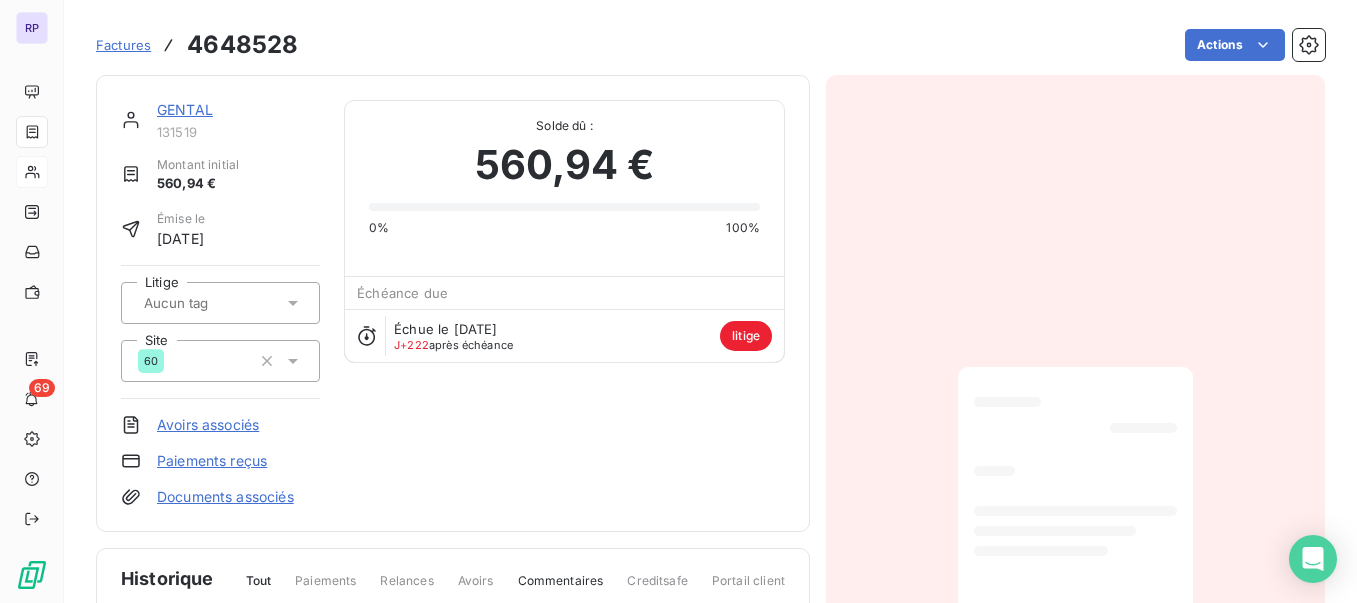 scroll, scrollTop: 0, scrollLeft: 0, axis: both 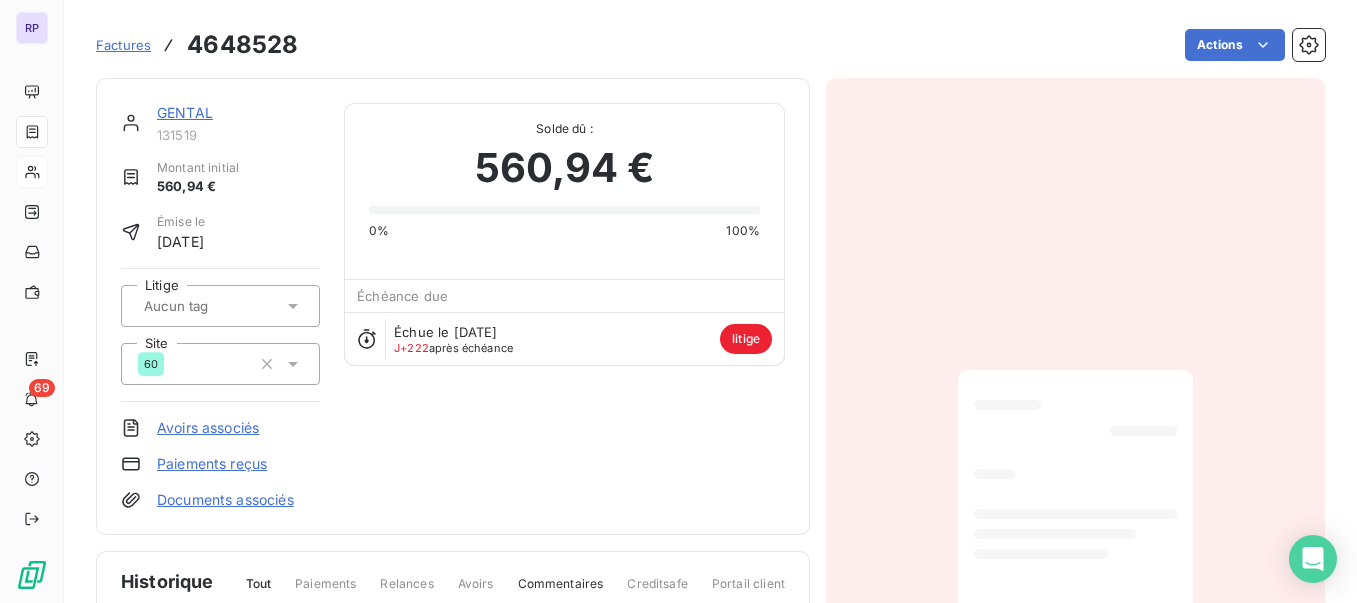 click on "GENTAL" at bounding box center [185, 112] 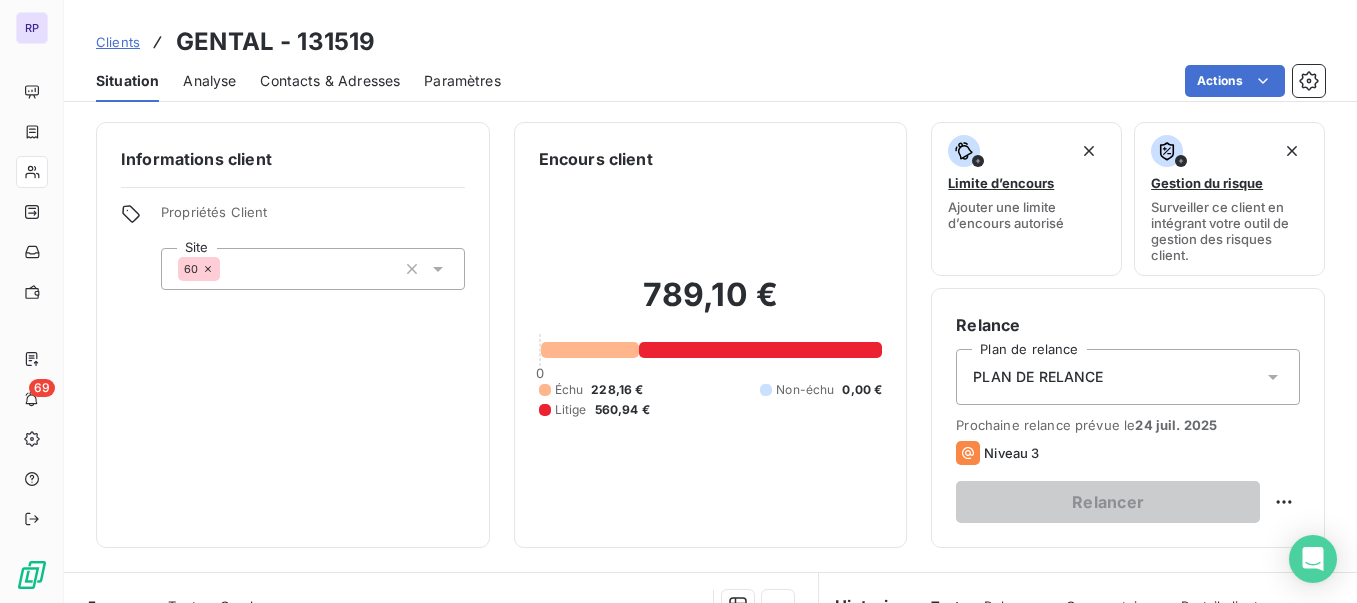 click on "Clients" at bounding box center [118, 42] 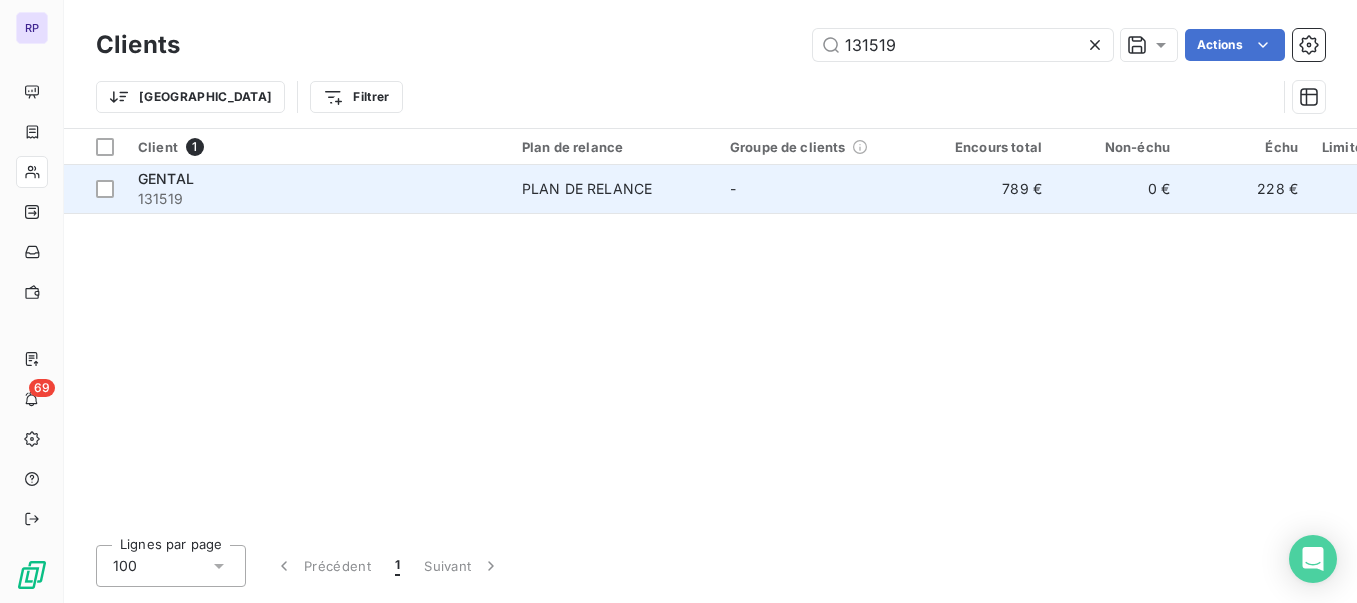 click on "131519" at bounding box center [318, 199] 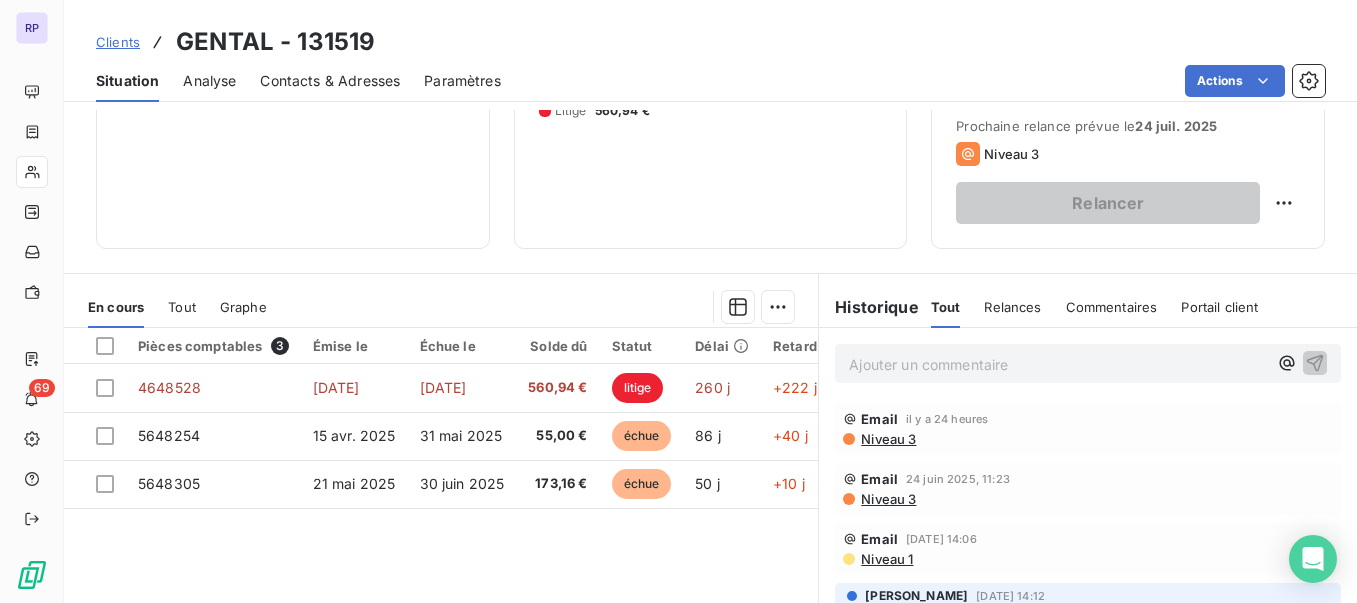 scroll, scrollTop: 301, scrollLeft: 0, axis: vertical 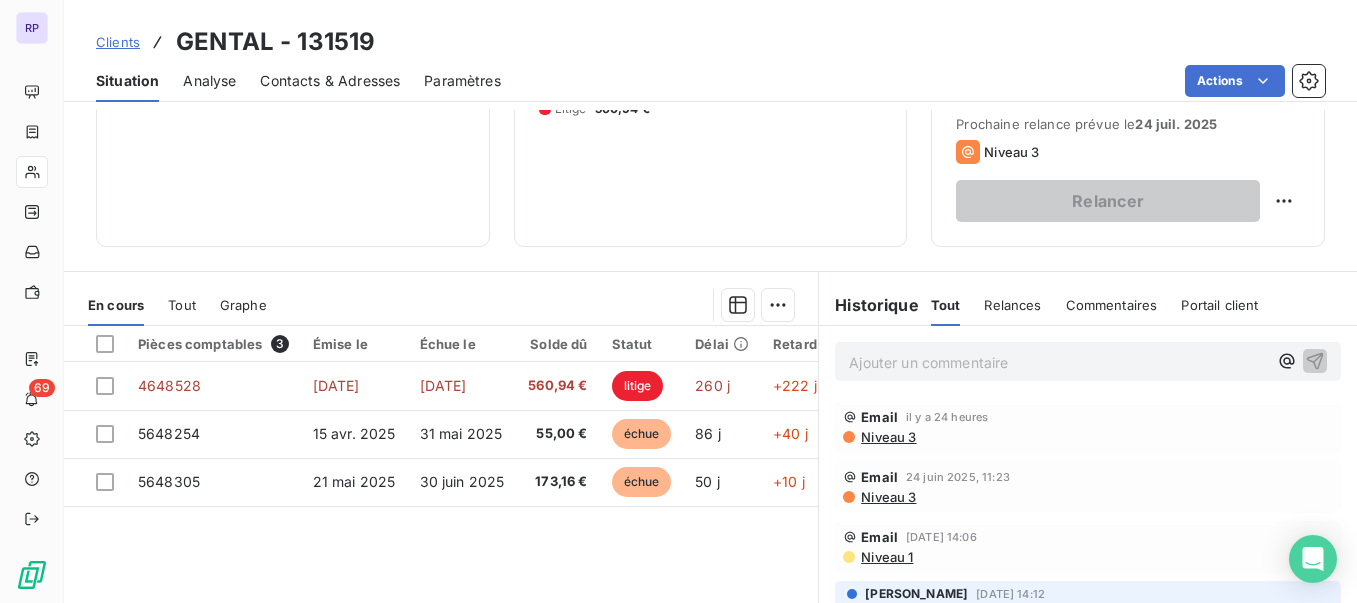 click on "Ajouter un commentaire ﻿" at bounding box center [1058, 362] 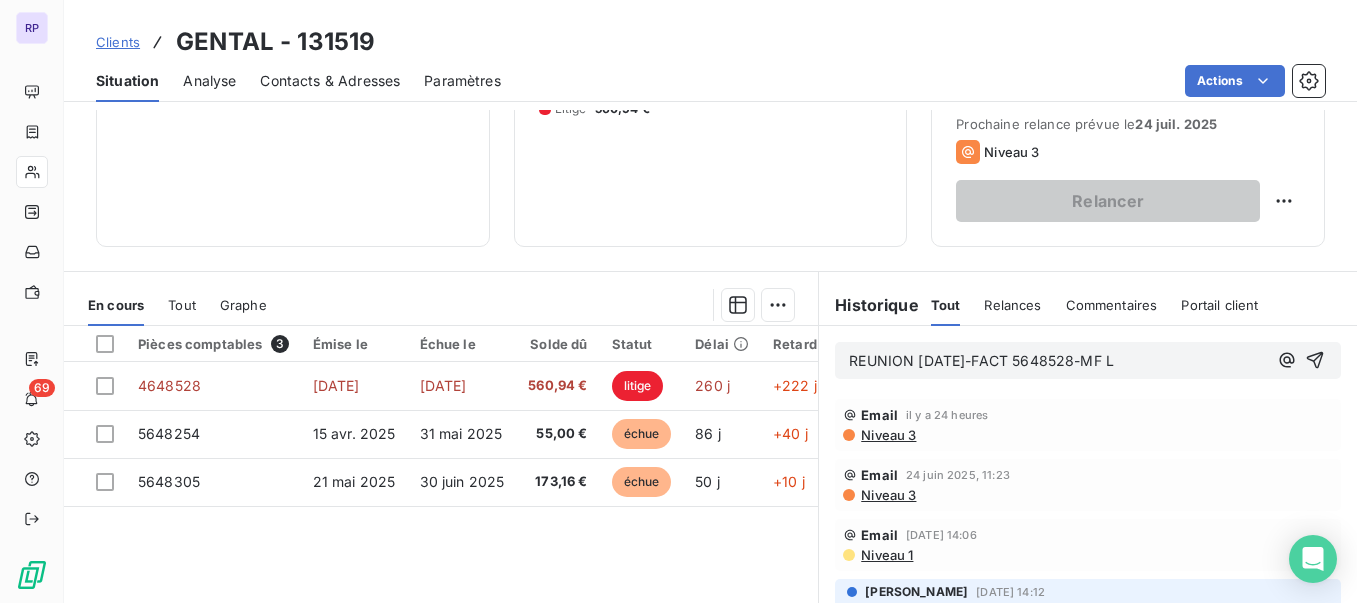 drag, startPoint x: 1125, startPoint y: 359, endPoint x: 1128, endPoint y: 336, distance: 23.194826 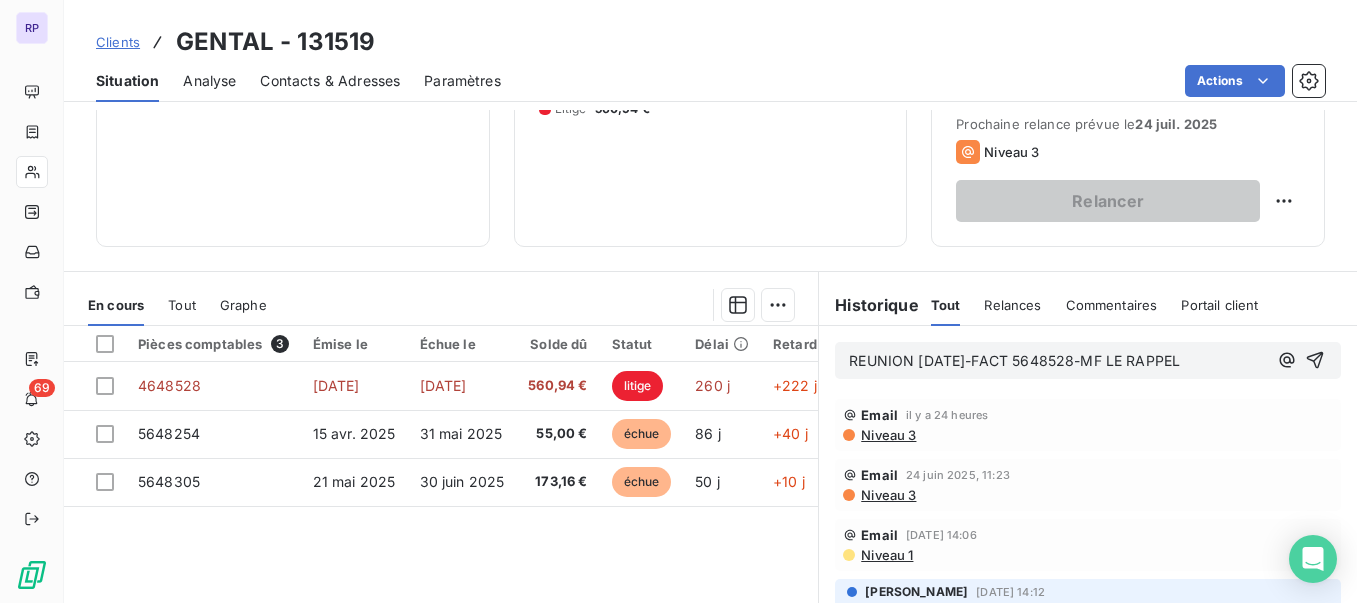 copy on "REUNION [DATE]-FACT 5648528-MF LE RAPPEL" 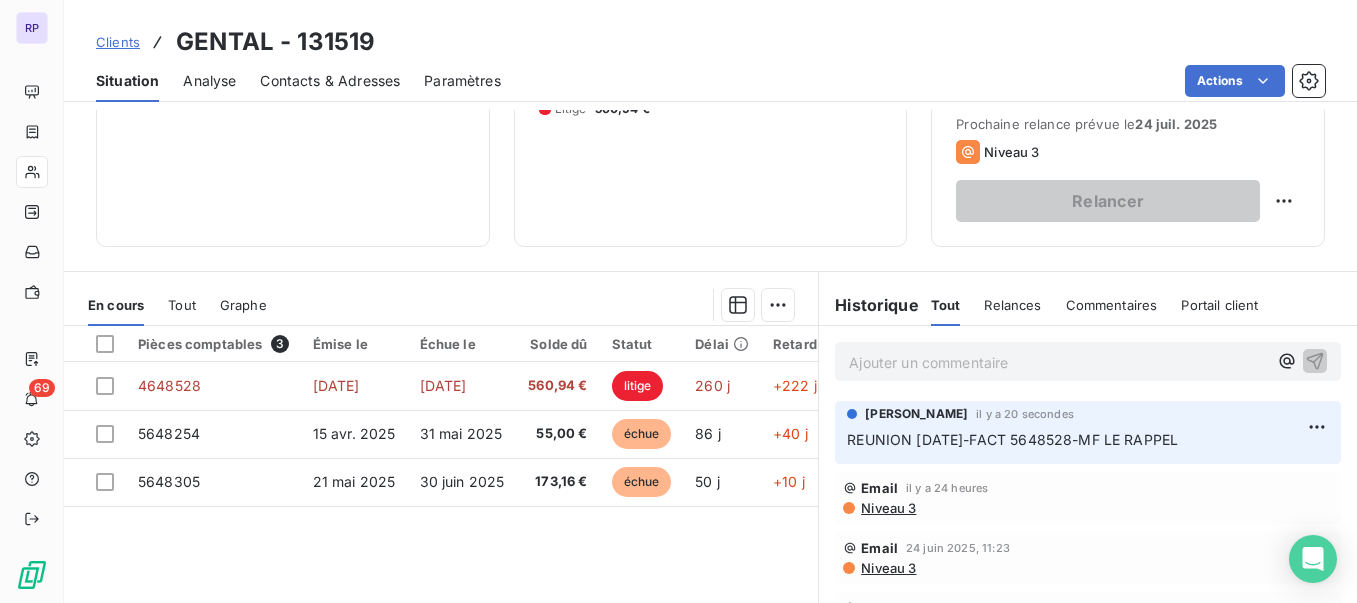 click on "Clients" at bounding box center [118, 42] 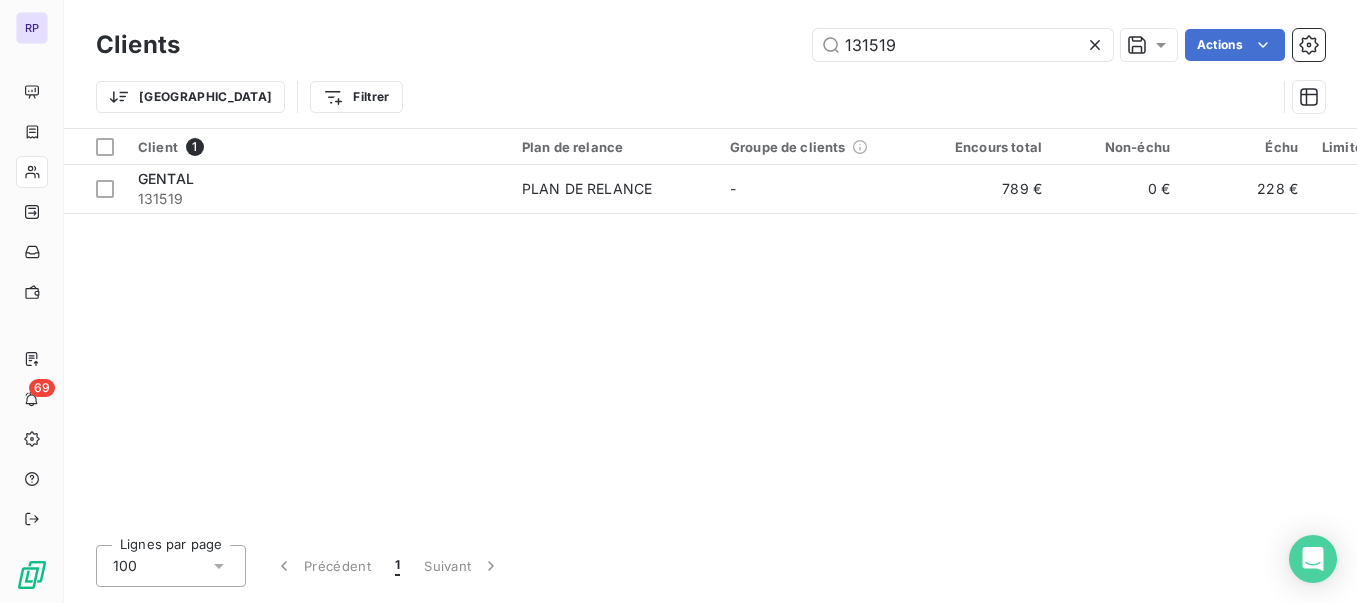 drag, startPoint x: 900, startPoint y: 47, endPoint x: 635, endPoint y: 64, distance: 265.5447 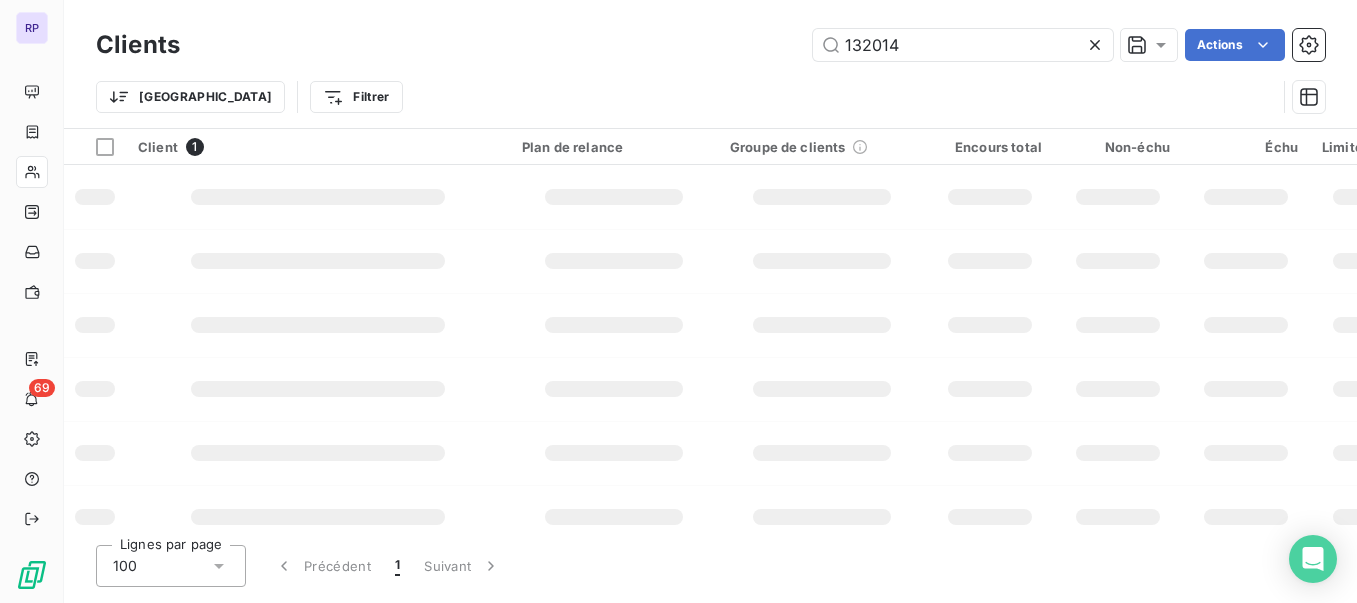 type on "132014" 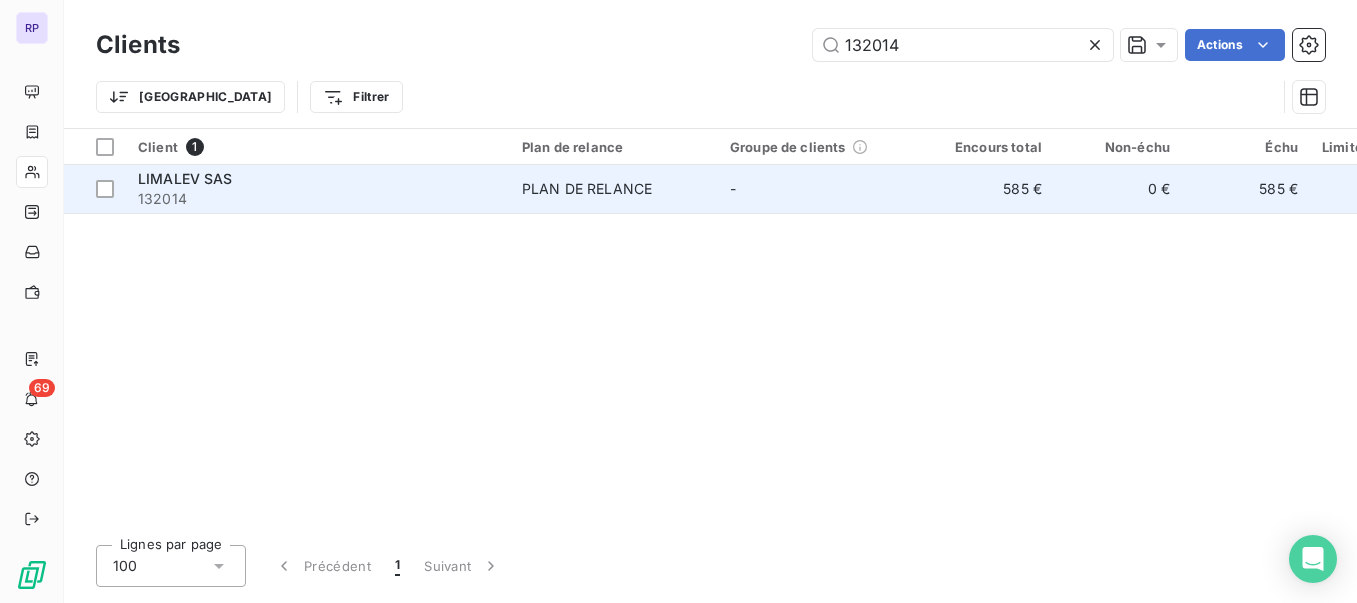 click on "LIMALEV SAS" at bounding box center [185, 178] 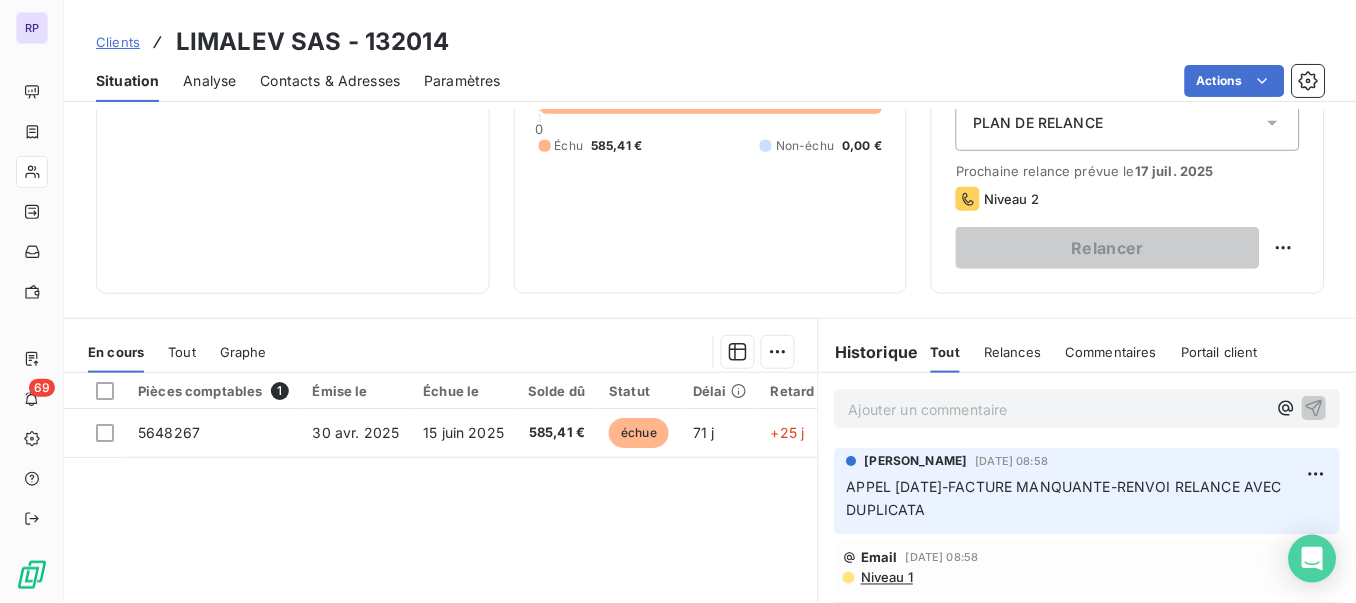 scroll, scrollTop: 269, scrollLeft: 0, axis: vertical 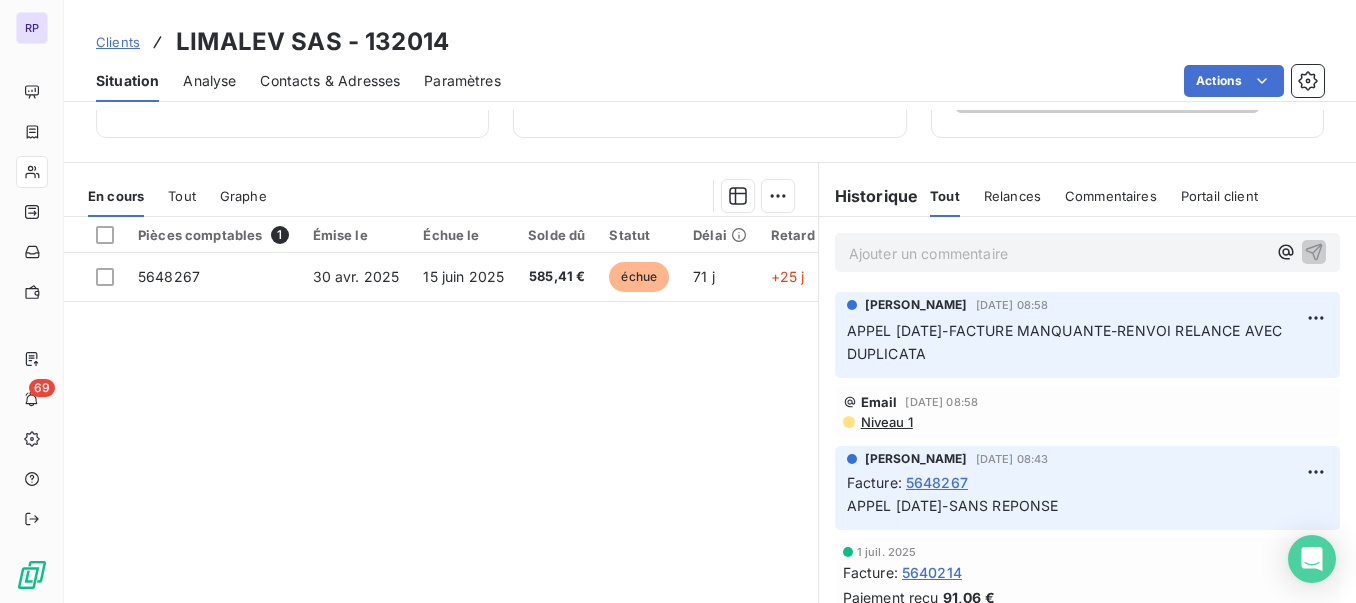 click on "Contacts & Adresses" at bounding box center (330, 81) 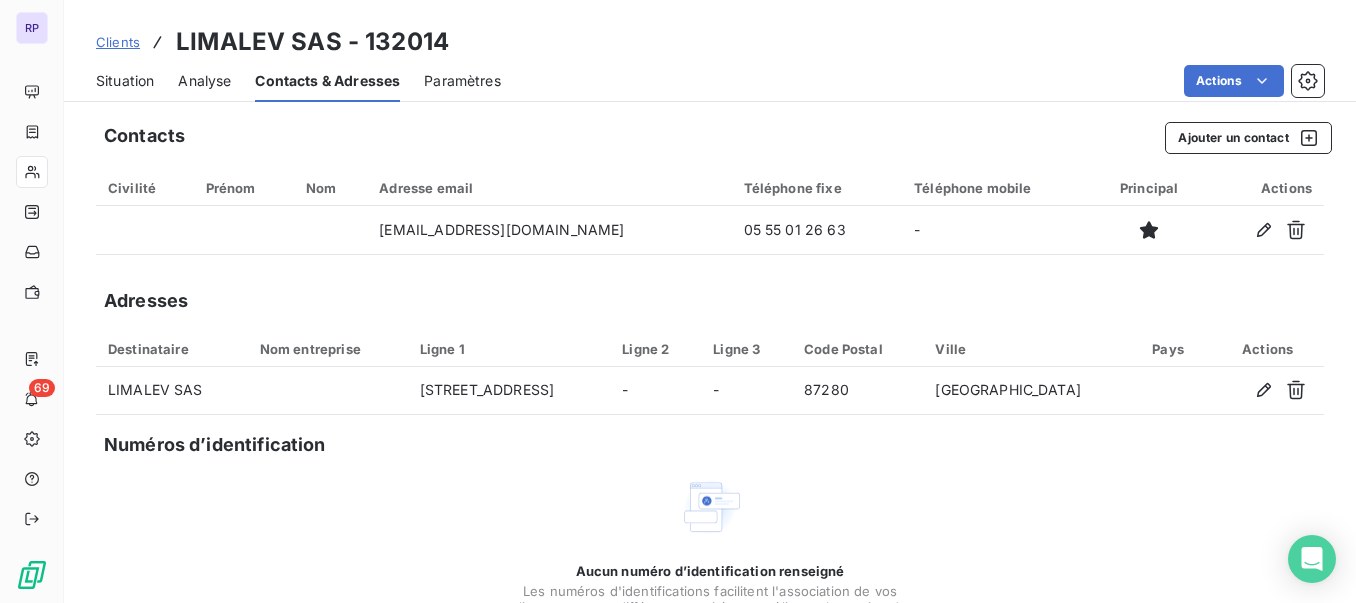 click on "Situation" at bounding box center [125, 81] 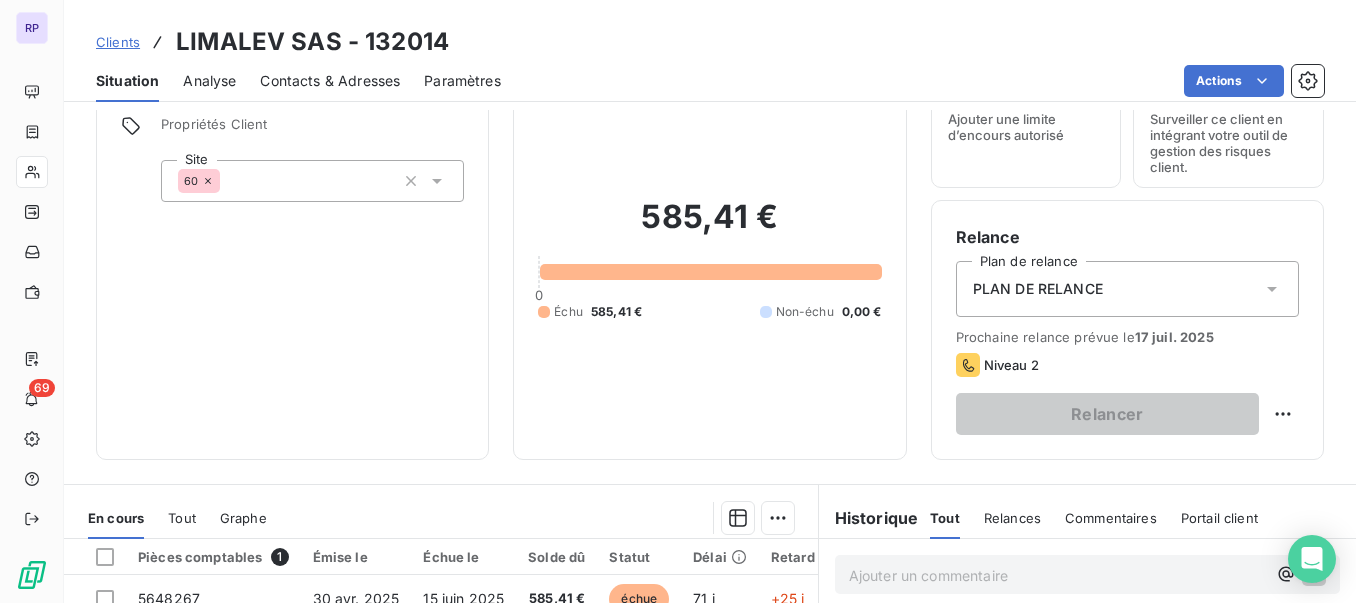 scroll, scrollTop: 105, scrollLeft: 0, axis: vertical 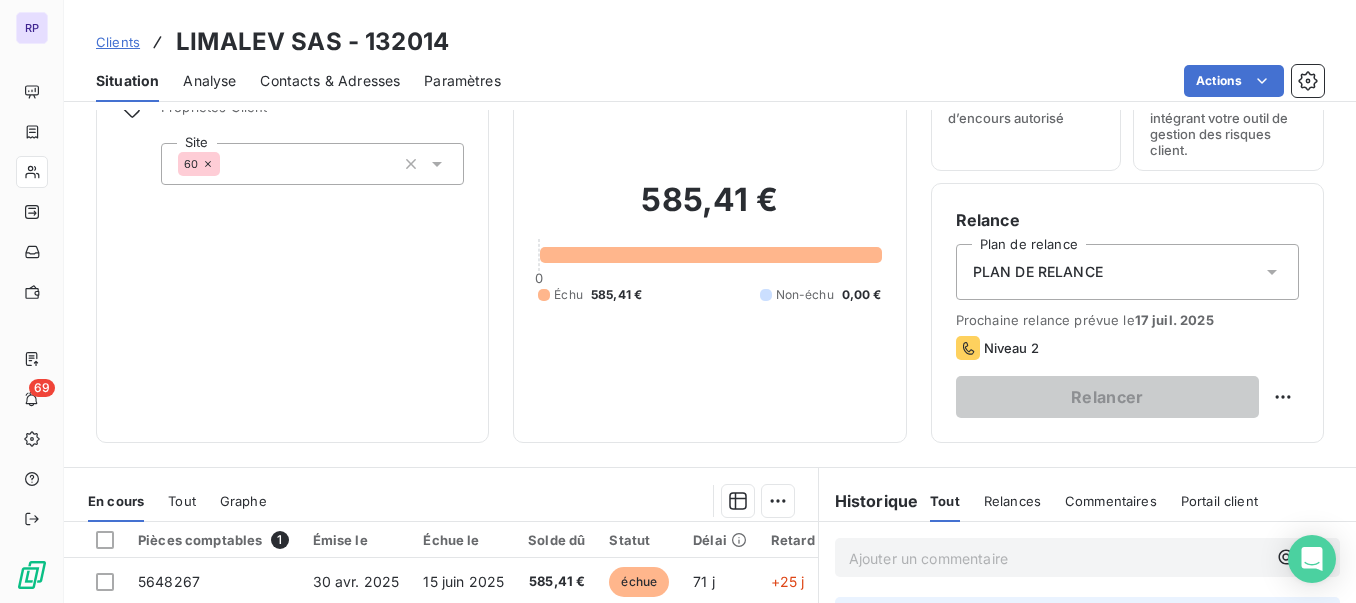 click on "Clients" at bounding box center (118, 42) 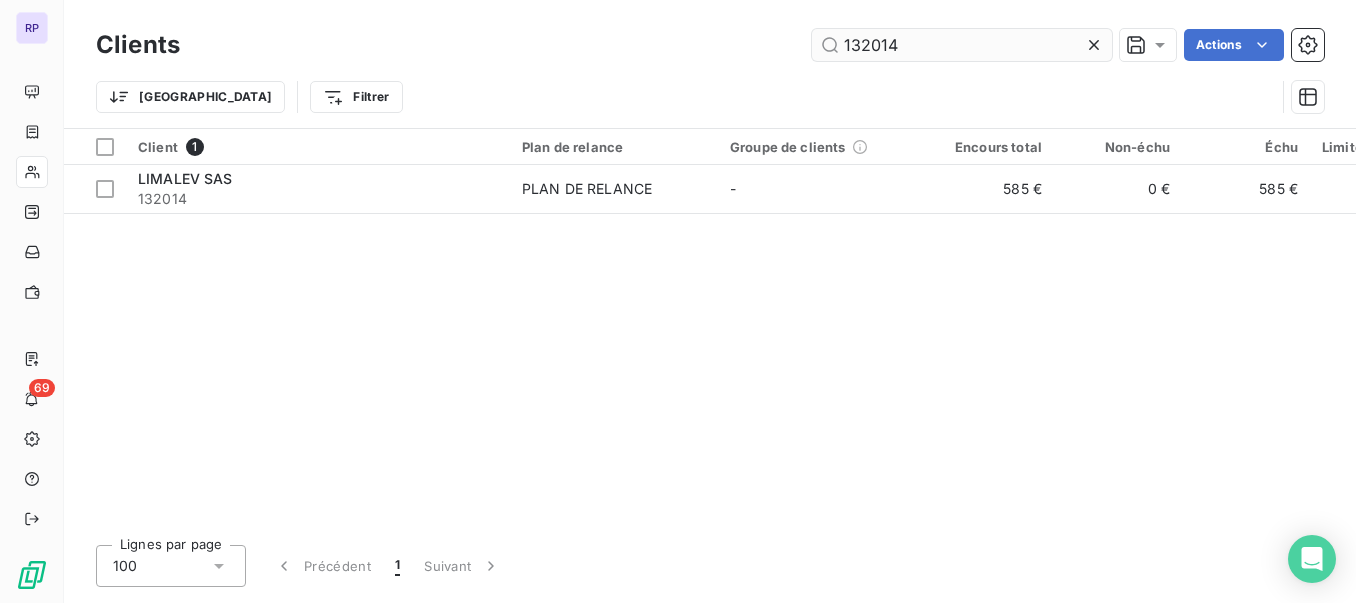 drag, startPoint x: 909, startPoint y: 40, endPoint x: 827, endPoint y: 60, distance: 84.40379 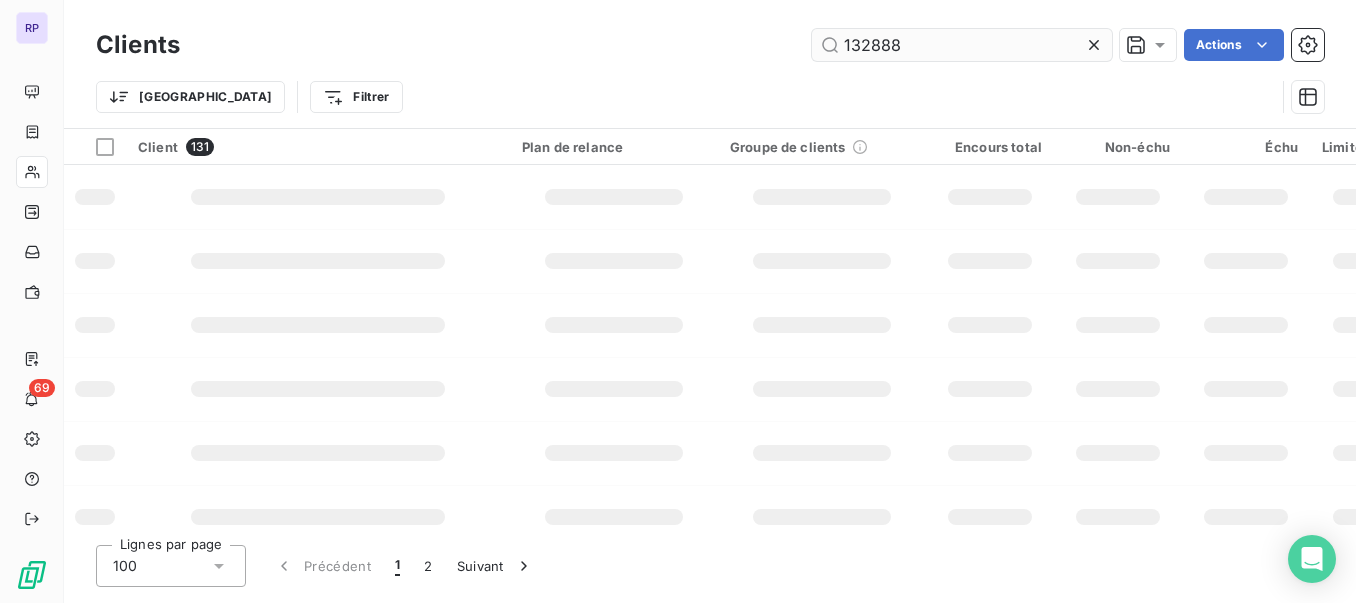 type on "132888" 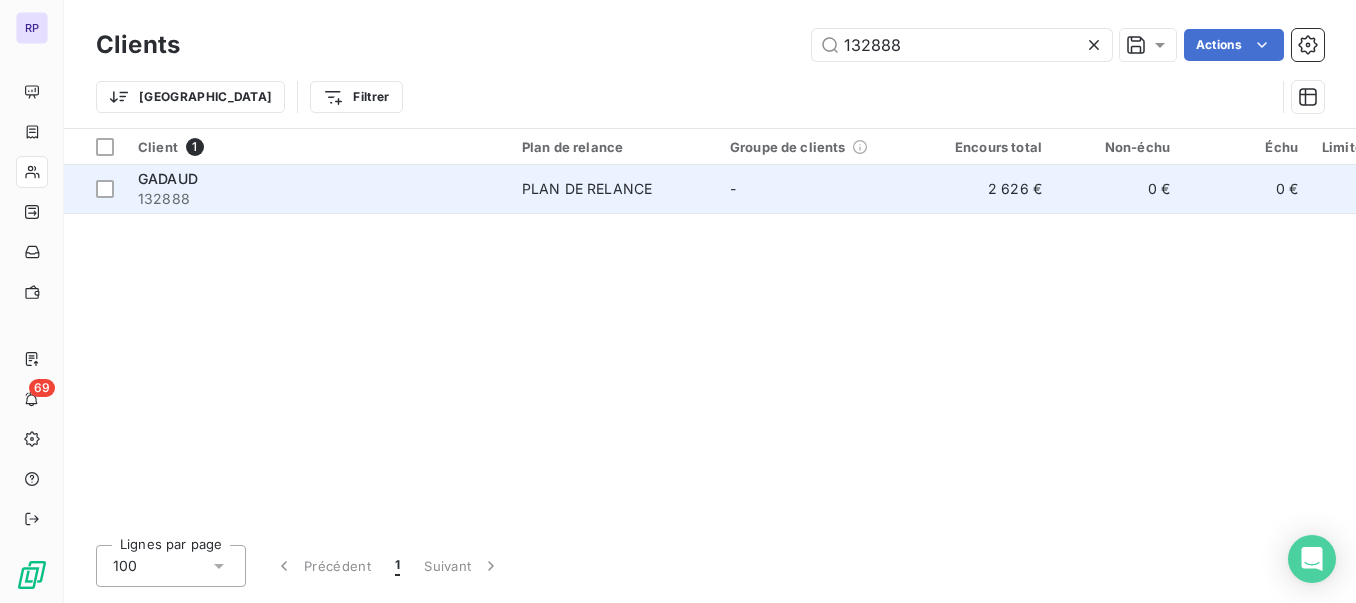 click on "GADAUD" at bounding box center [168, 178] 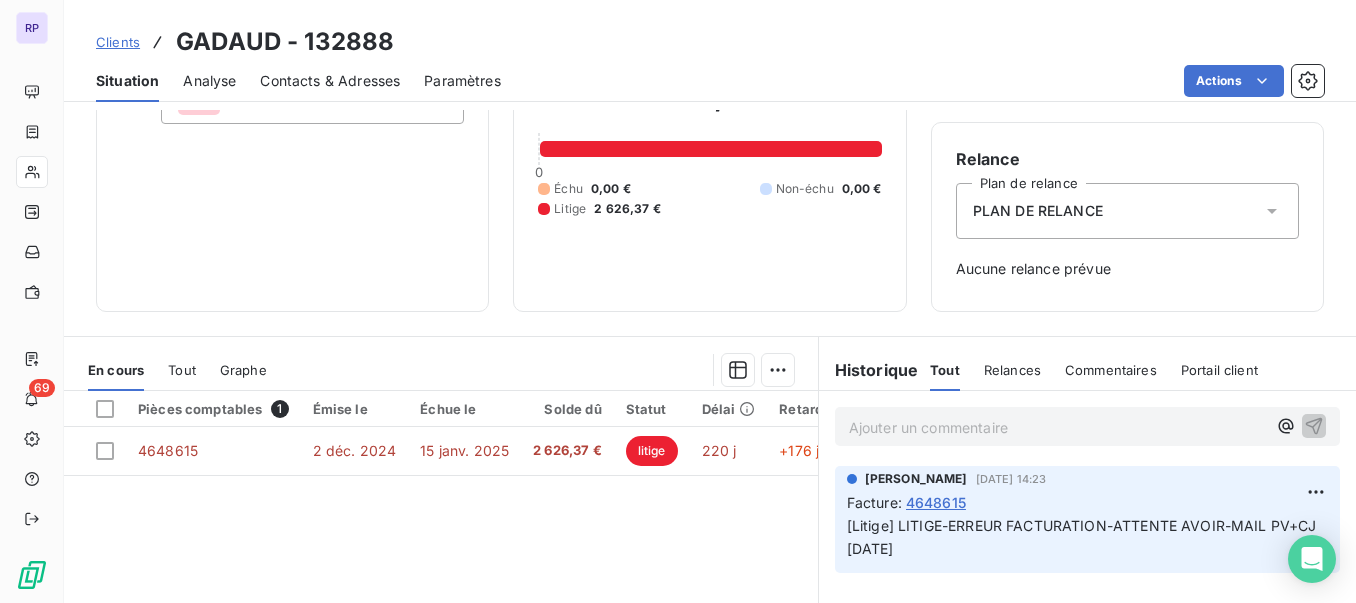 scroll, scrollTop: 170, scrollLeft: 0, axis: vertical 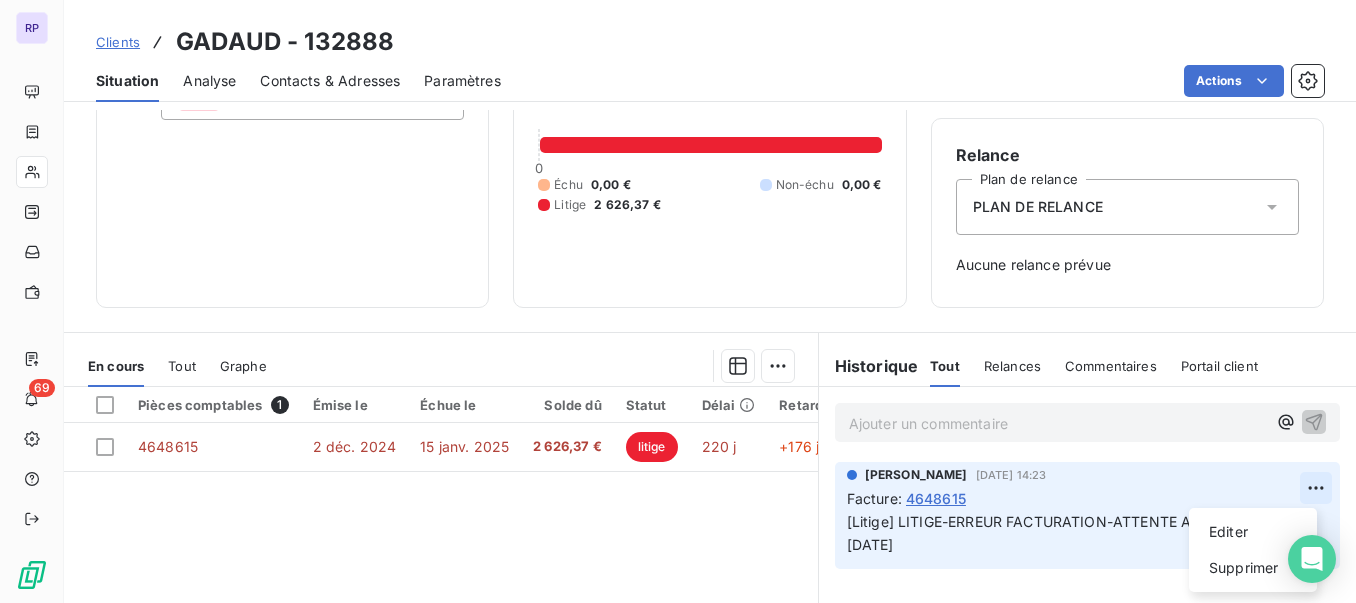 click on "RP 69 Clients GADAUD - 132888 Situation Analyse Contacts & Adresses Paramètres Actions Informations client Propriétés Client Site 60 Encours client   2 626,37 € 0 Échu 0,00 € Non-échu 0,00 €   Litige 2 626,37 €   Limite d’encours Ajouter une limite d’encours autorisé Gestion du risque Surveiller ce client en intégrant votre outil de gestion des risques client. Relance Plan de relance PLAN DE RELANCE Aucune relance prévue En cours Tout Graphe Pièces comptables 1 Émise le Échue le Solde dû Statut Délai   Retard   4648615 [DATE] [DATE] 2 626,37 € litige 220 j +176 j Lignes par page 25 Précédent 1 Suivant Historique Tout Relances Commentaires Portail client Tout Relances Commentaires Portail client Ajouter un commentaire ﻿ [PERSON_NAME] [DATE] 14:23 Facture  : 4648615 [Litige] LITIGE-ERREUR FACTURATION-ATTENTE AVOIR-MAIL PV+CJ [DATE] Editer Supprimer" at bounding box center (678, 301) 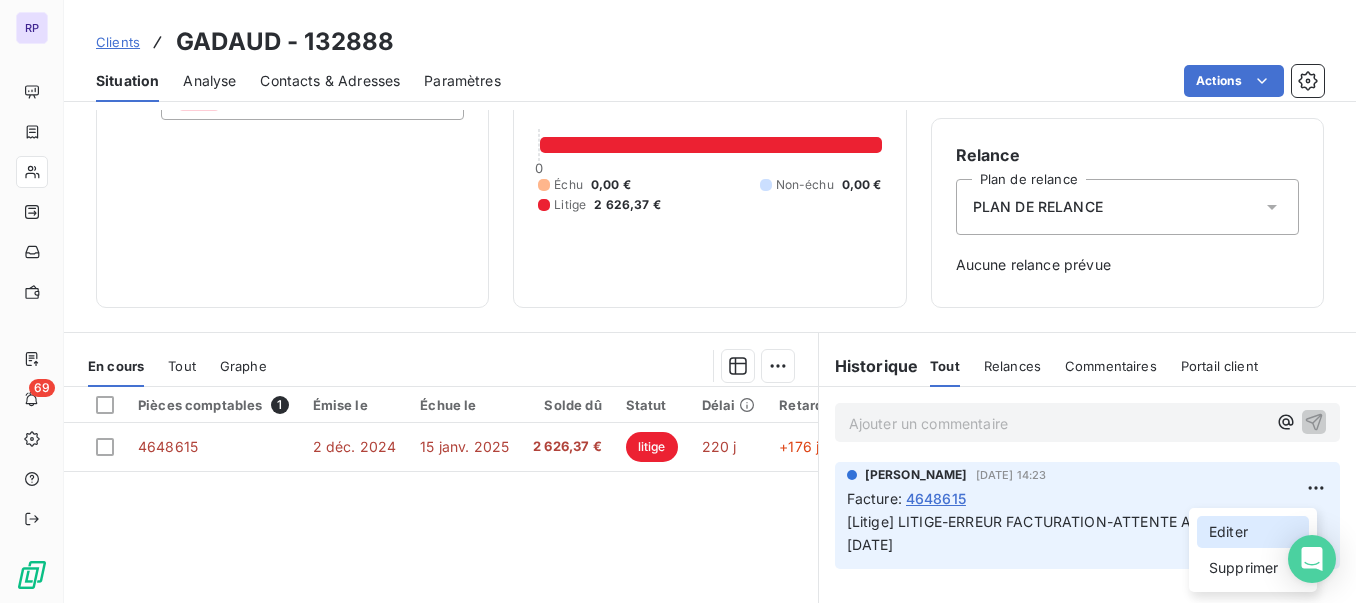 click on "Editer" at bounding box center [1253, 532] 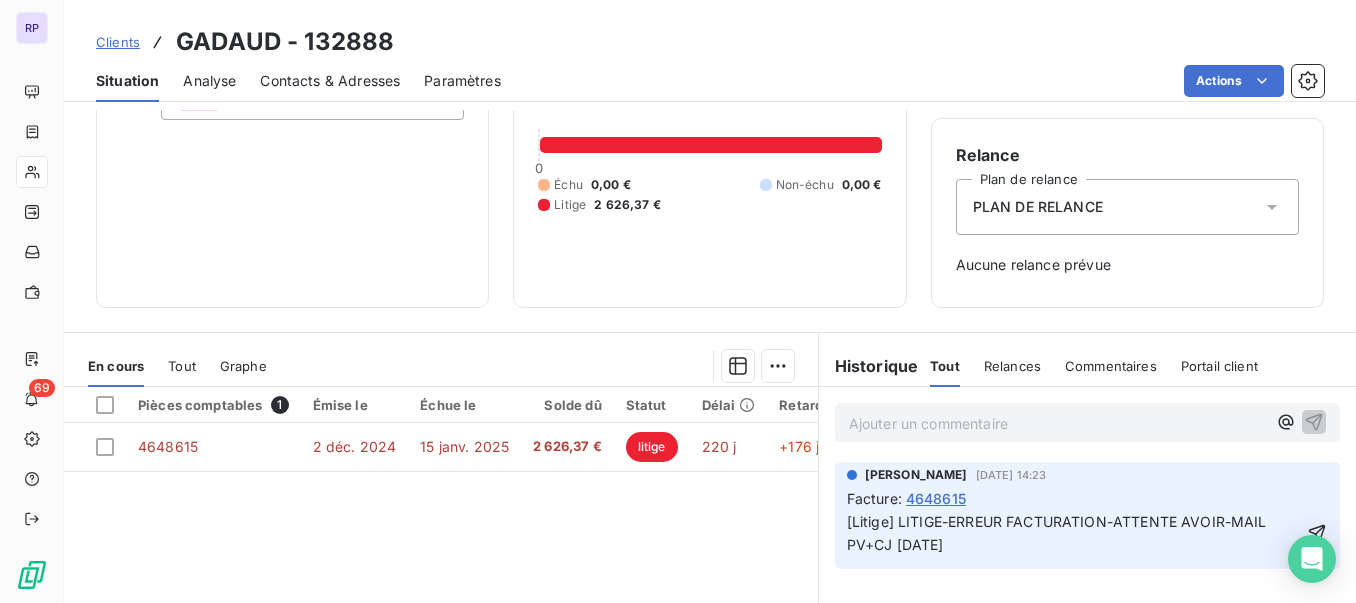 click on "[Litige] LITIGE-ERREUR FACTURATION-ATTENTE AVOIR-MAIL PV+CJ [DATE]" at bounding box center [1059, 533] 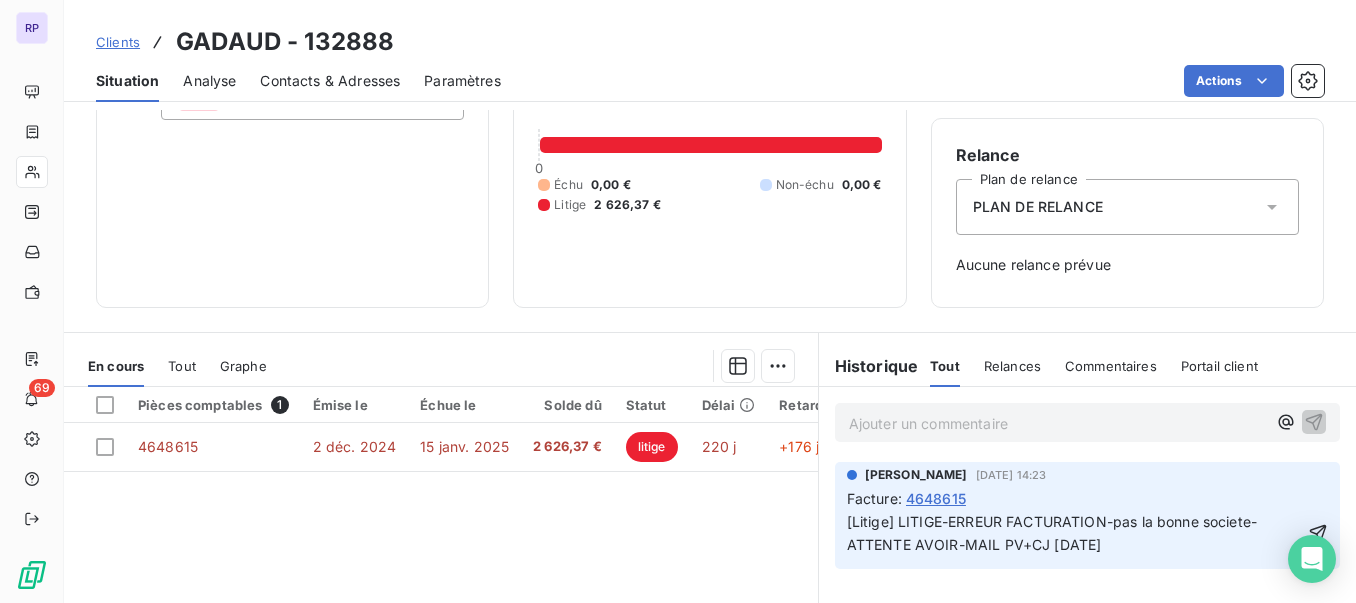 click on "[Litige] LITIGE-ERREUR FACTURATION-pas la bonne societe-ATTENTE AVOIR-MAIL PV+CJ [DATE]" at bounding box center (1075, 534) 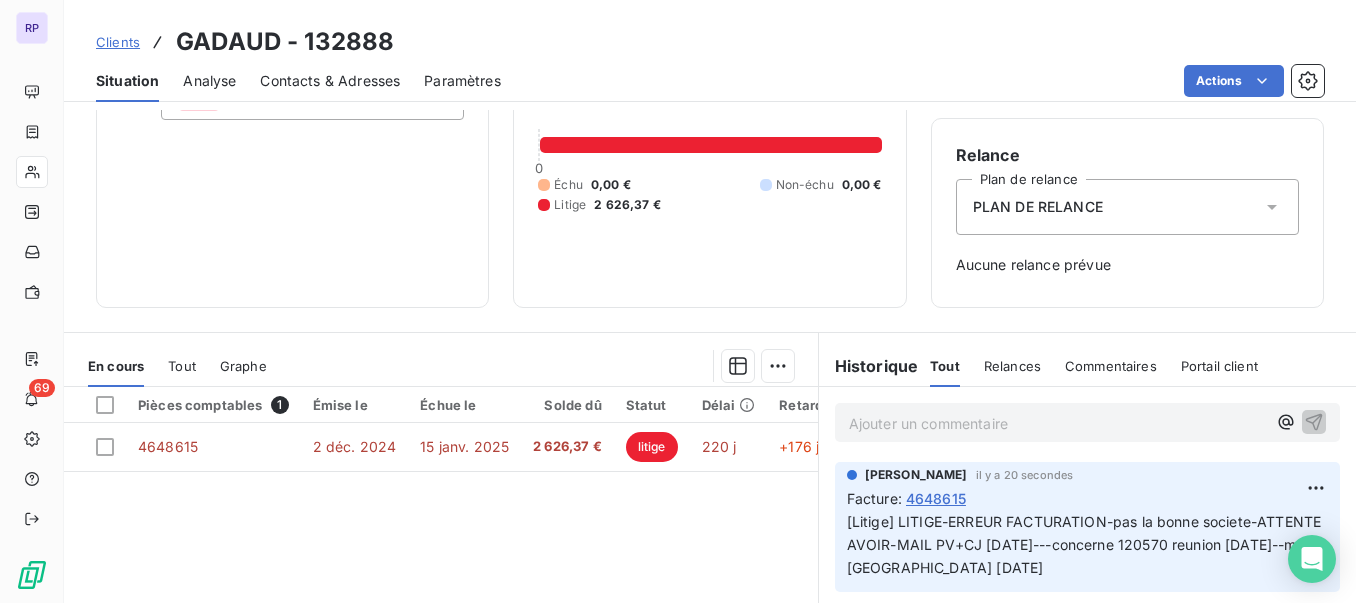 click on "Ajouter un commentaire ﻿" at bounding box center (1057, 423) 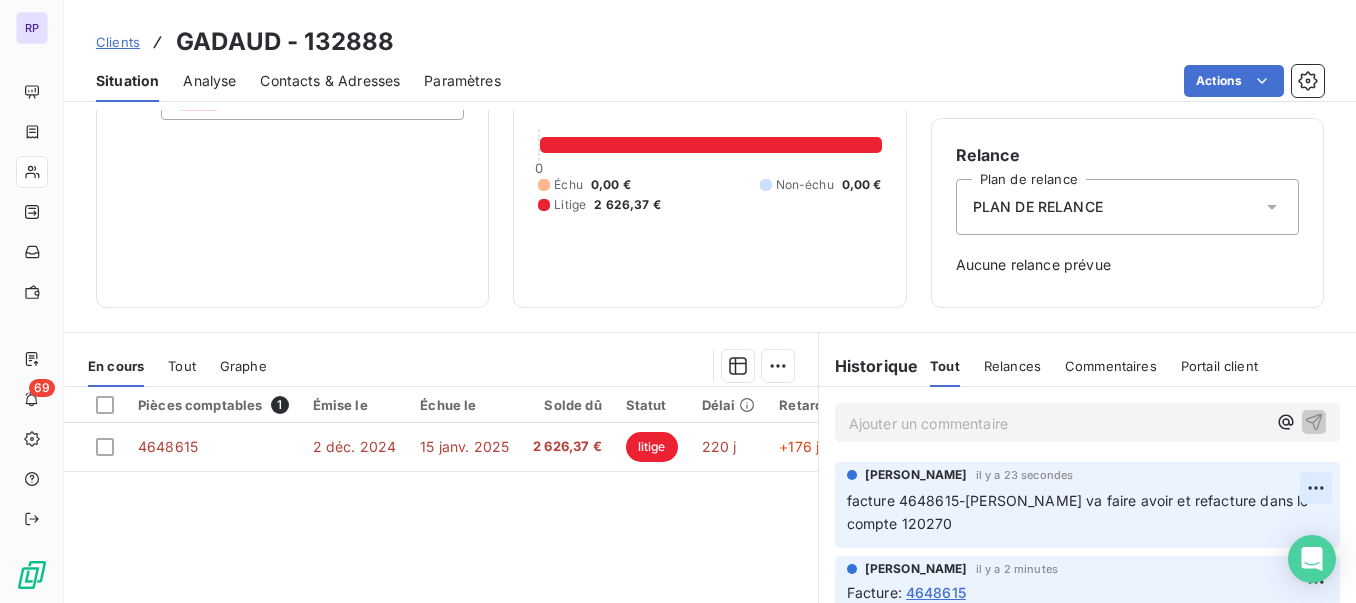 click on "RP 69 Clients GADAUD - 132888 Situation Analyse Contacts & Adresses Paramètres Actions Informations client Propriétés Client Site 60 Encours client   2 626,37 € 0 Échu 0,00 € Non-échu 0,00 €   Litige 2 626,37 €   Limite d’encours Ajouter une limite d’encours autorisé Gestion du risque Surveiller ce client en intégrant votre outil de gestion des risques client. Relance Plan de relance PLAN DE RELANCE Aucune relance prévue En cours Tout Graphe Pièces comptables 1 Émise le Échue le Solde dû Statut Délai   Retard   4648615 [DATE] [DATE] 2 626,37 € litige 220 j +176 j Lignes par page 25 Précédent 1 Suivant Historique Tout Relances Commentaires Portail client Tout Relances Commentaires Portail client Ajouter un commentaire ﻿ [PERSON_NAME] il y a 23 secondes facture 4648615-[PERSON_NAME] va faire avoir et refacture dans le compte 120270 [PERSON_NAME] il y a 2 minutes Facture  : 4648615" at bounding box center [678, 301] 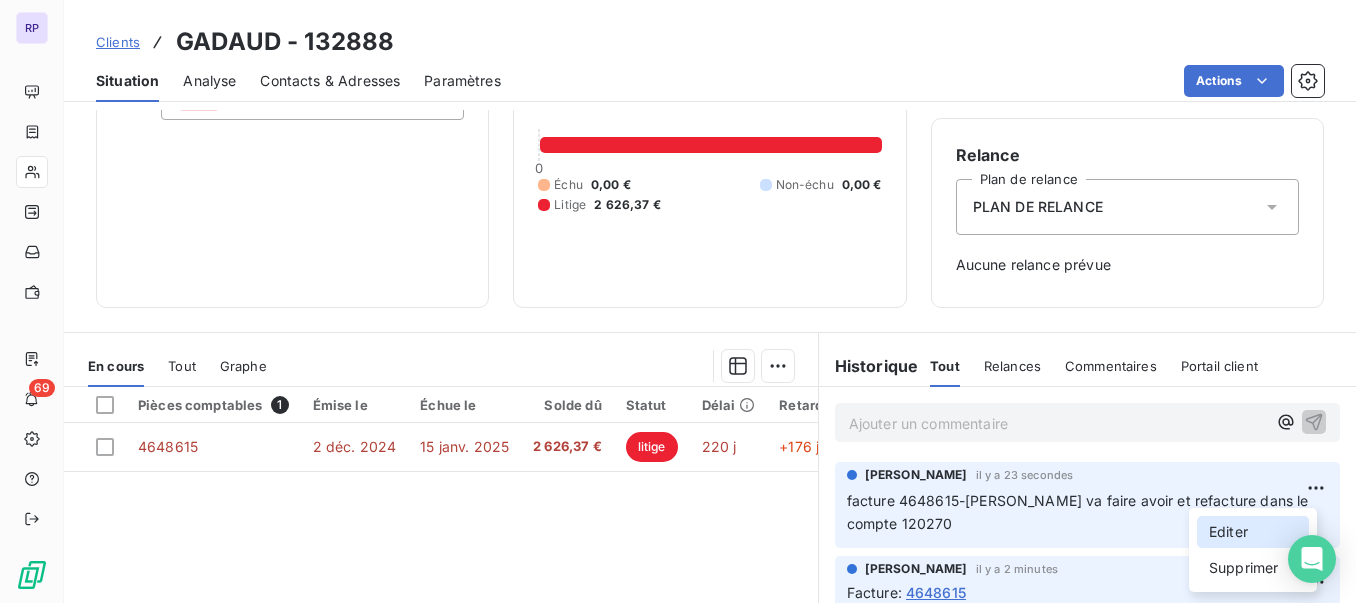 click on "Editer" at bounding box center [1253, 532] 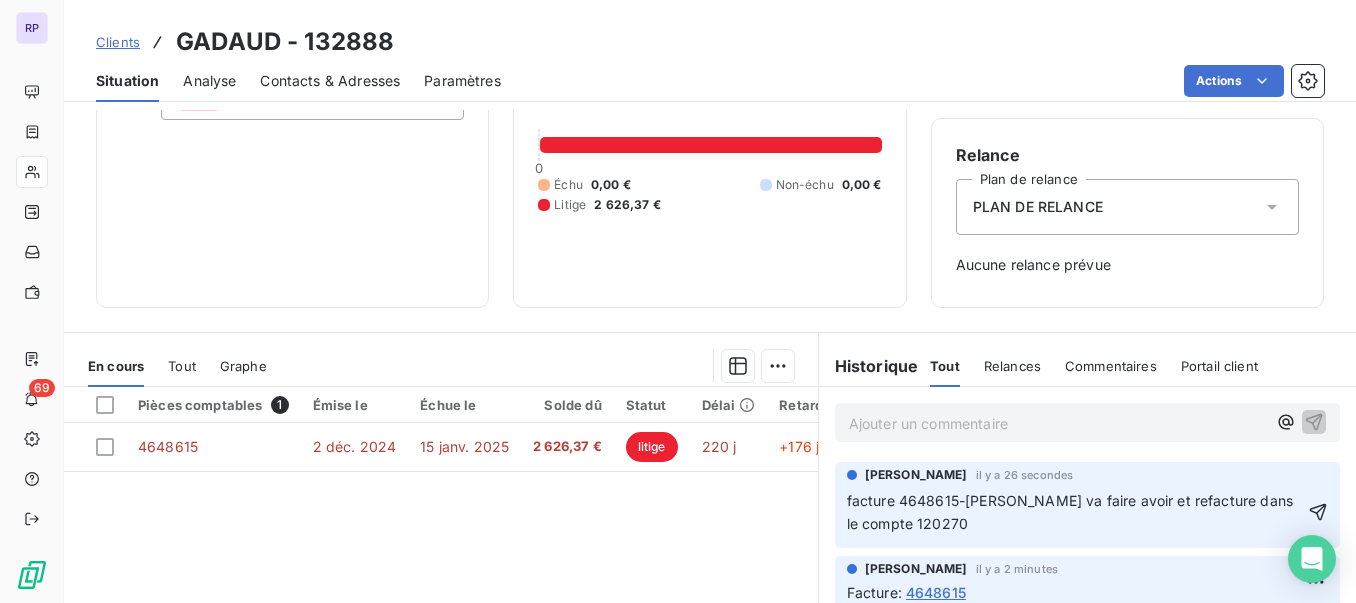 click on "facture 4648615-[PERSON_NAME] va faire avoir et refacture dans le compte 120270" at bounding box center [1072, 512] 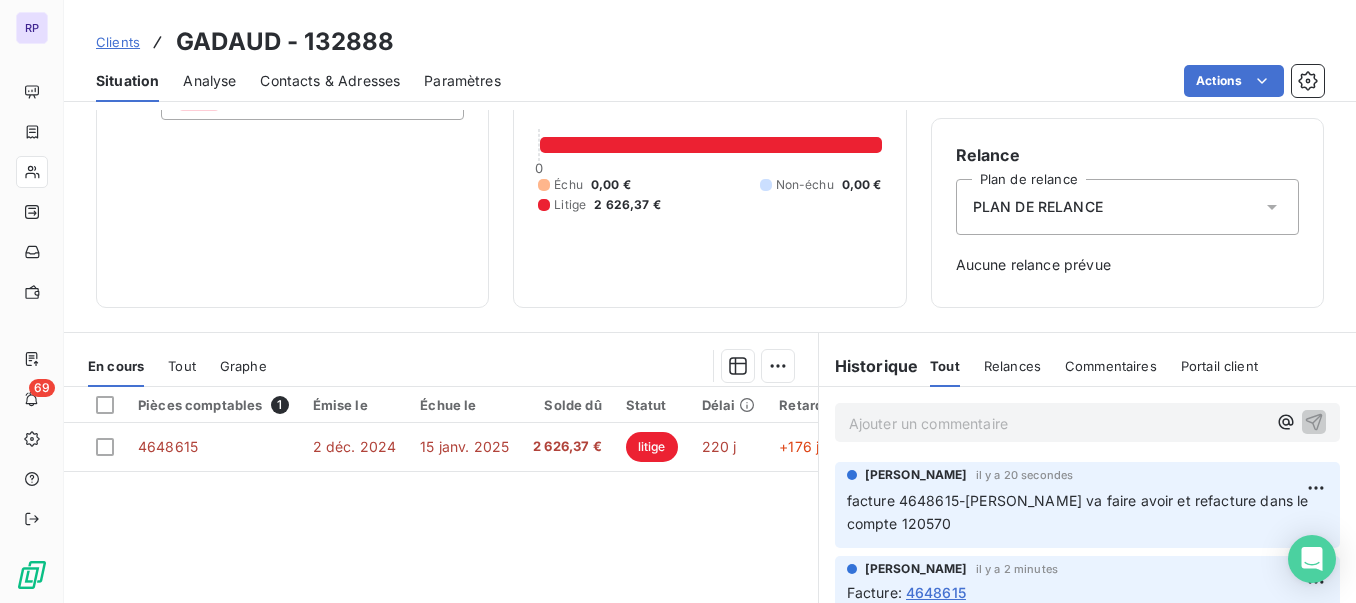 click on "Clients" at bounding box center (118, 42) 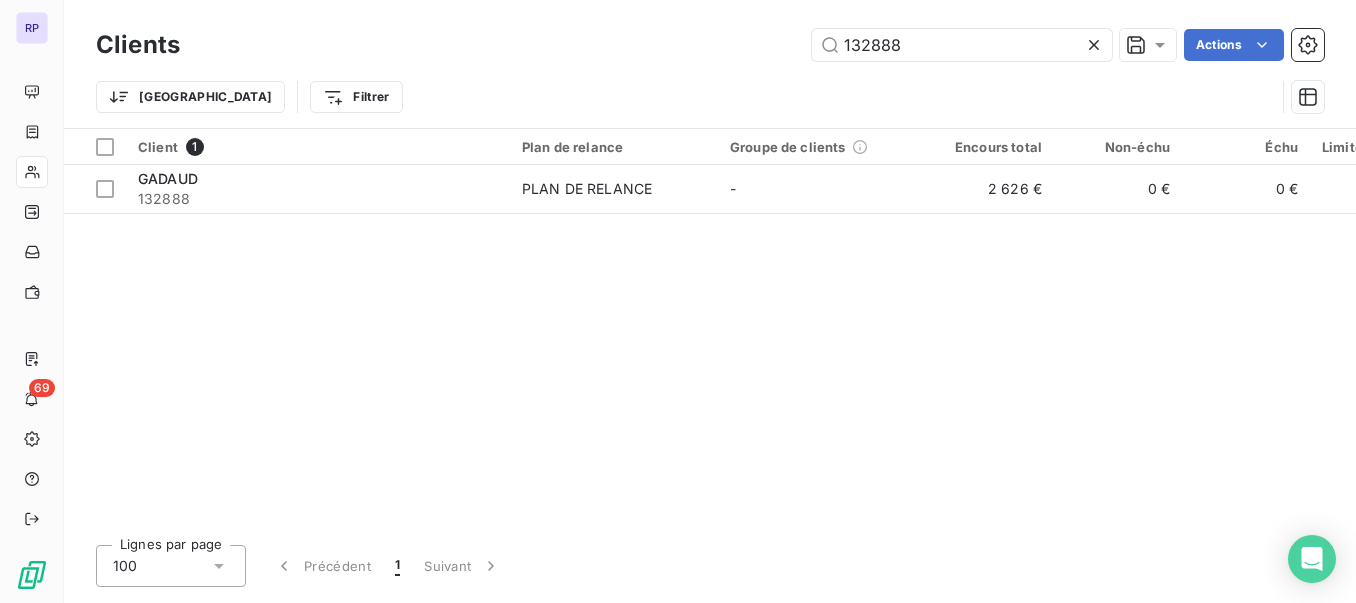 drag, startPoint x: 923, startPoint y: 30, endPoint x: 776, endPoint y: 77, distance: 154.33081 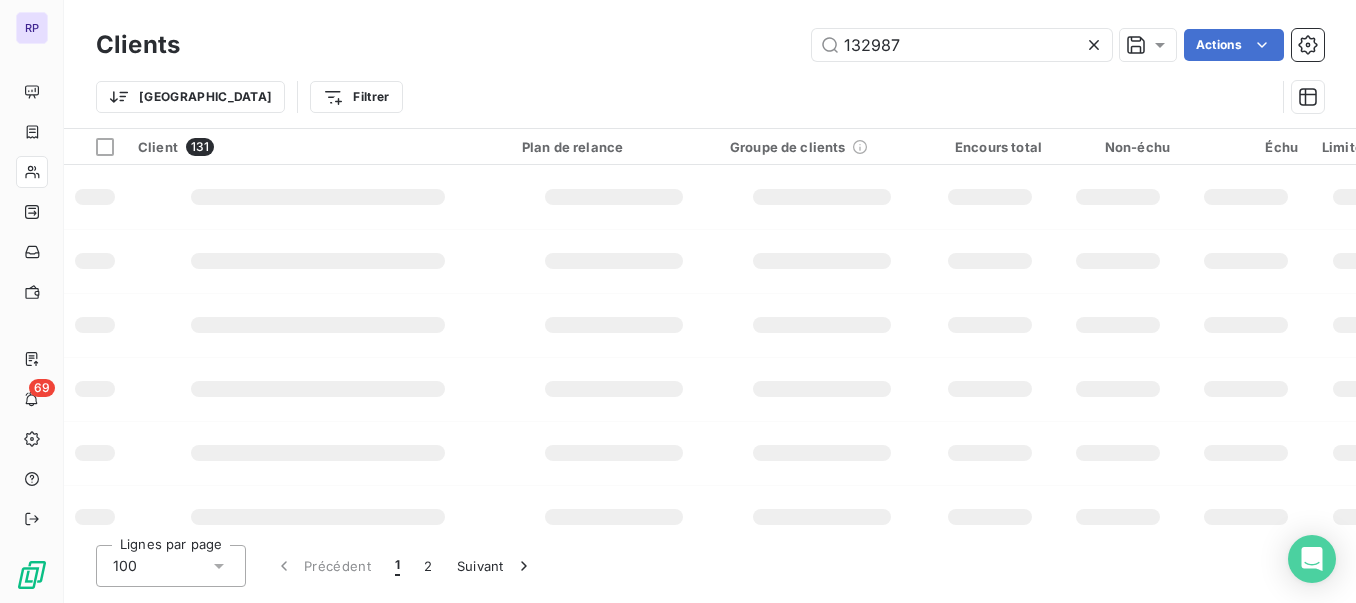 type on "132987" 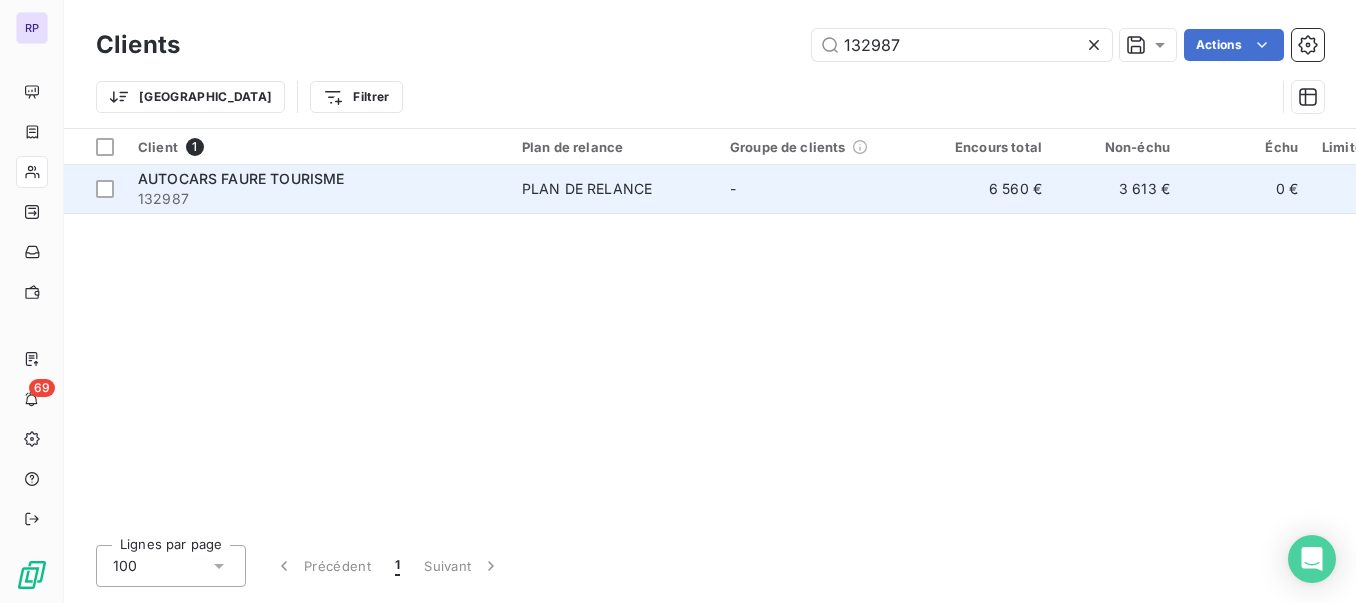 click on "AUTOCARS FAURE TOURISME" at bounding box center (318, 179) 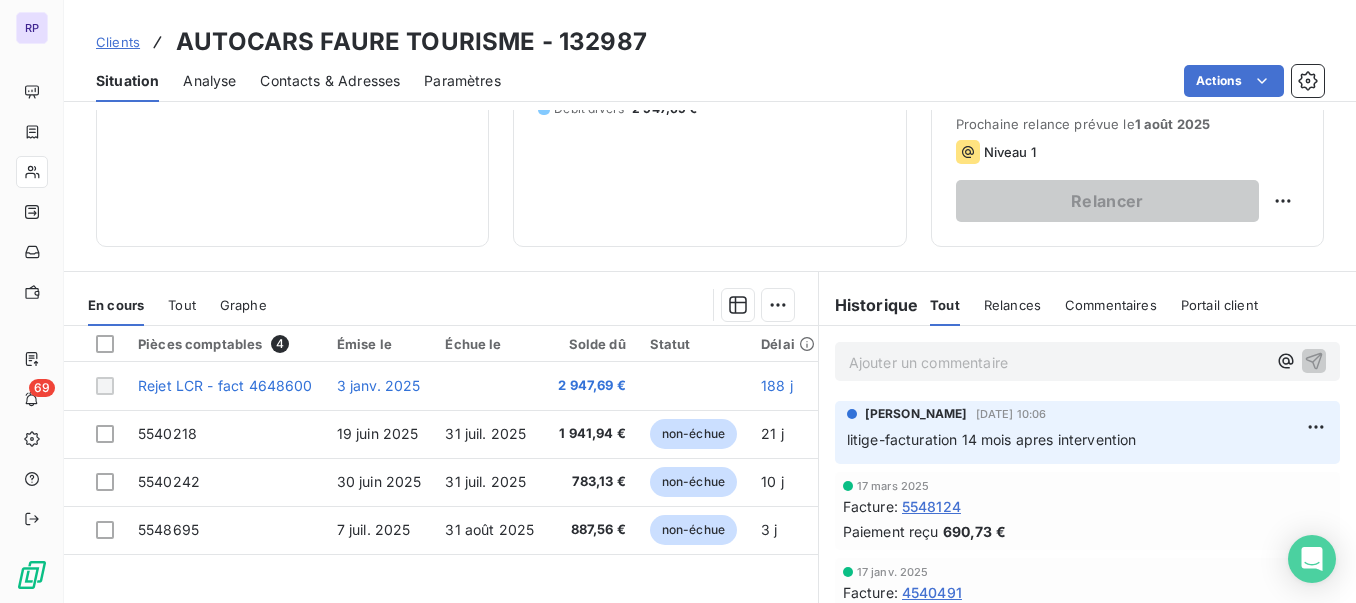 scroll, scrollTop: 303, scrollLeft: 0, axis: vertical 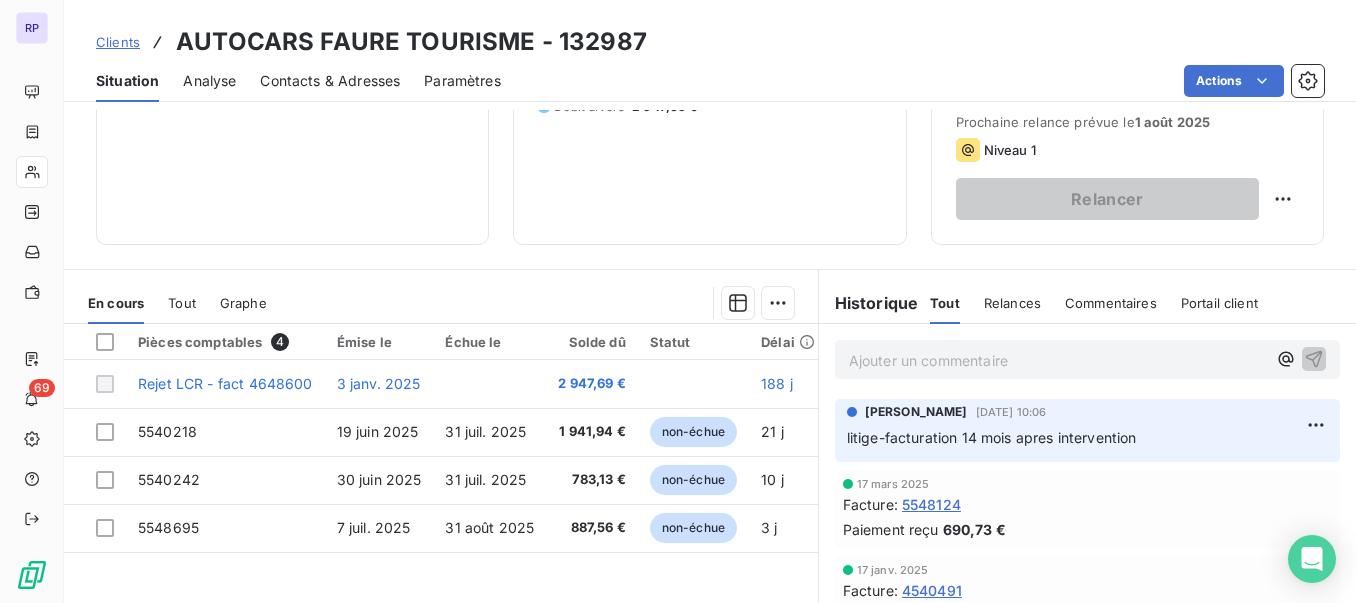 click on "Ajouter un commentaire ﻿" at bounding box center [1057, 360] 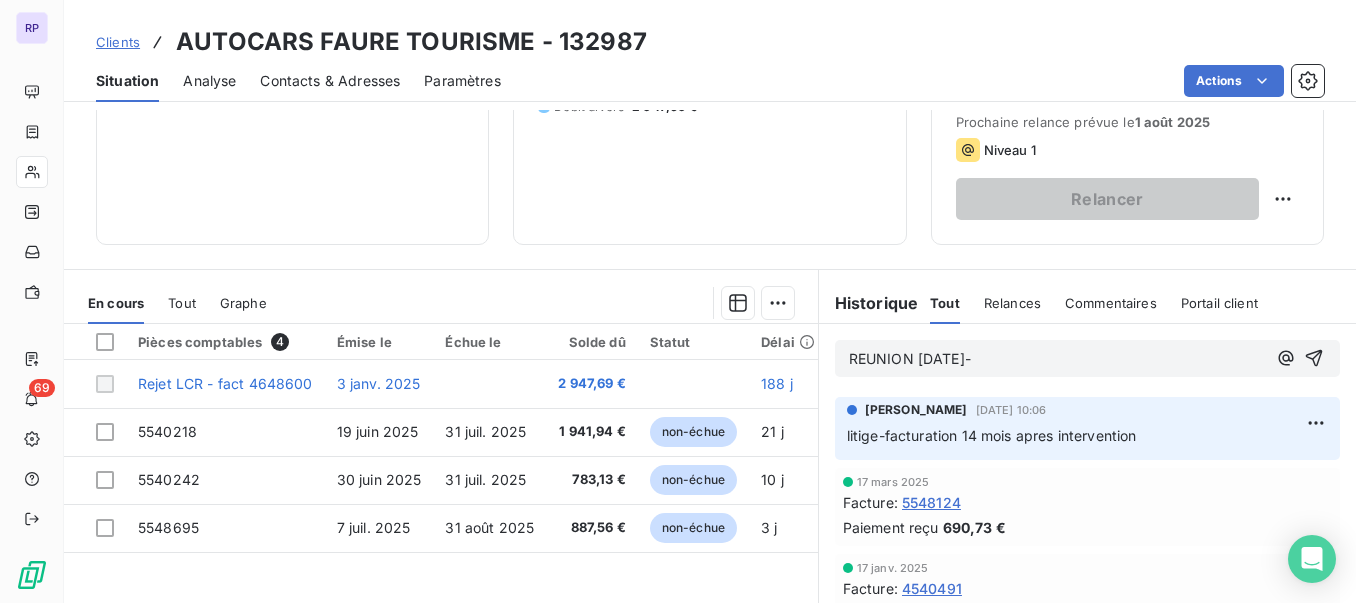 drag, startPoint x: 981, startPoint y: 368, endPoint x: 789, endPoint y: 357, distance: 192.31485 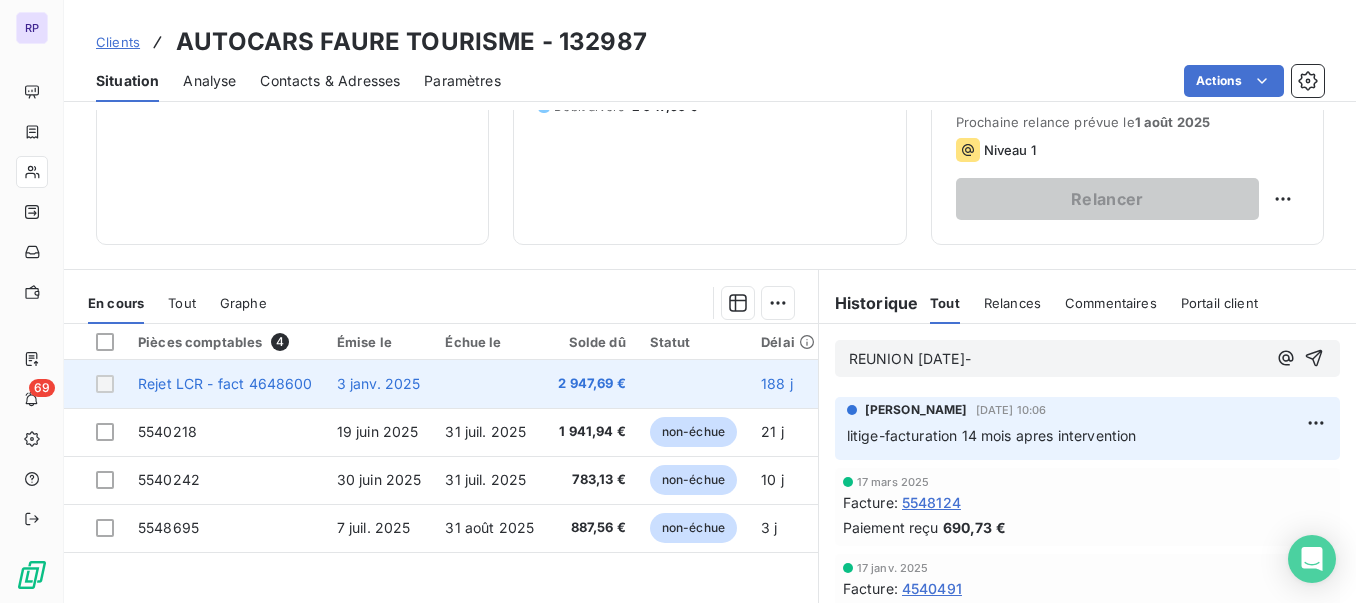 click on "188 j" at bounding box center [788, 384] 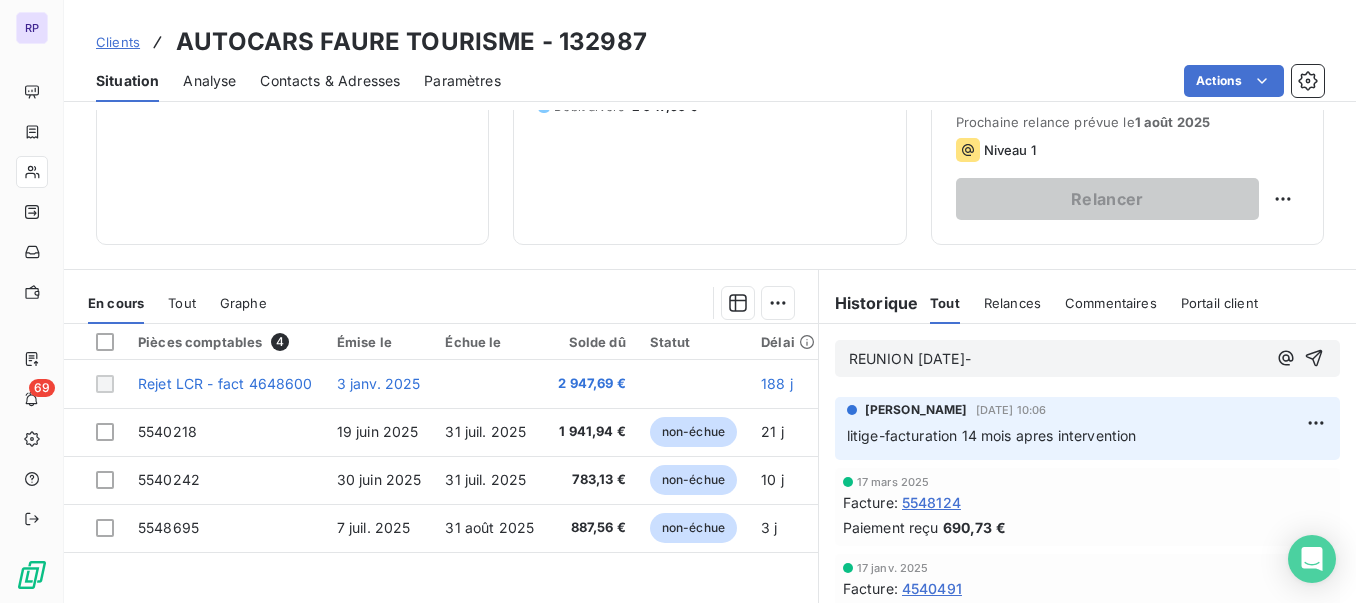 click on "REUNION [DATE]-" at bounding box center [1057, 359] 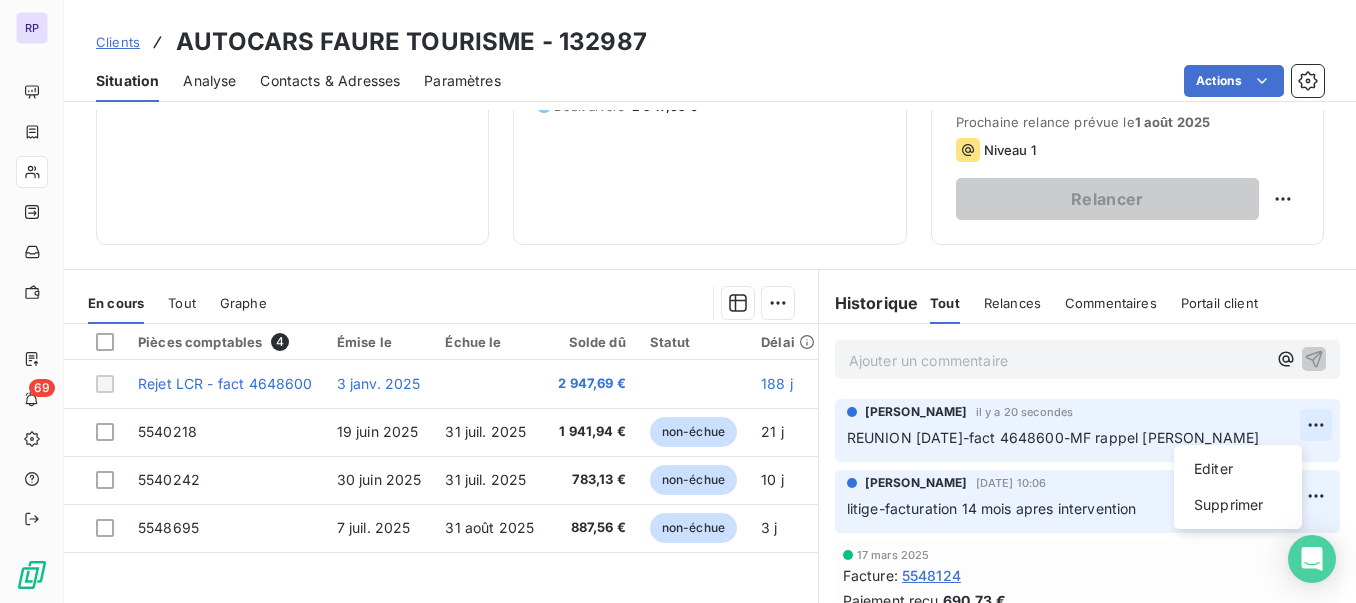 click on "RP 69 Clients AUTOCARS FAURE TOURISME - 132987 Situation Analyse Contacts & Adresses Paramètres Actions Informations client Propriétés Client Site 50 Encours client   6 560,32 € 0 Échu 0,00 € Non-échu 3 612,63 €   Débit divers 2 947,69 €   Limite d’encours Ajouter une limite d’encours autorisé Gestion du risque Surveiller ce client en intégrant votre outil de gestion des risques client. Relance Plan de relance PLAN DE RELANCE Prochaine relance prévue le  [DATE] Niveau 1 Relancer En cours Tout Graphe Pièces comptables 4 Émise le Échue le Solde dû Statut Délai   Retard   Rejet LCR - fact 4648600 [DATE] 2 947,69 € 188 j 5540218 [DATE] [DATE] 1 941,94 € non-échue 21 j -21 j 5540242 [DATE] [DATE] 783,13 € non-échue 10 j -21 j 5548695 [DATE] [DATE] 887,56 € non-échue 3 j -52 j Lignes par page 25 Précédent 1 Suivant Historique Tout Relances Commentaires Portail client Tout Relances Commentaires ﻿" at bounding box center (678, 301) 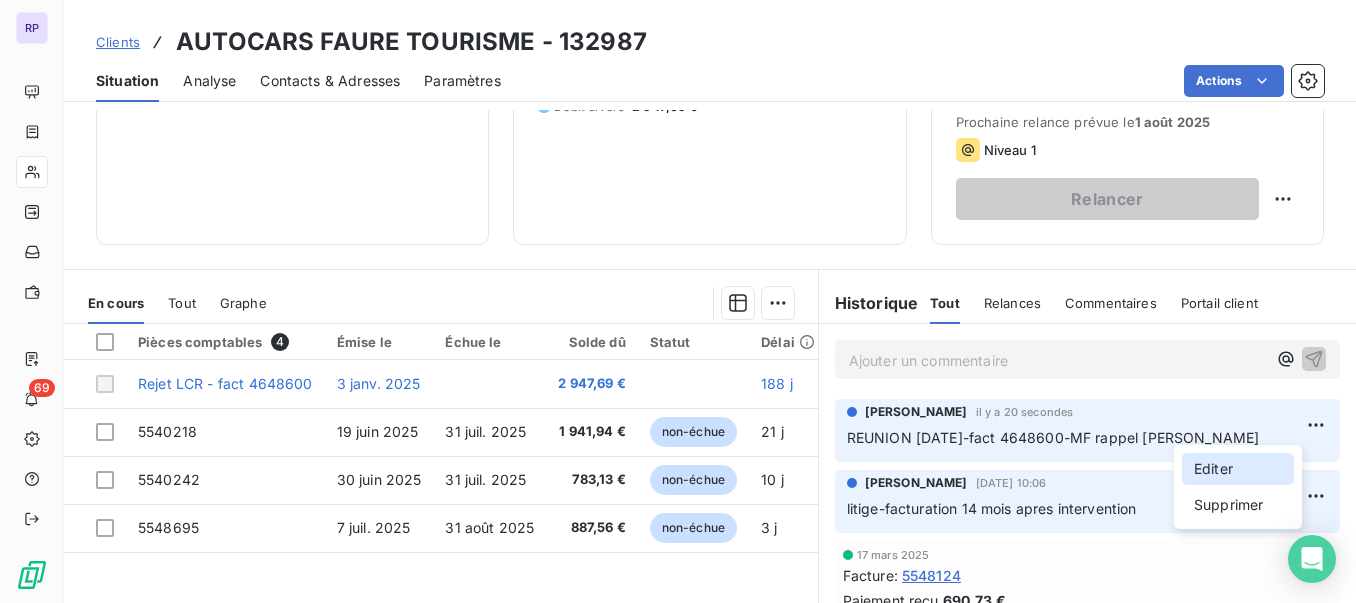 click on "Editer" at bounding box center [1238, 469] 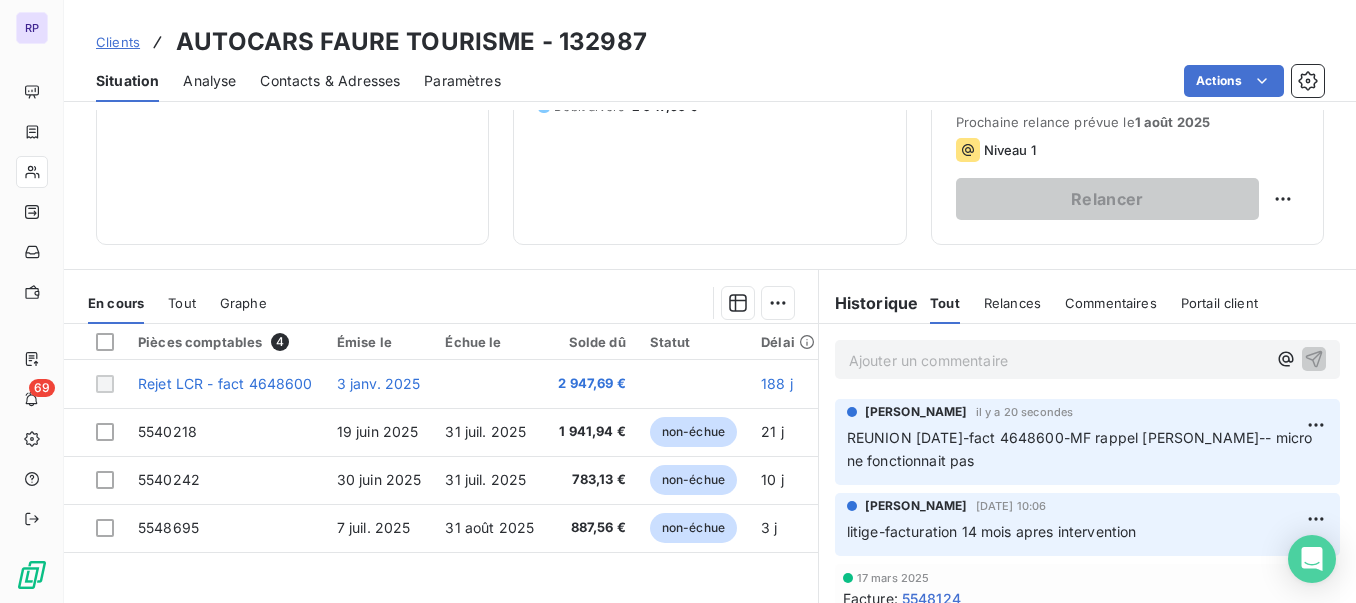 click on "Clients" at bounding box center (118, 42) 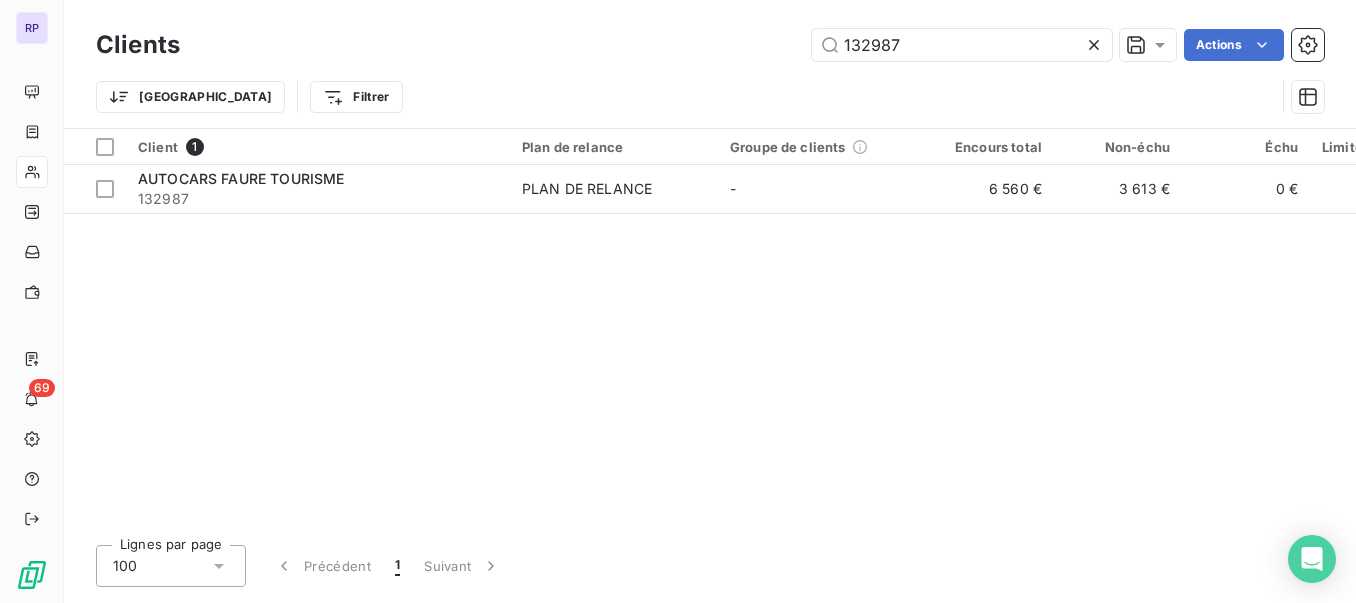 drag, startPoint x: 902, startPoint y: 40, endPoint x: 684, endPoint y: 21, distance: 218.82642 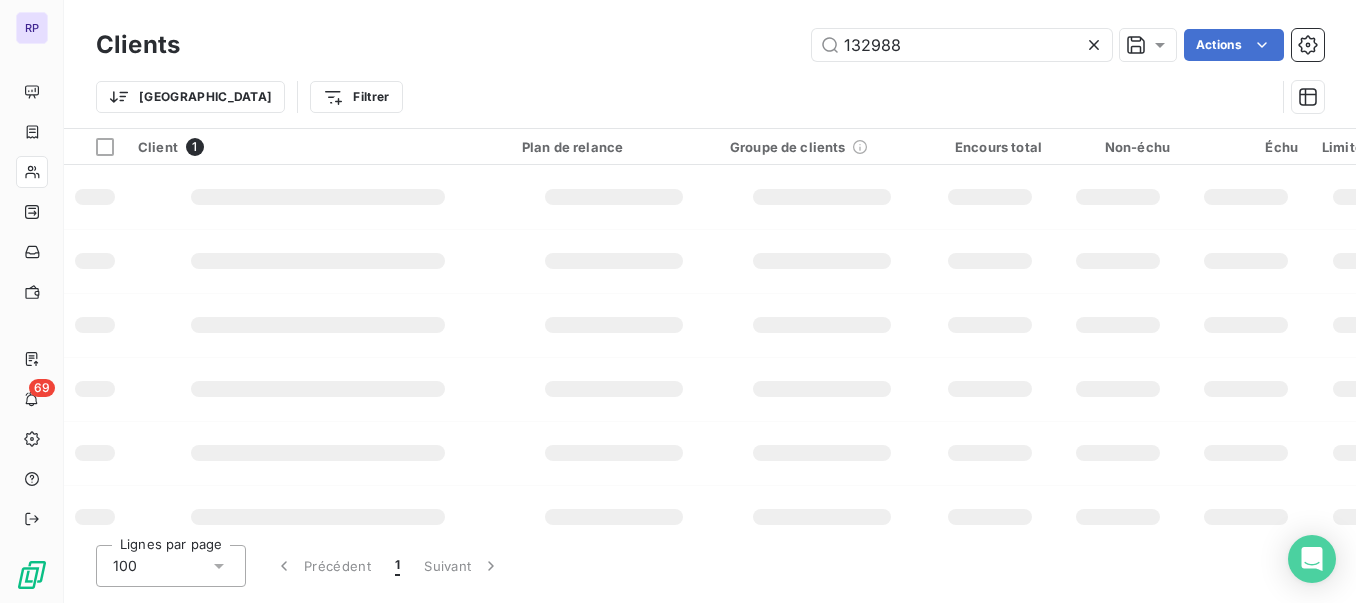 type on "132988" 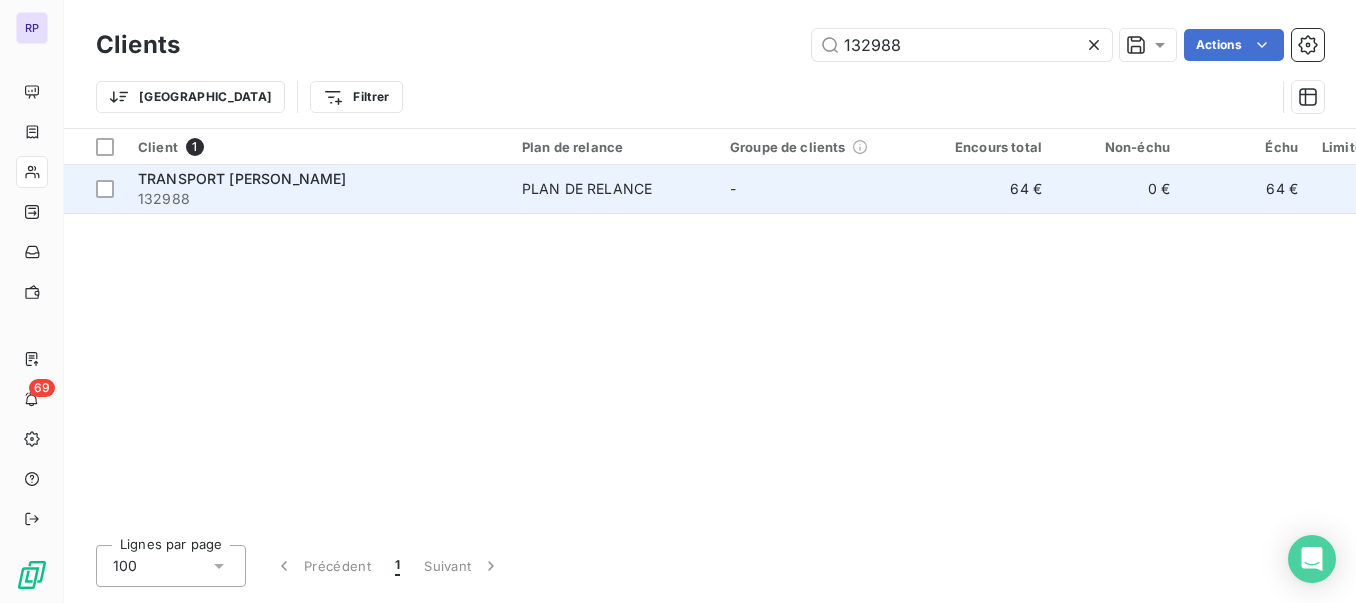 click on "132988" at bounding box center (318, 199) 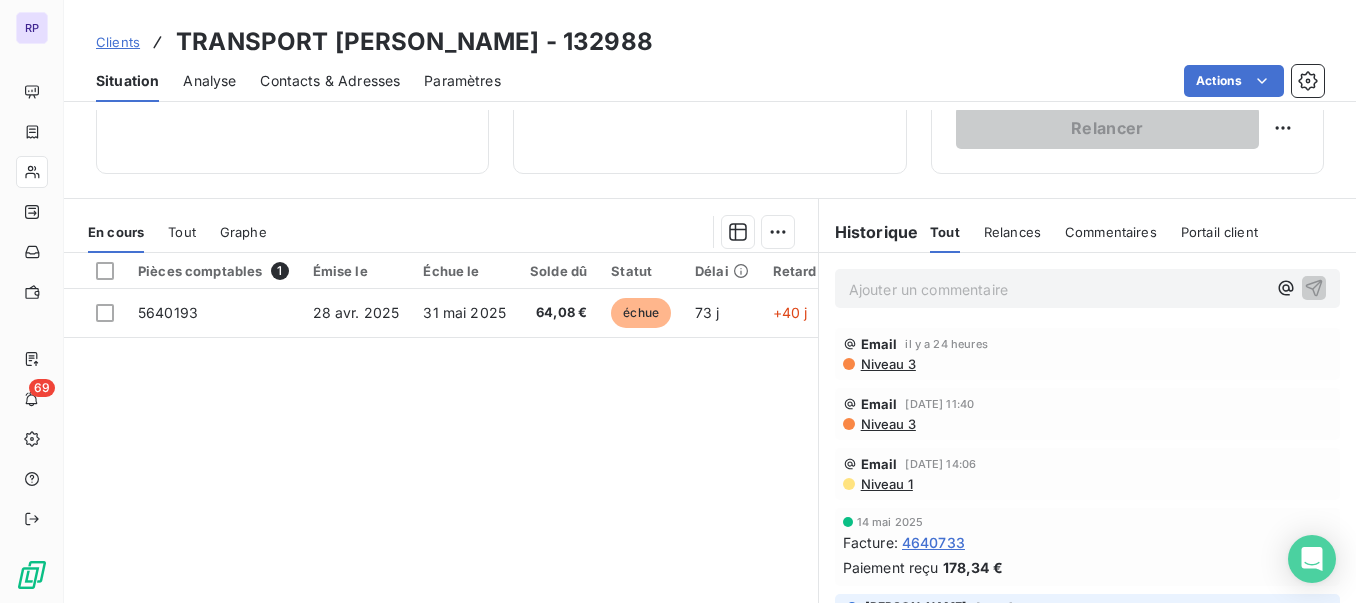 scroll, scrollTop: 383, scrollLeft: 0, axis: vertical 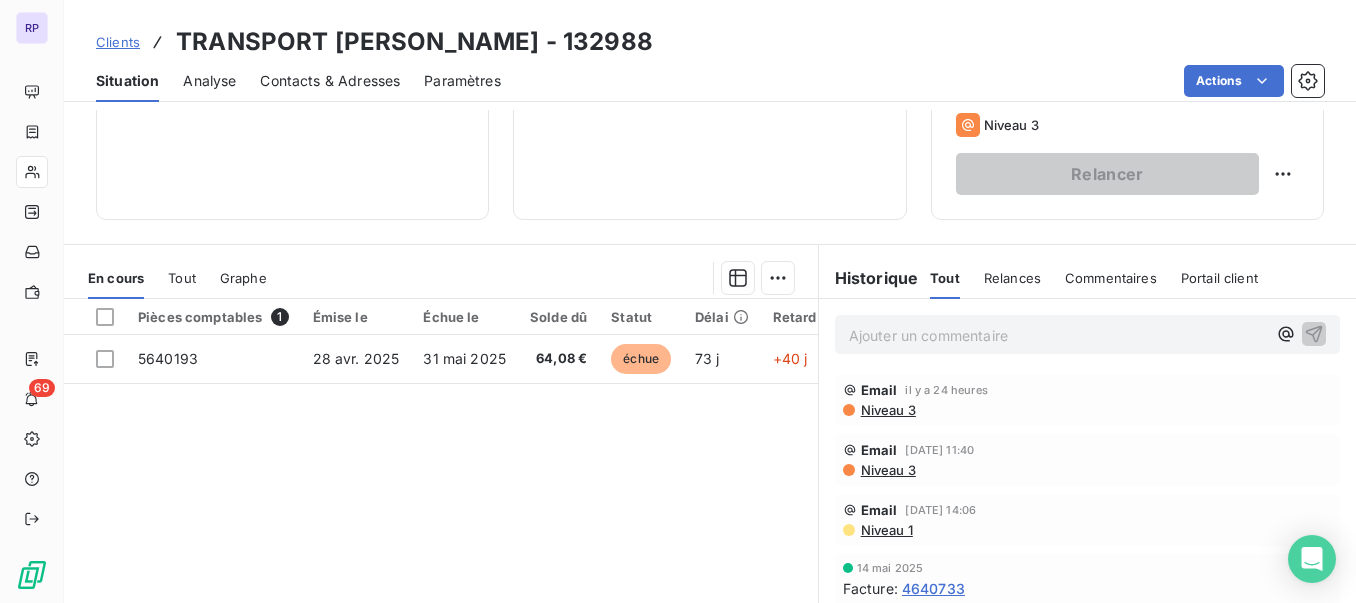 click on "Ajouter un commentaire ﻿" at bounding box center [1057, 335] 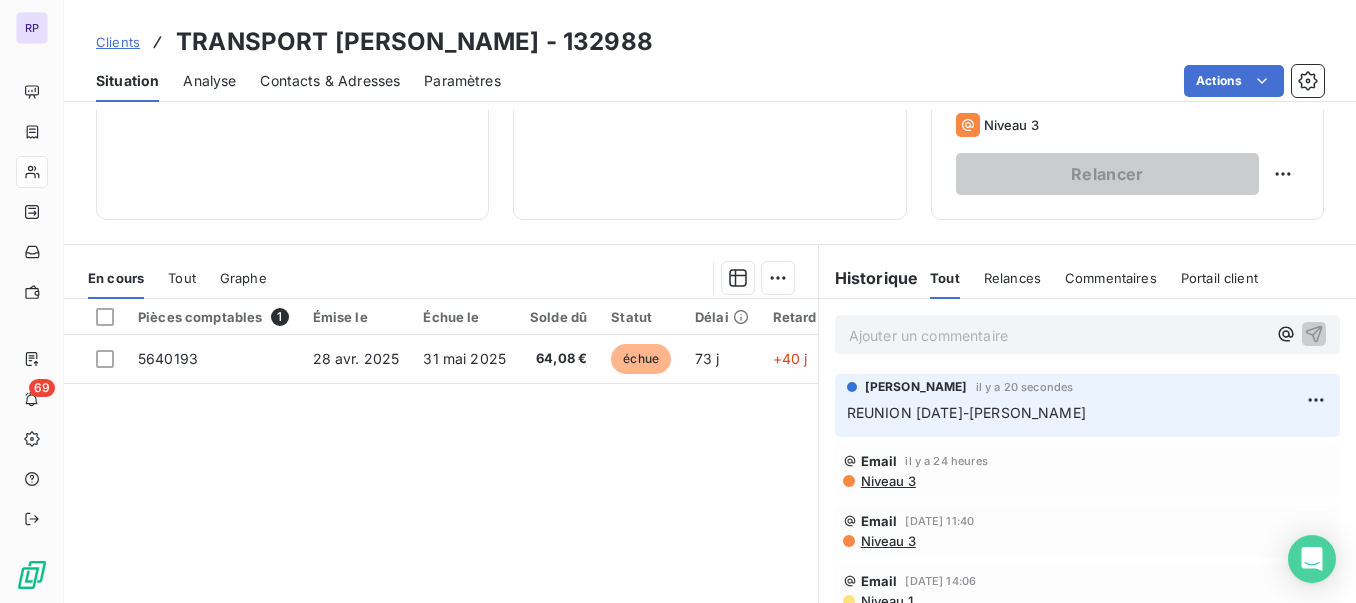 click on "Clients" at bounding box center [118, 42] 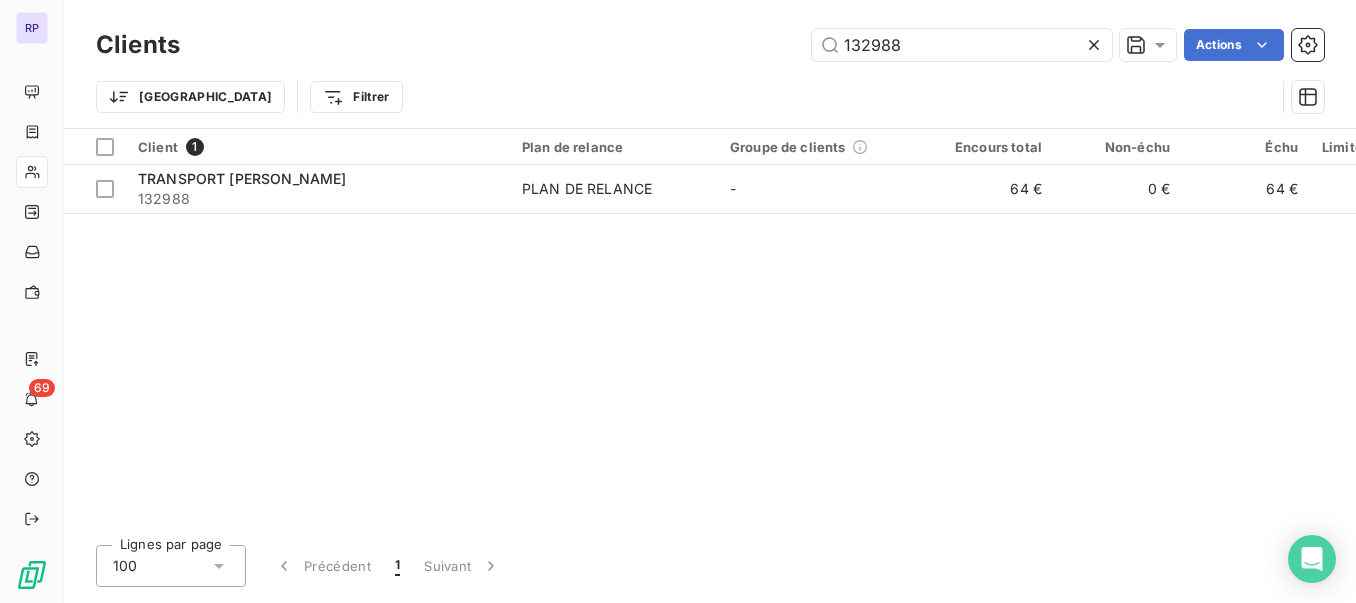 drag, startPoint x: 899, startPoint y: 50, endPoint x: 720, endPoint y: 60, distance: 179.27911 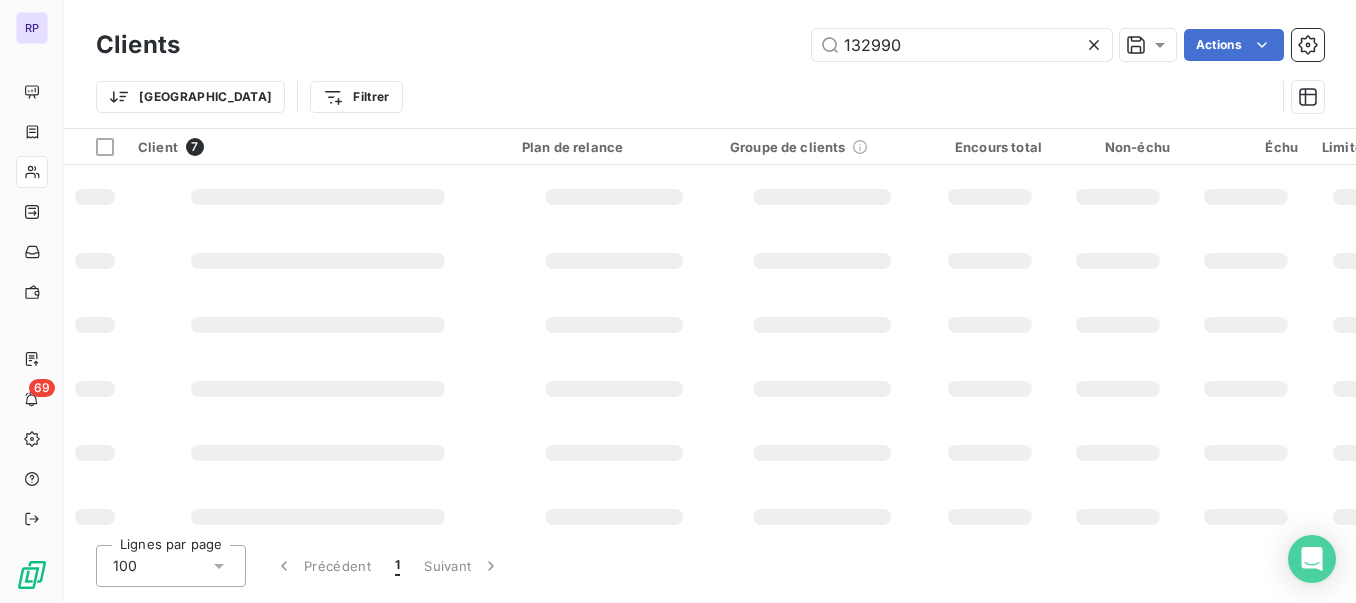 type on "132990" 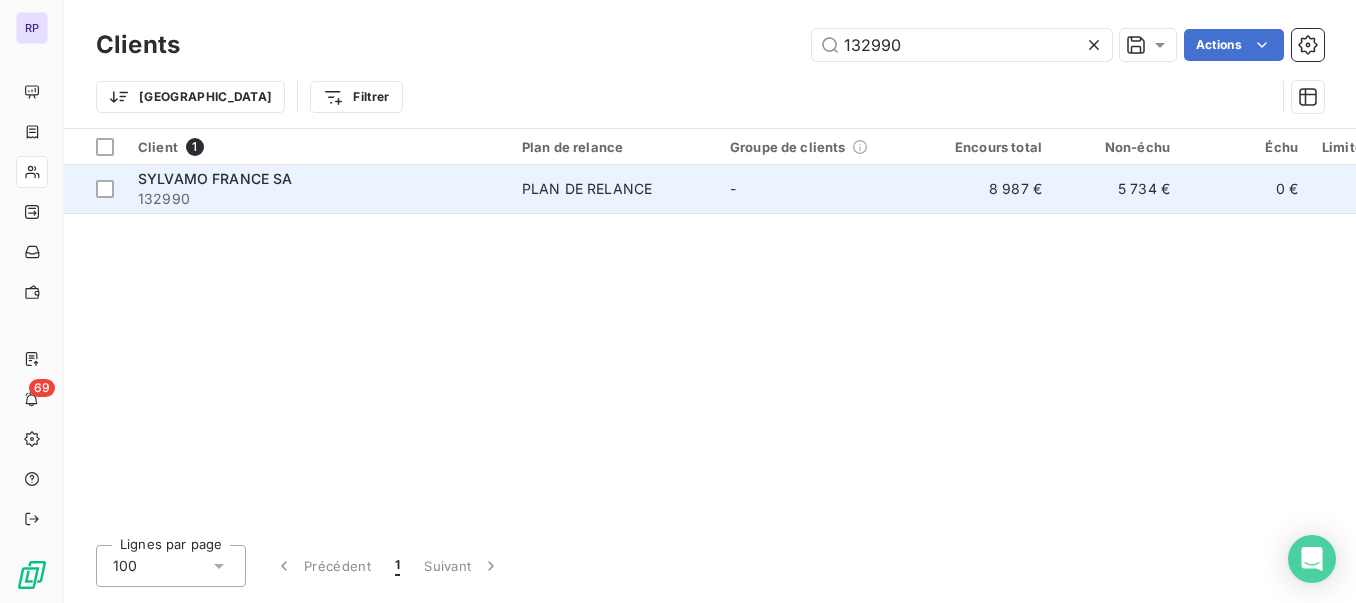 click on "SYLVAMO FRANCE SA" at bounding box center (215, 178) 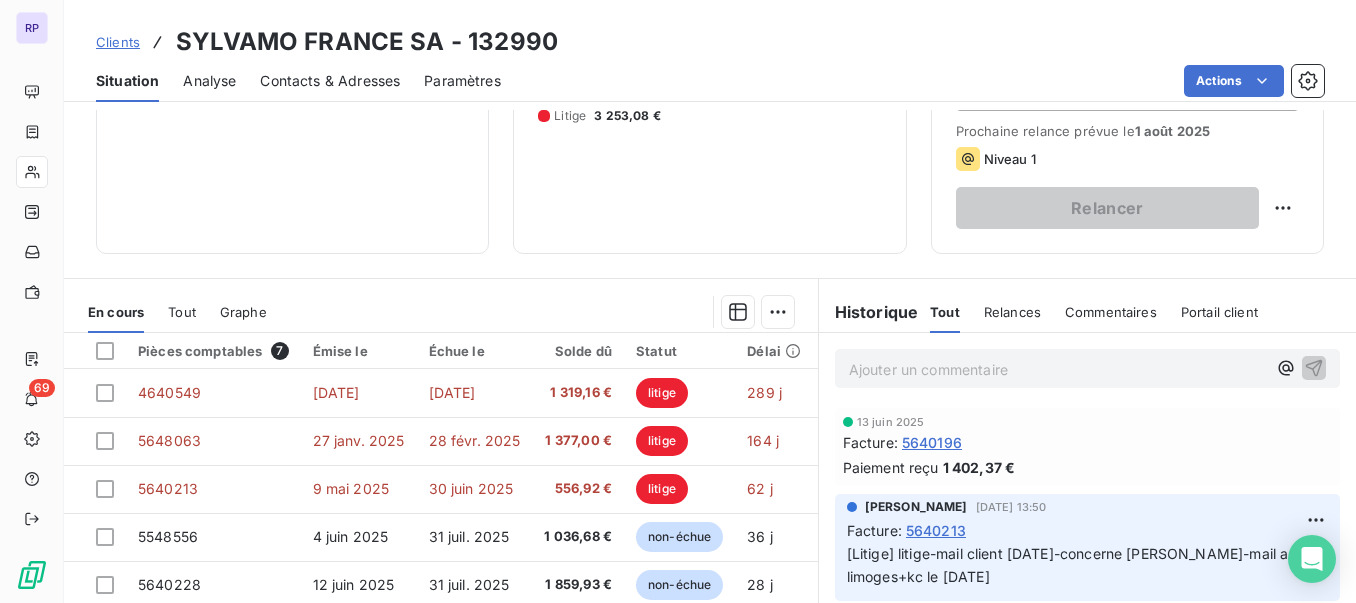scroll, scrollTop: 324, scrollLeft: 0, axis: vertical 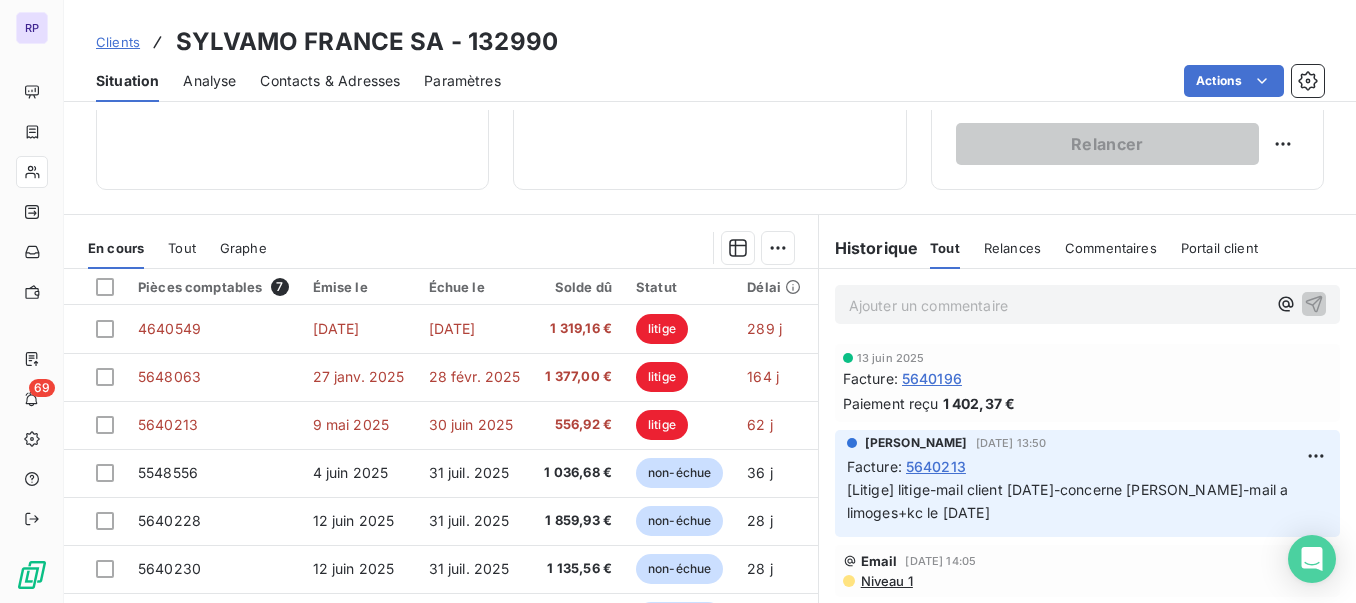 click on "Clients" at bounding box center (118, 42) 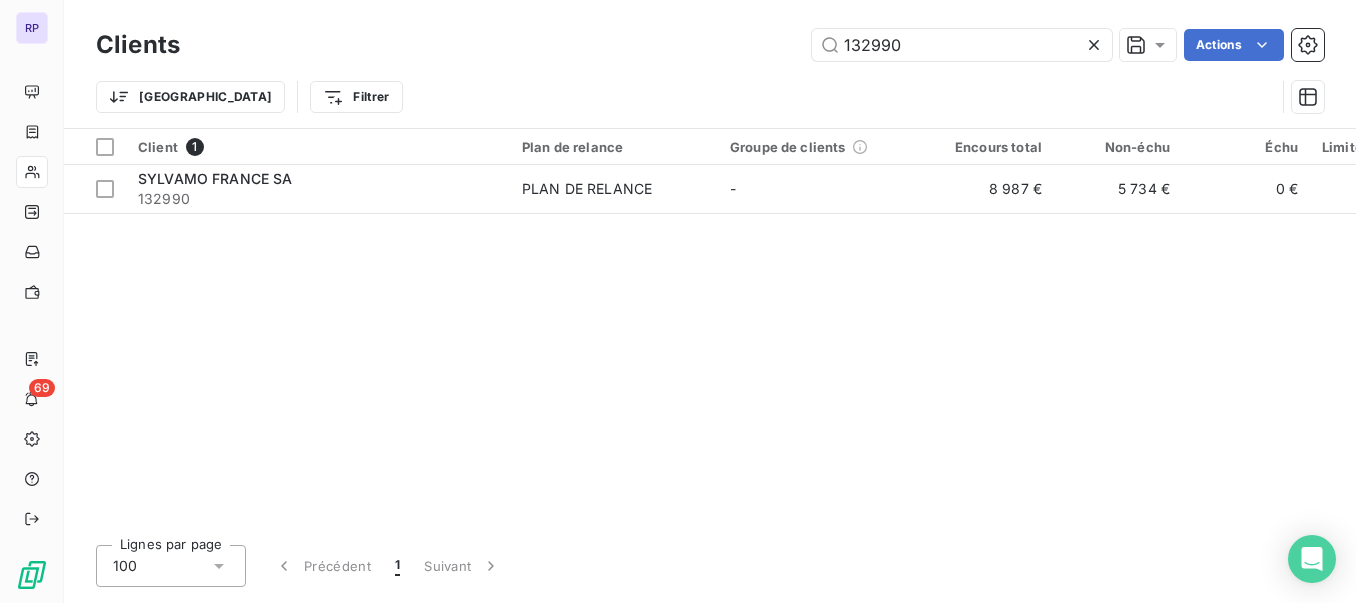 drag, startPoint x: 907, startPoint y: 56, endPoint x: 737, endPoint y: 46, distance: 170.29387 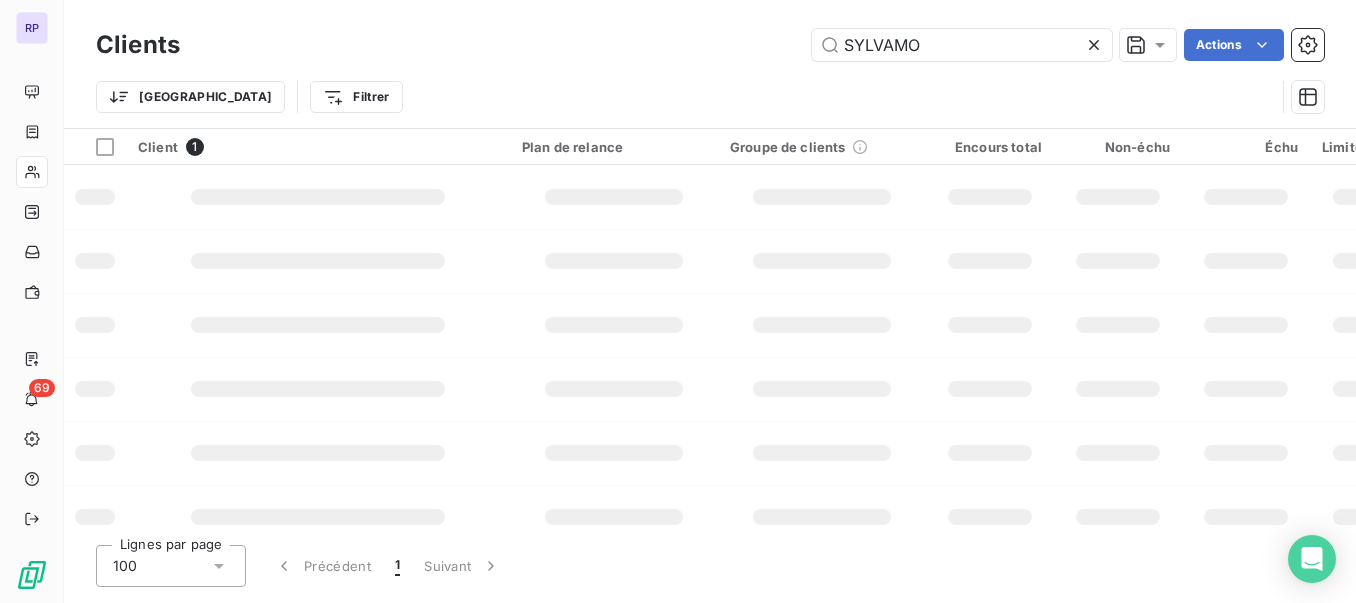 type on "SYLVAMO" 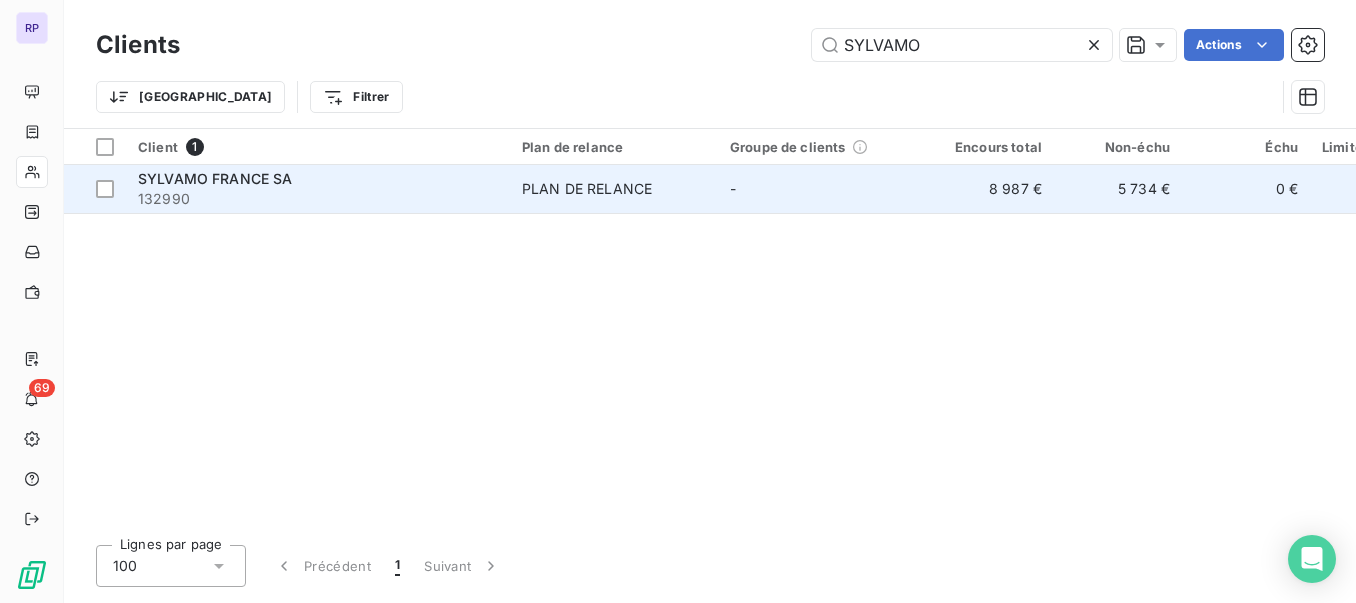 click on "SYLVAMO FRANCE SA" at bounding box center (215, 178) 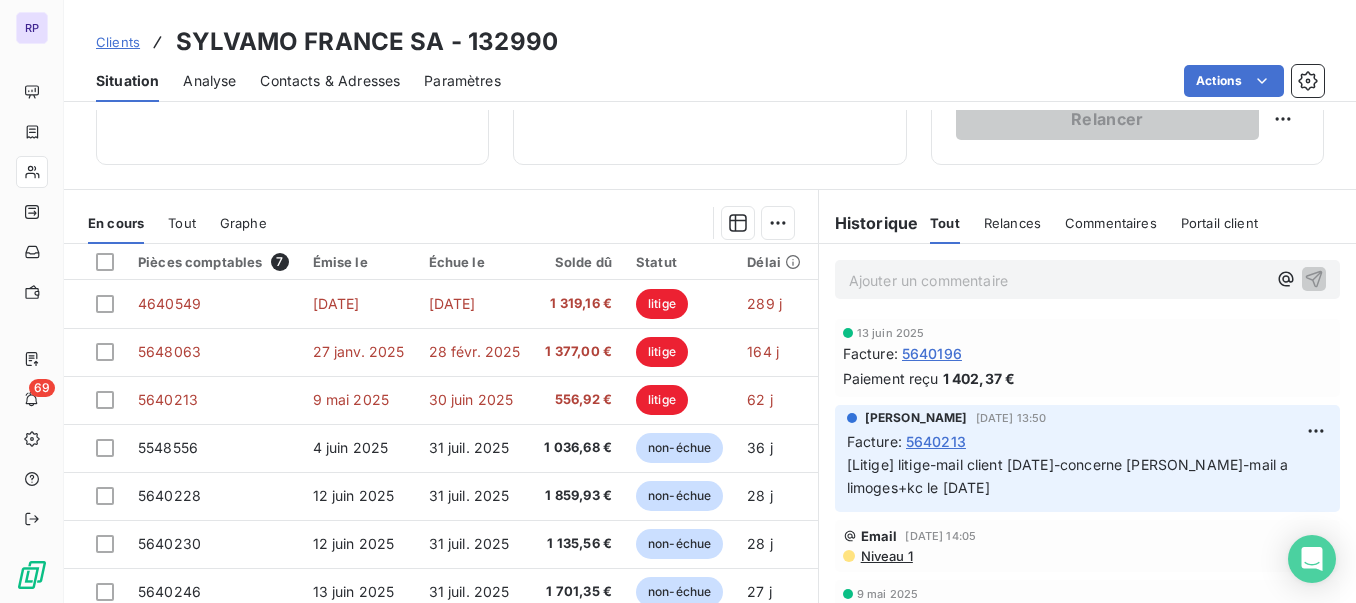 scroll, scrollTop: 406, scrollLeft: 0, axis: vertical 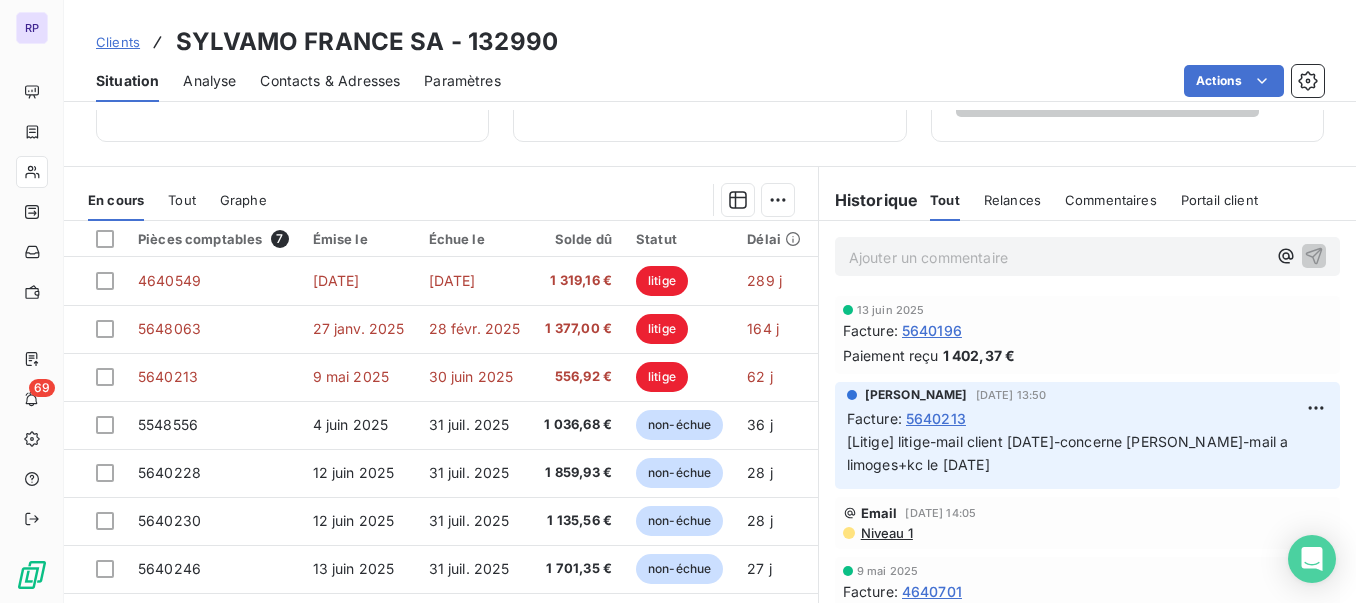 click on "Ajouter un commentaire ﻿" at bounding box center (1057, 256) 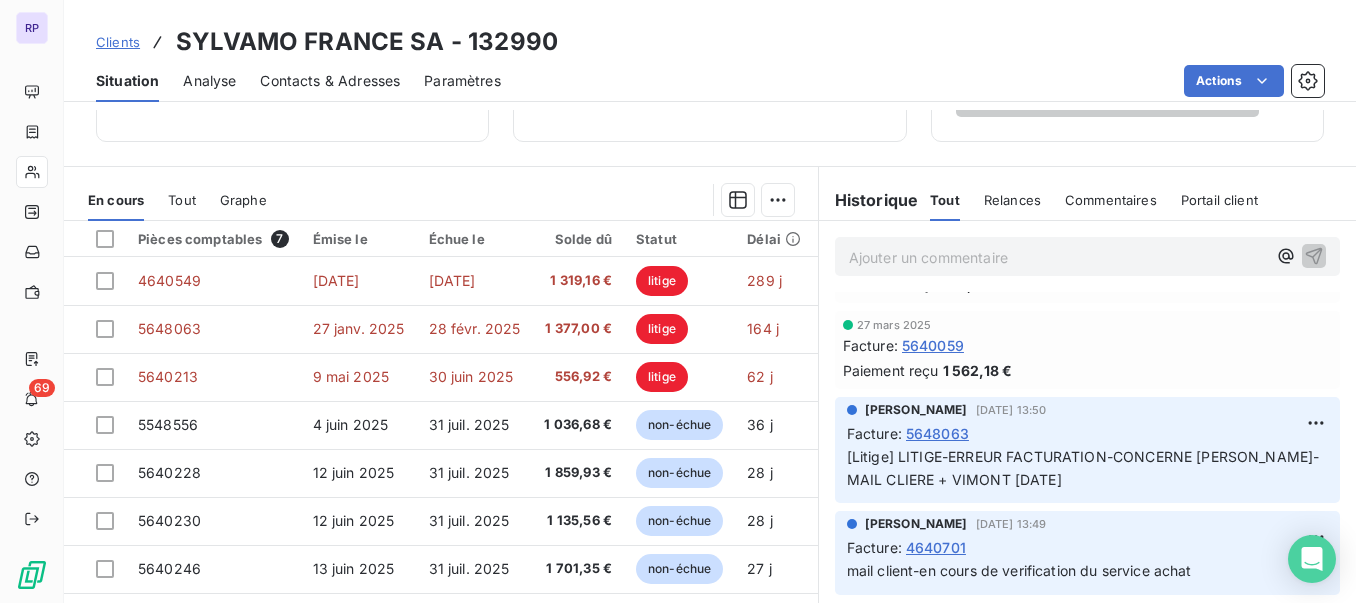 scroll, scrollTop: 830, scrollLeft: 0, axis: vertical 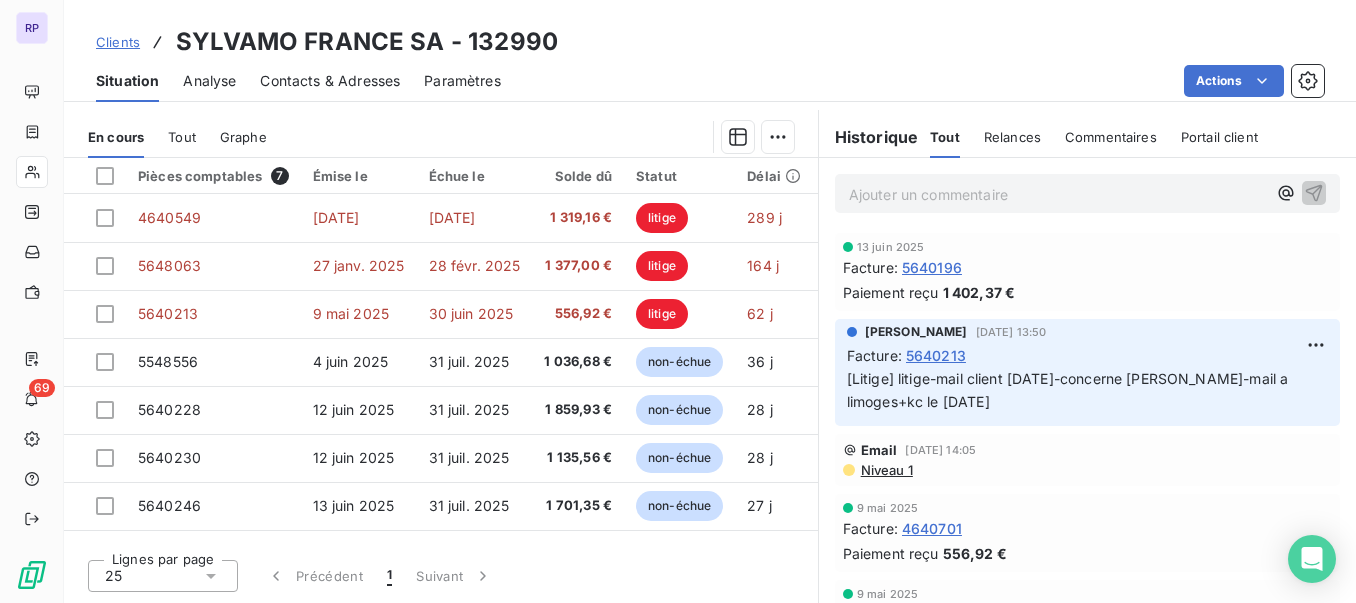 click on "Ajouter un commentaire ﻿" at bounding box center (1057, 194) 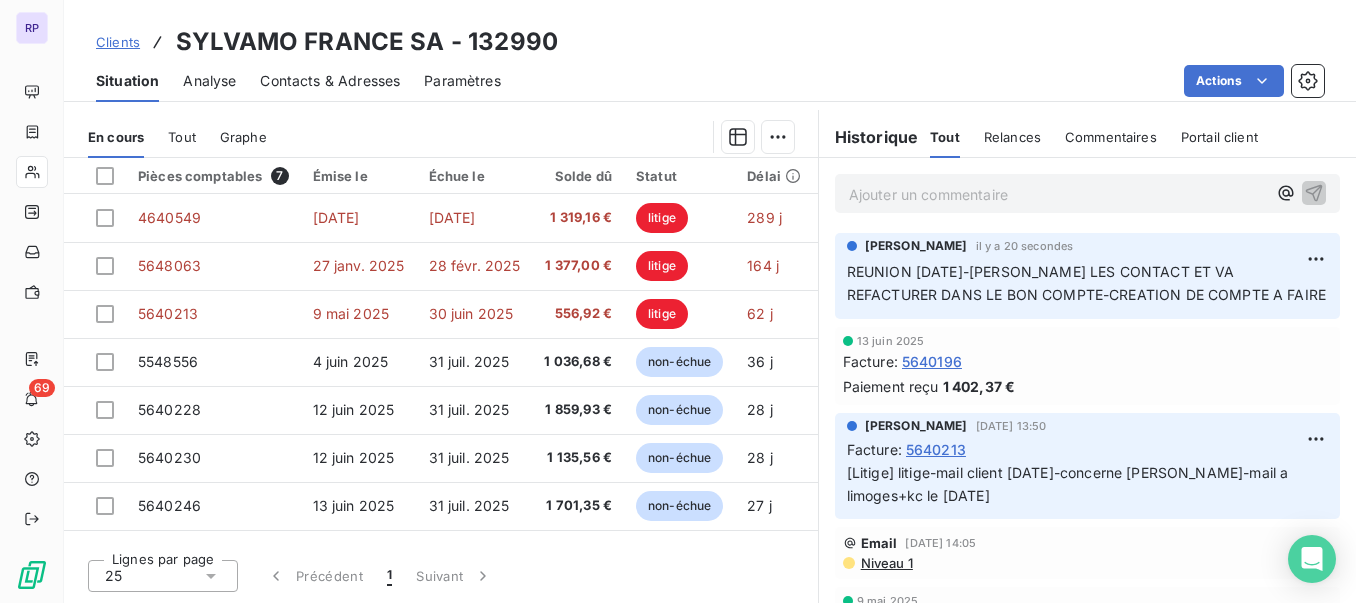 click on "Clients" at bounding box center [118, 42] 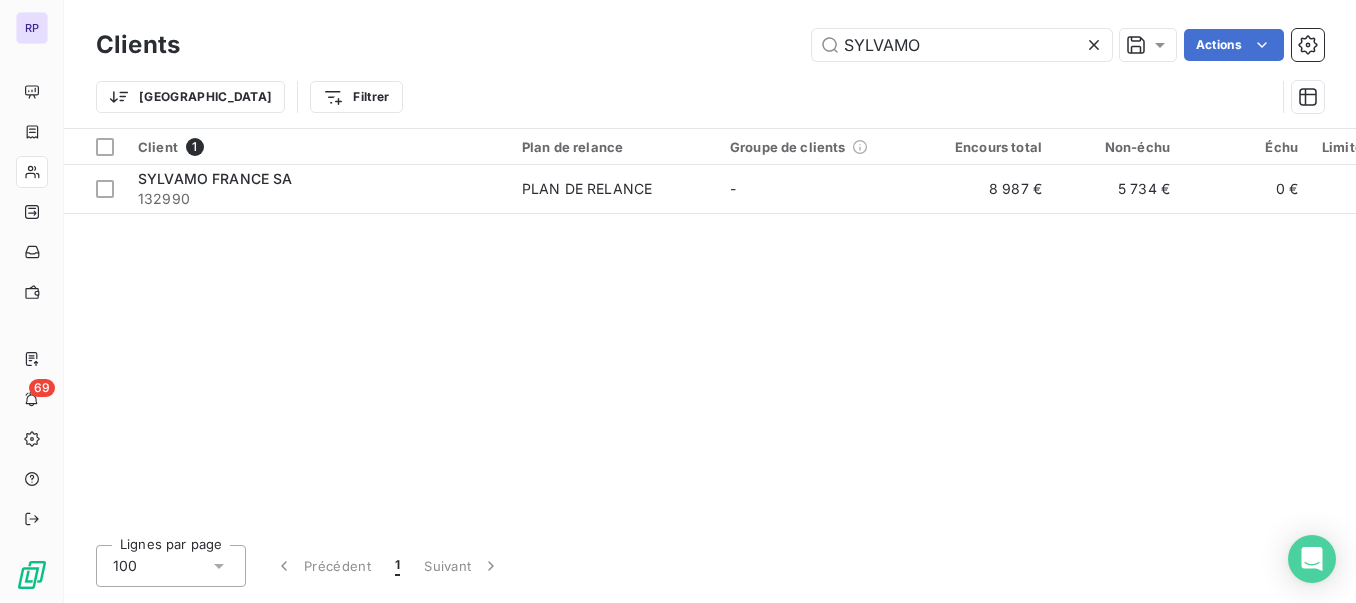 drag, startPoint x: 925, startPoint y: 52, endPoint x: 756, endPoint y: 56, distance: 169.04733 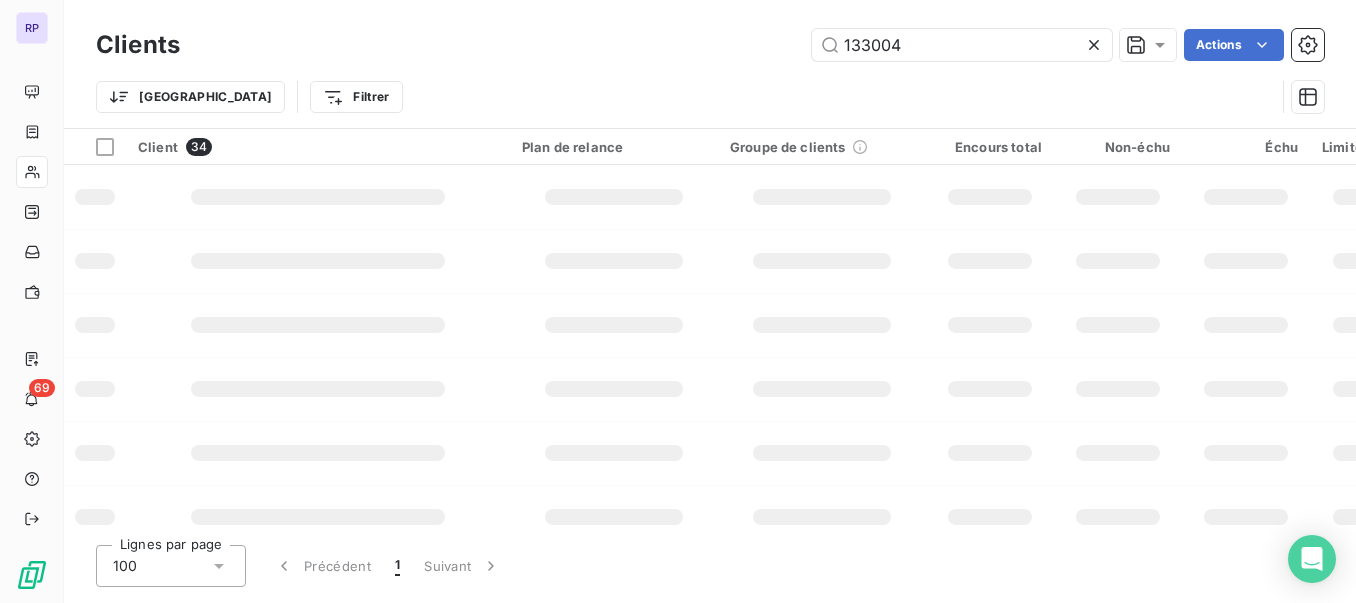 type on "133004" 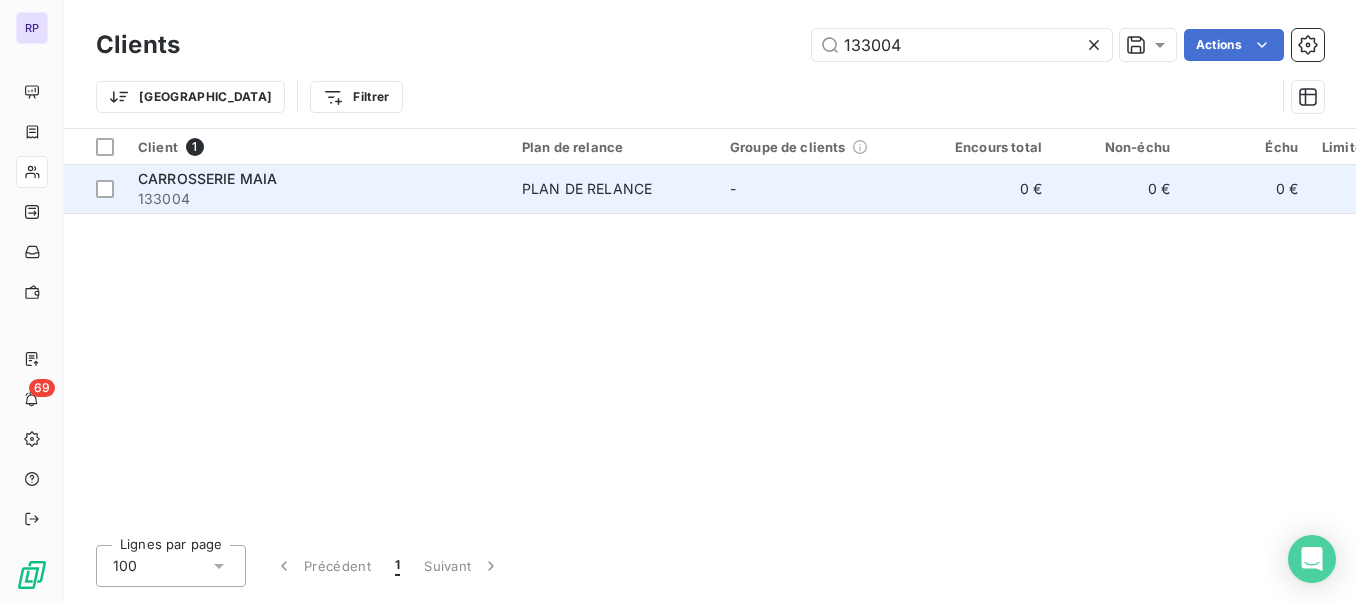 click on "CARROSSERIE MAIA" at bounding box center (207, 178) 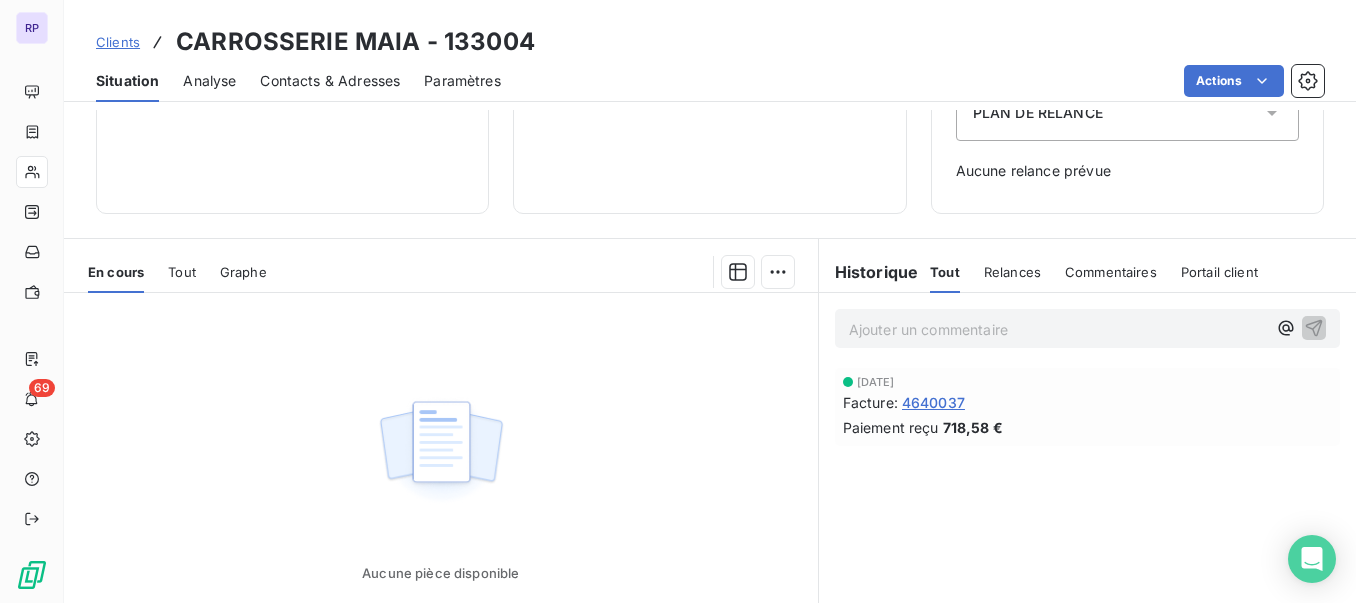 scroll, scrollTop: 268, scrollLeft: 0, axis: vertical 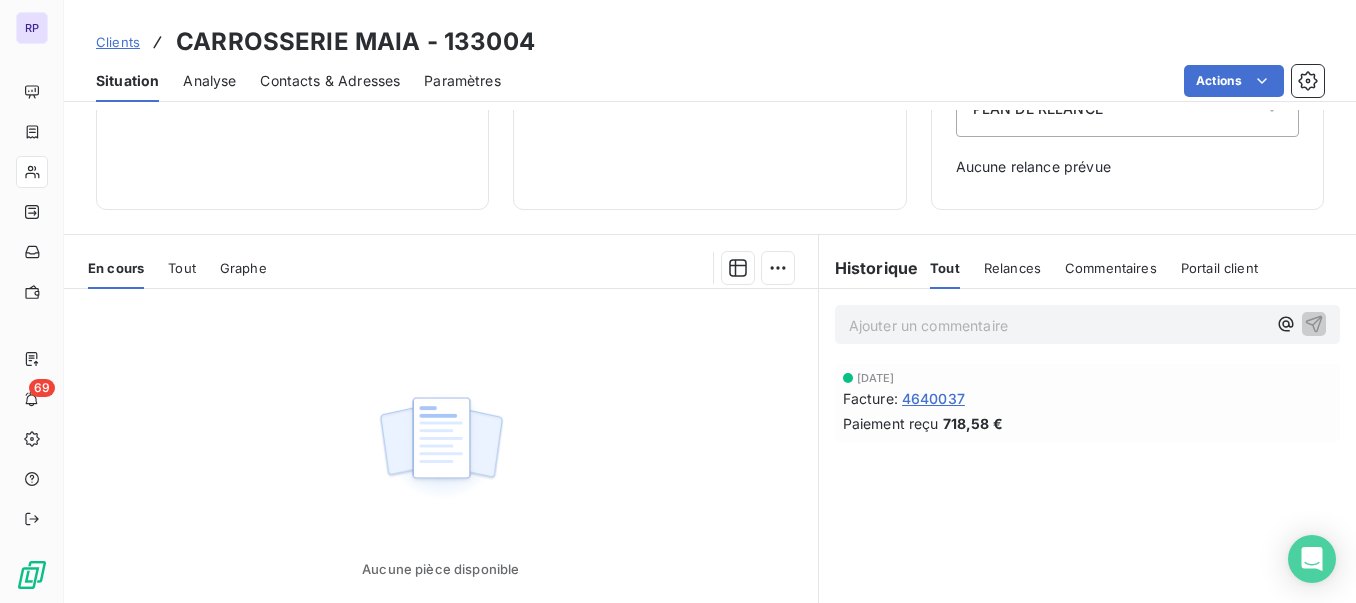 click on "Clients" at bounding box center (118, 42) 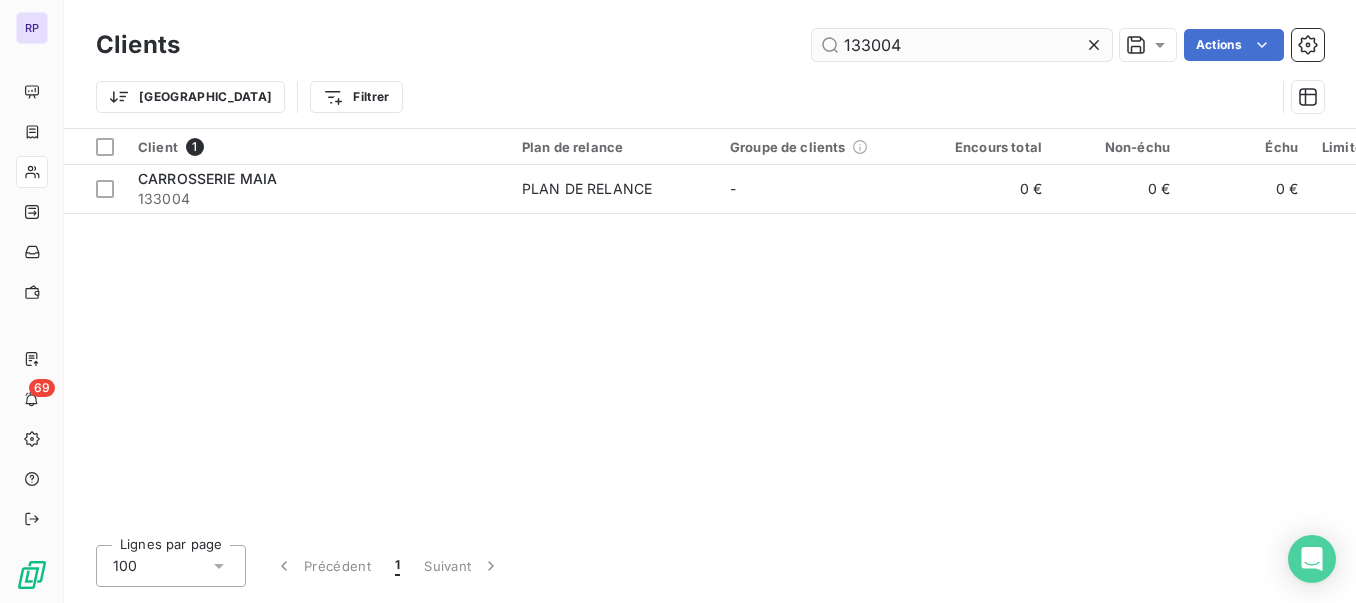 drag, startPoint x: 918, startPoint y: 35, endPoint x: 816, endPoint y: 41, distance: 102.176315 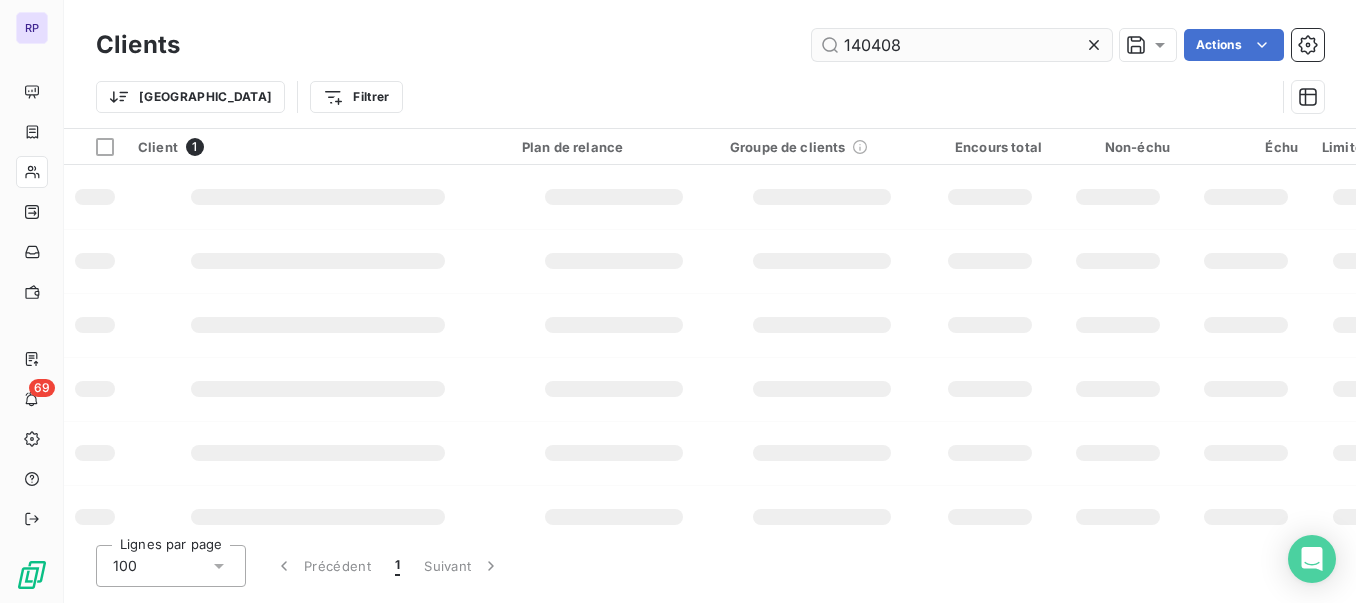 type on "140408" 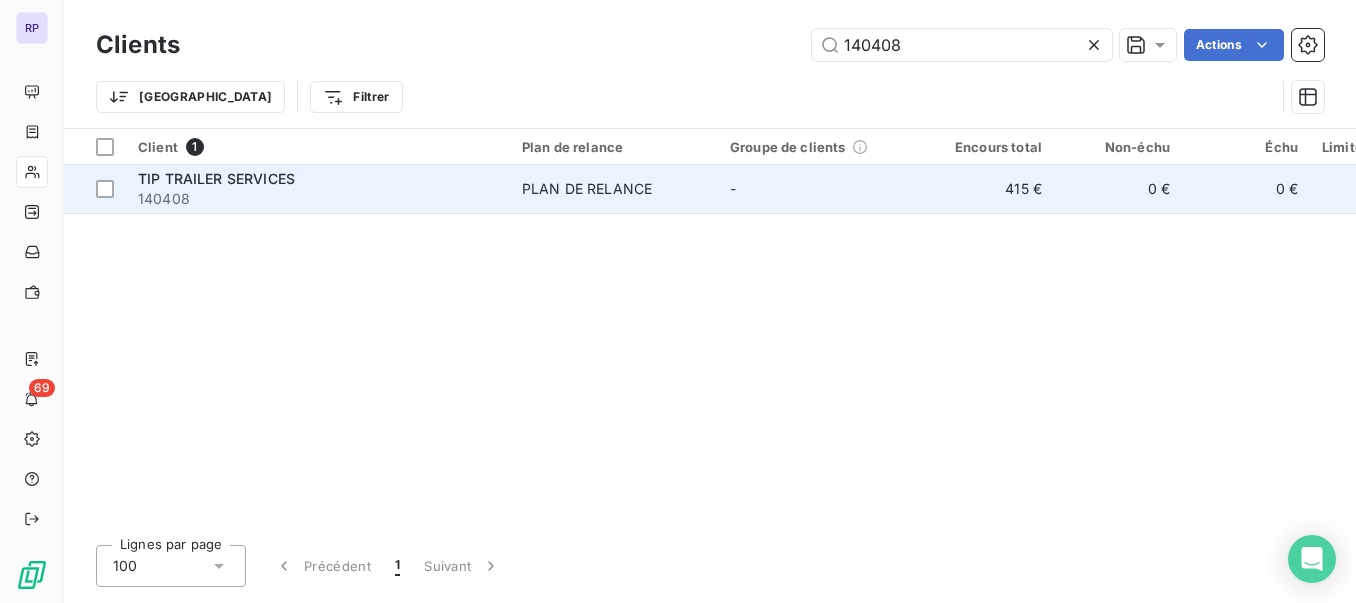 click on "TIP TRAILER SERVICES" at bounding box center (216, 178) 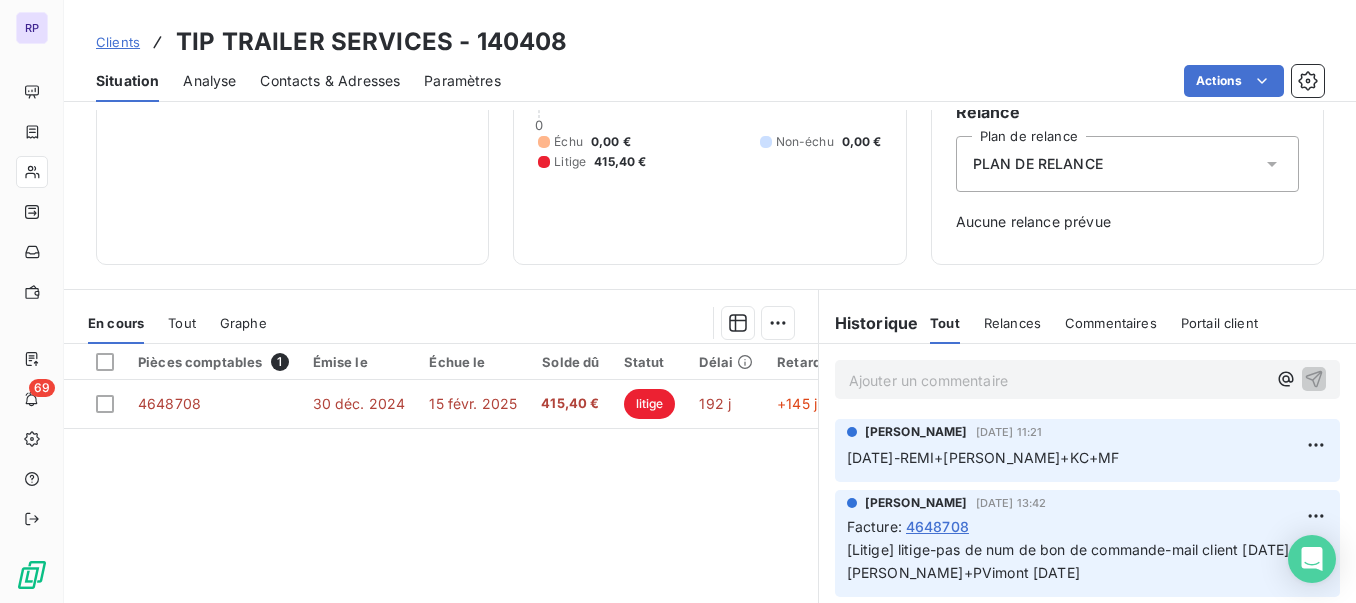 scroll, scrollTop: 215, scrollLeft: 0, axis: vertical 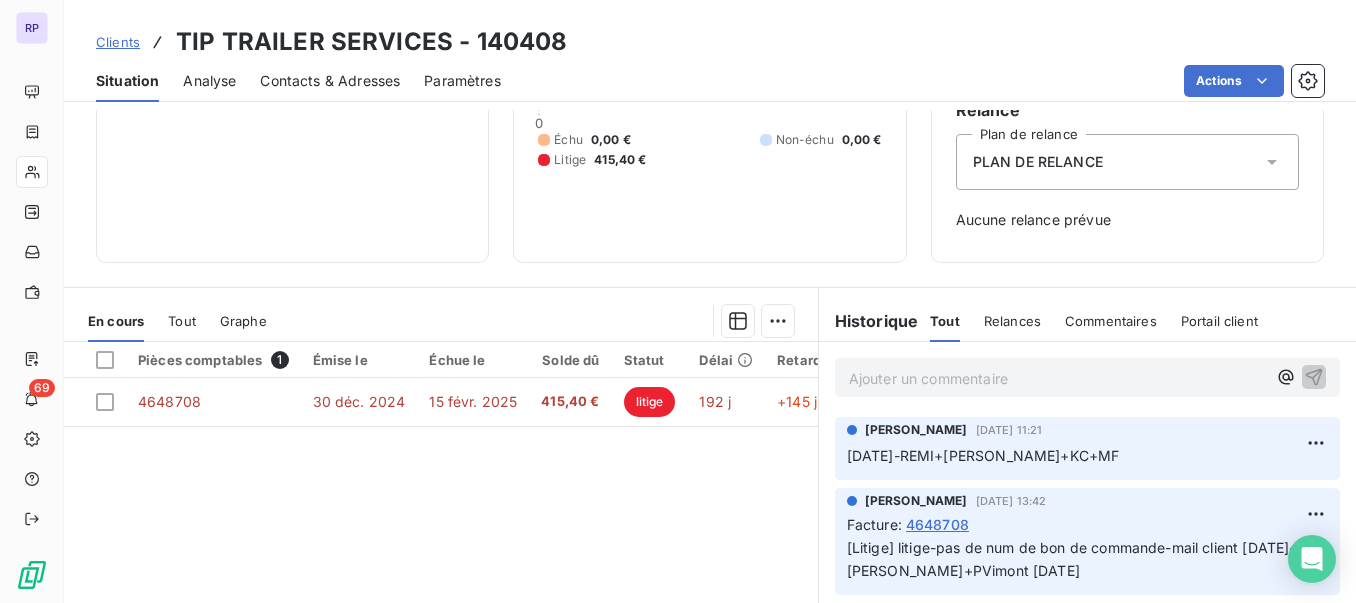 click on "Ajouter un commentaire ﻿" at bounding box center [1057, 378] 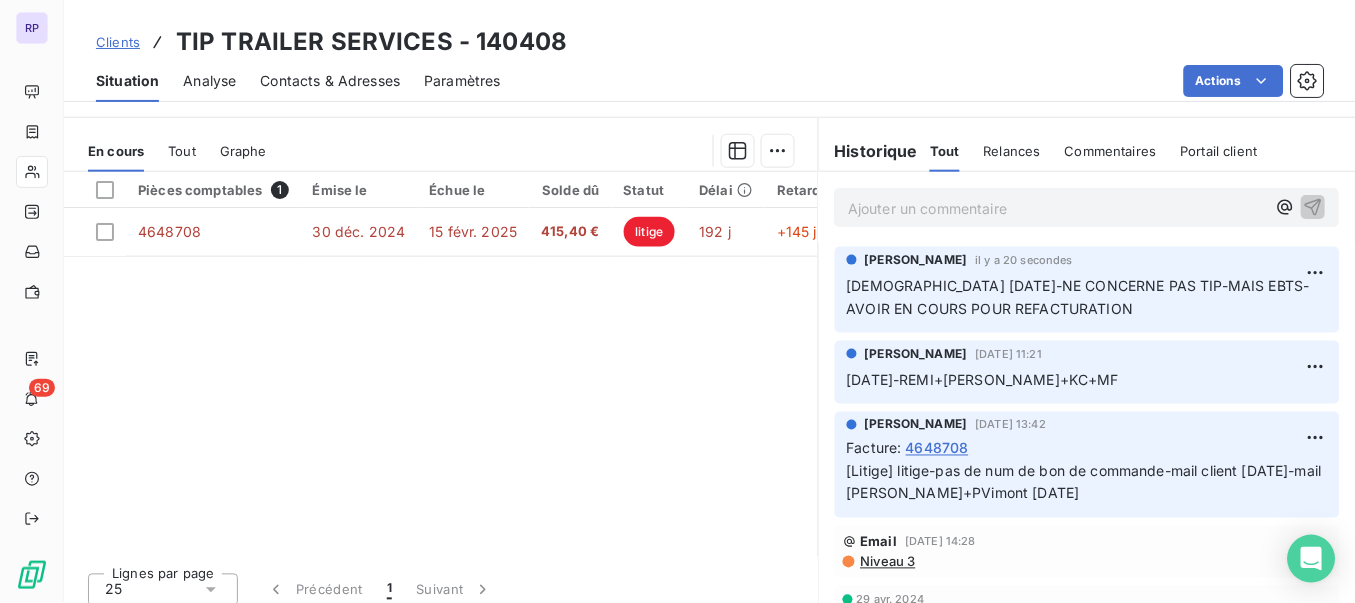 scroll, scrollTop: 379, scrollLeft: 0, axis: vertical 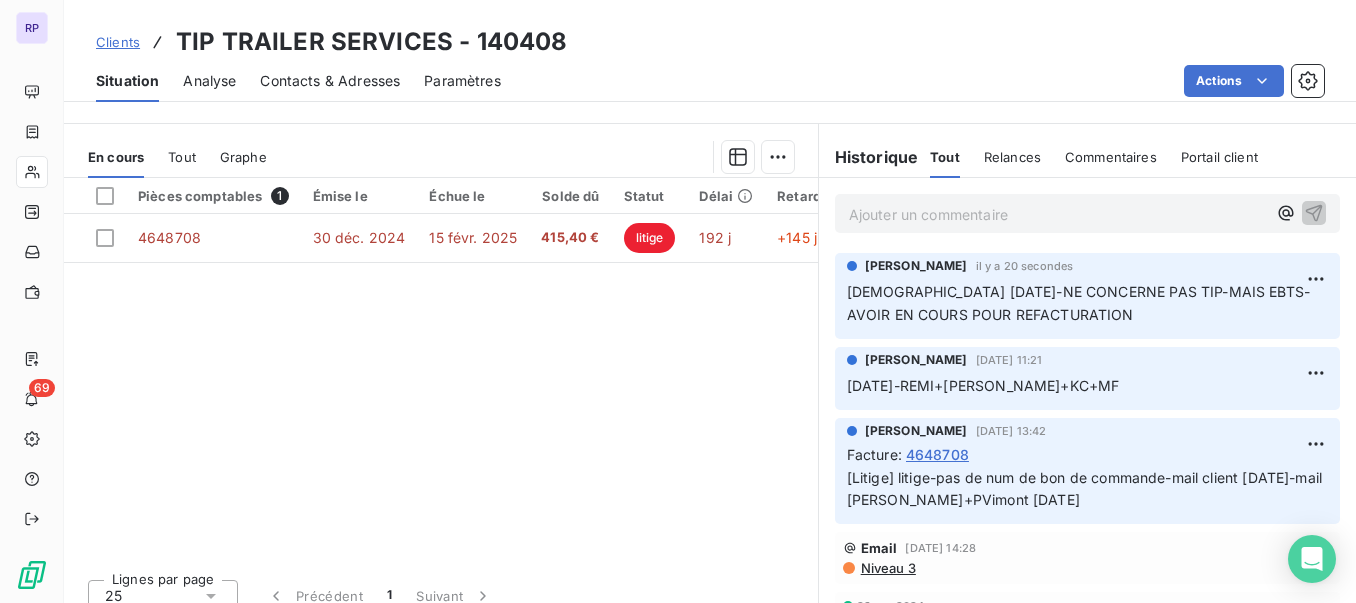 click on "Clients" at bounding box center [118, 42] 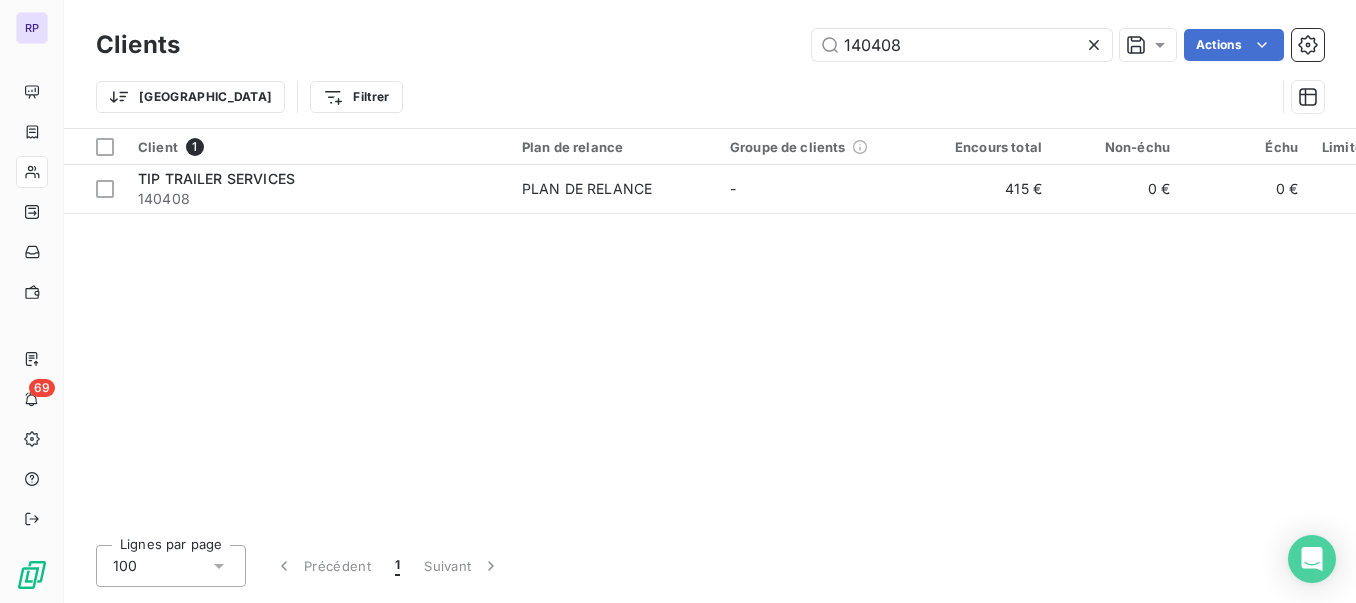 drag, startPoint x: 907, startPoint y: 37, endPoint x: 782, endPoint y: 49, distance: 125.57468 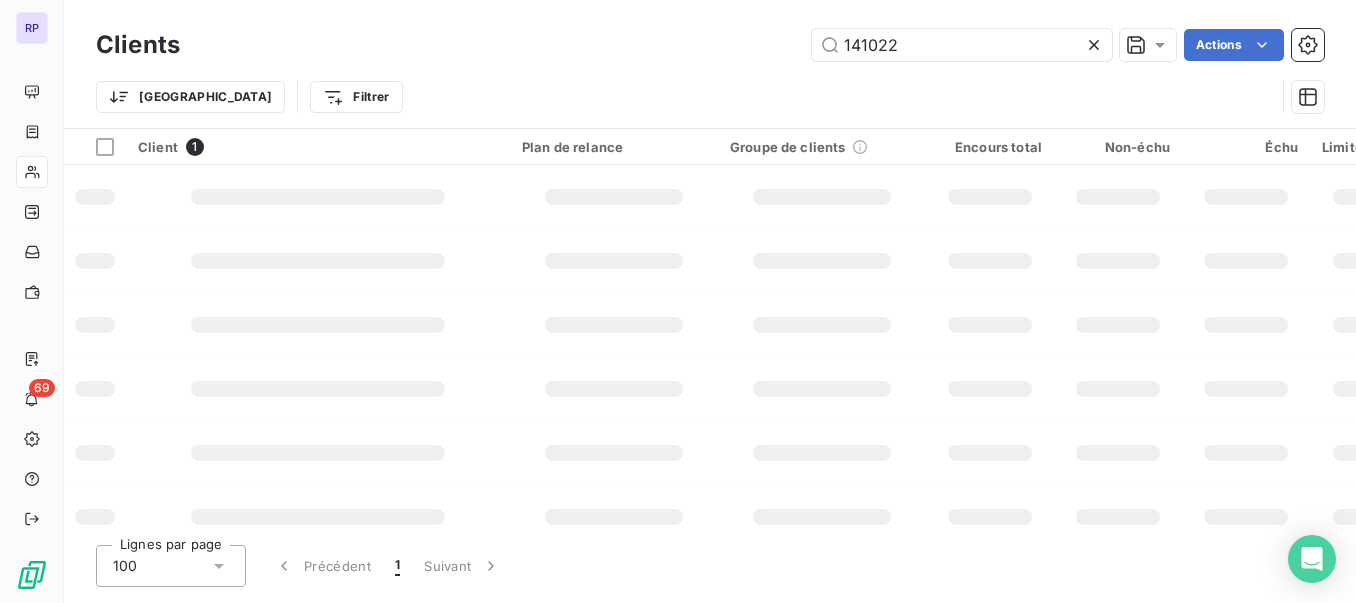 type on "141022" 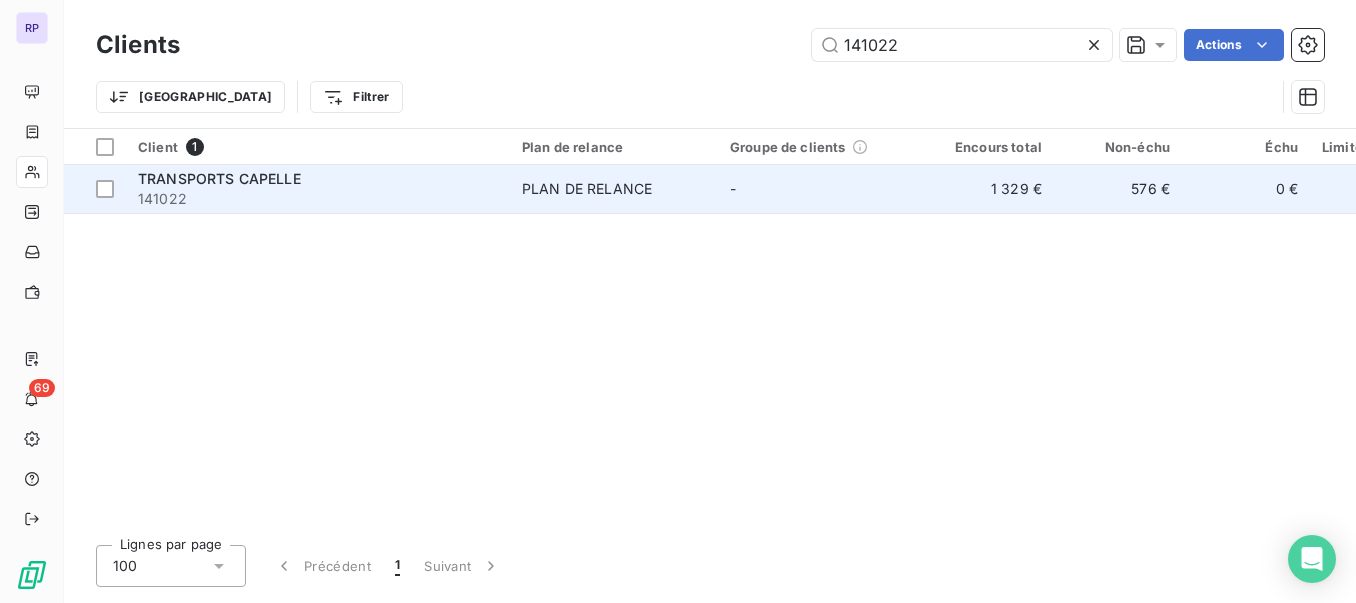 click on "TRANSPORTS CAPELLE" at bounding box center [219, 178] 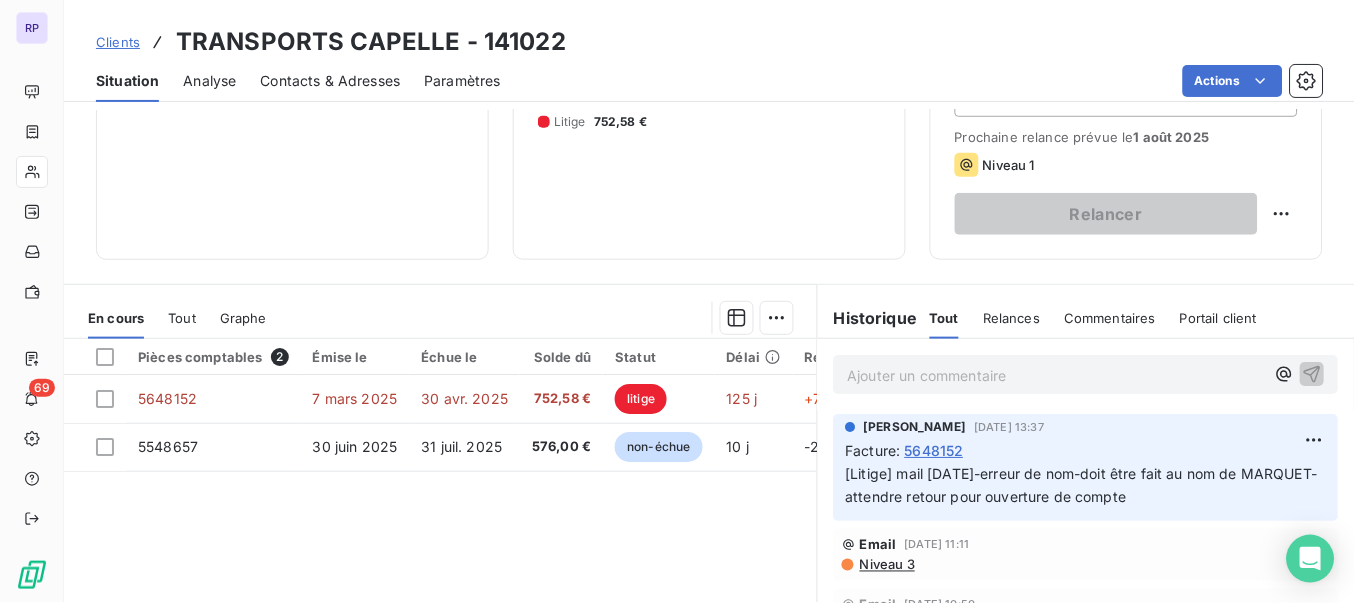 scroll, scrollTop: 299, scrollLeft: 0, axis: vertical 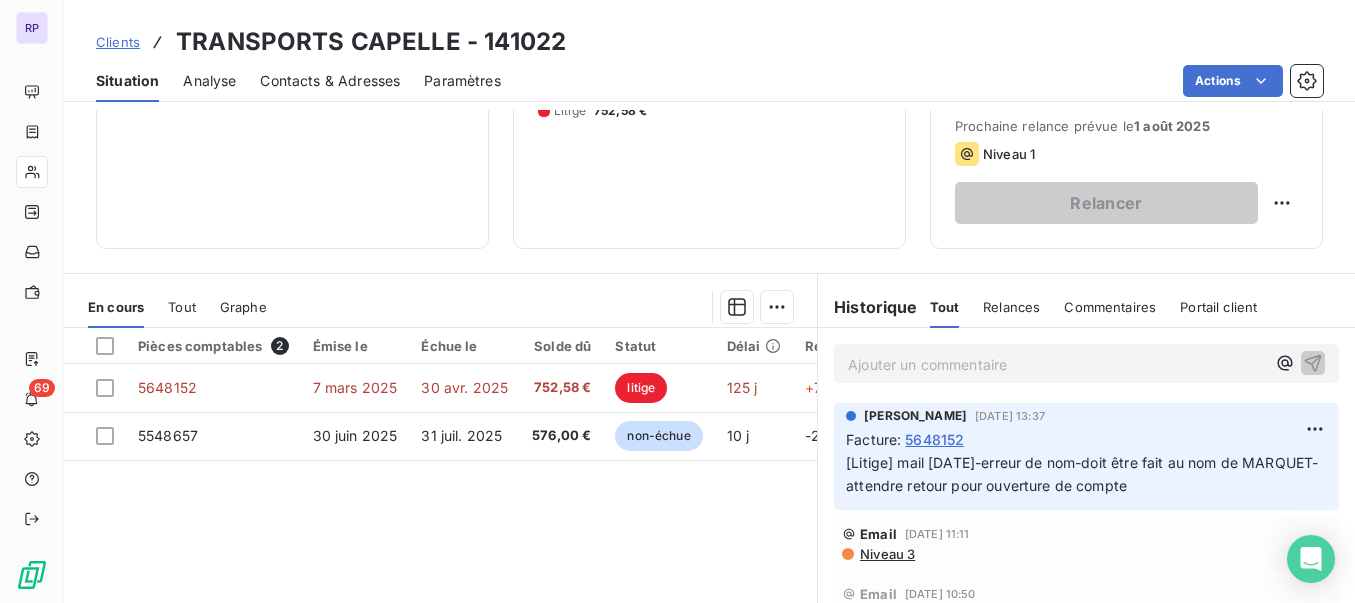 click on "Clients" at bounding box center [118, 42] 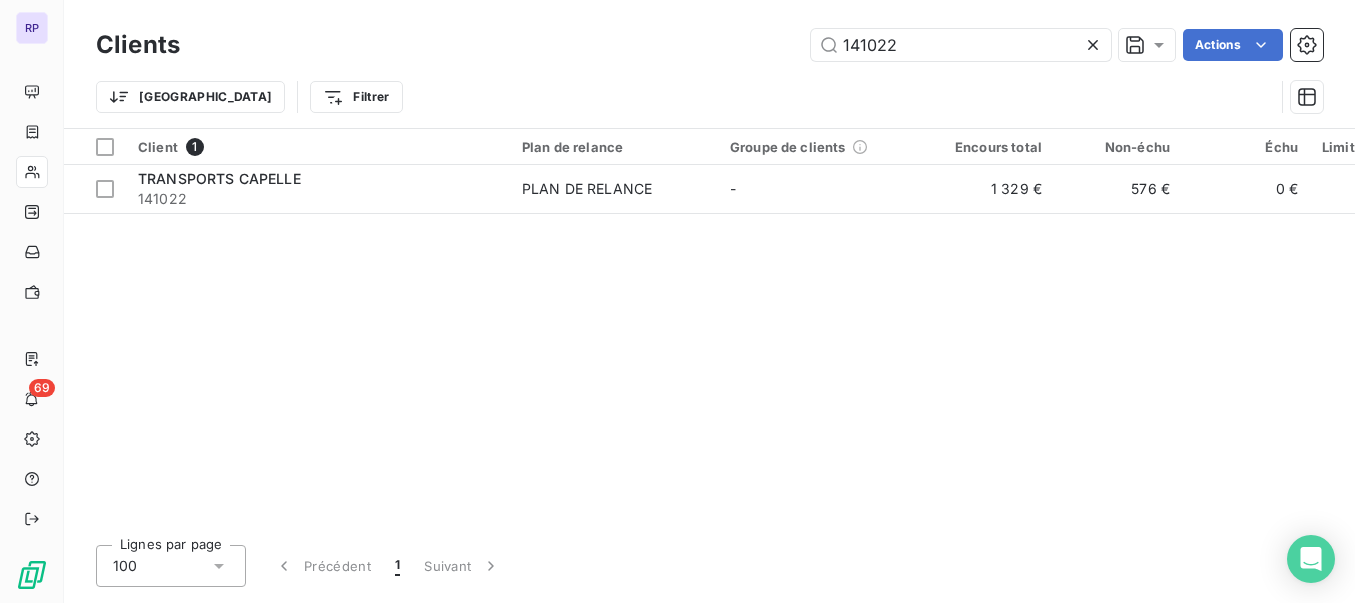 drag, startPoint x: 904, startPoint y: 48, endPoint x: 781, endPoint y: 44, distance: 123.065025 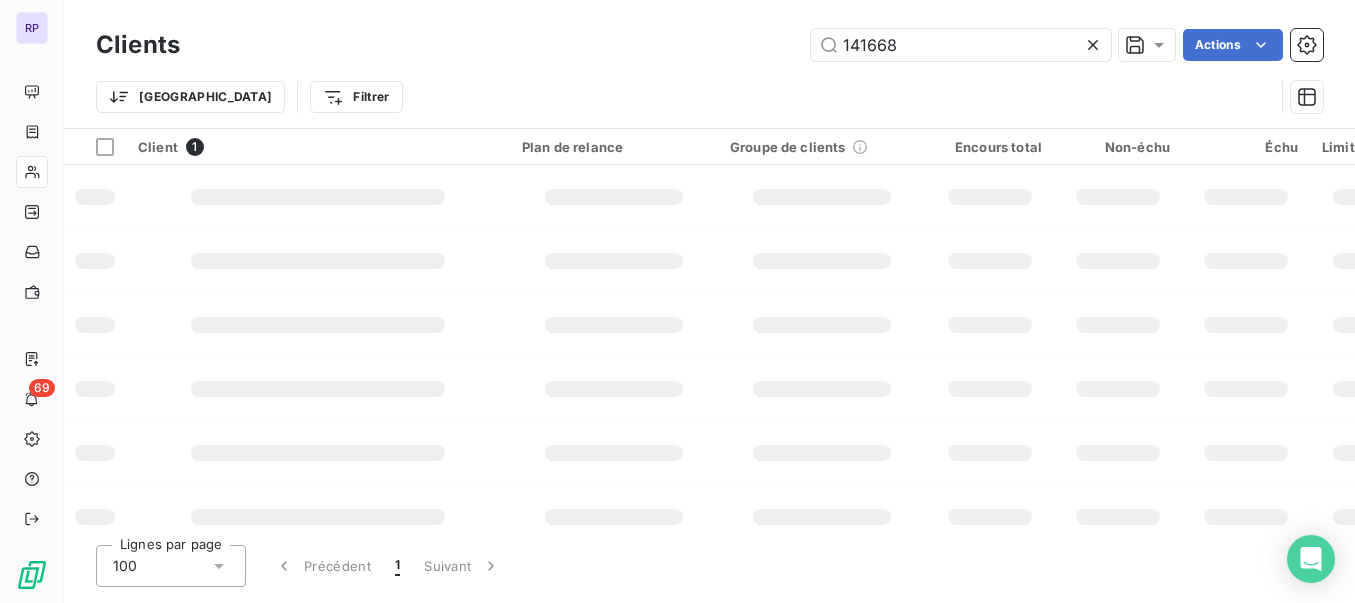 type on "141668" 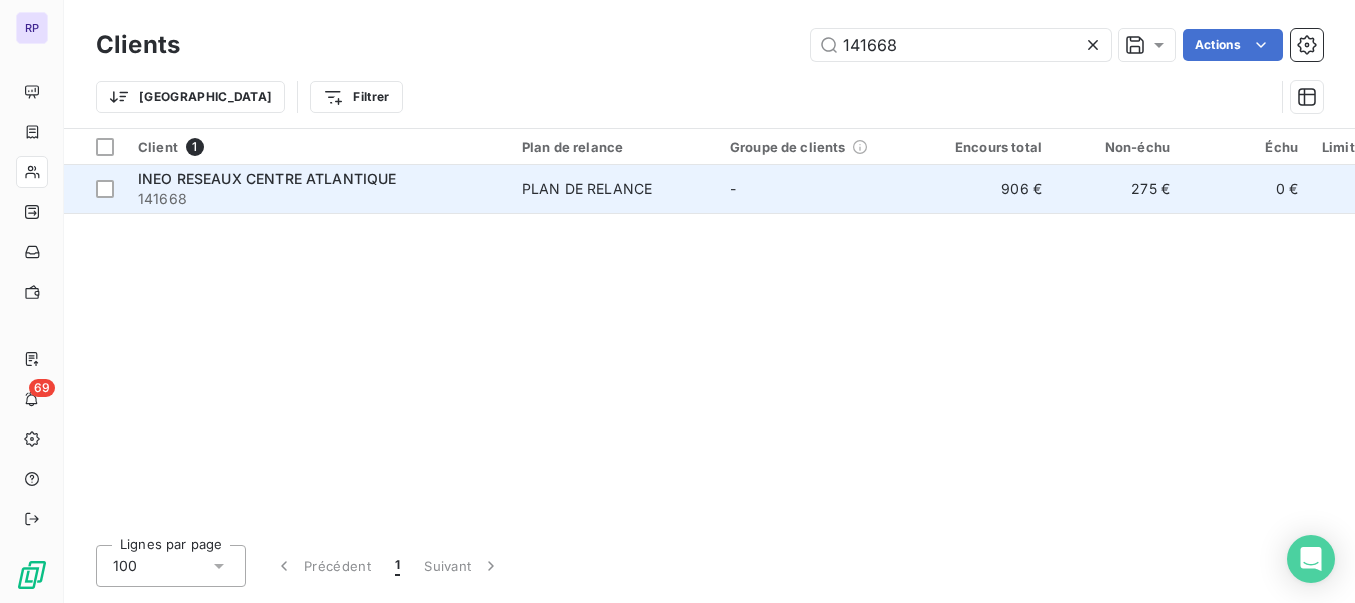 click on "INEO RESEAUX CENTRE ATLANTIQUE" at bounding box center [267, 178] 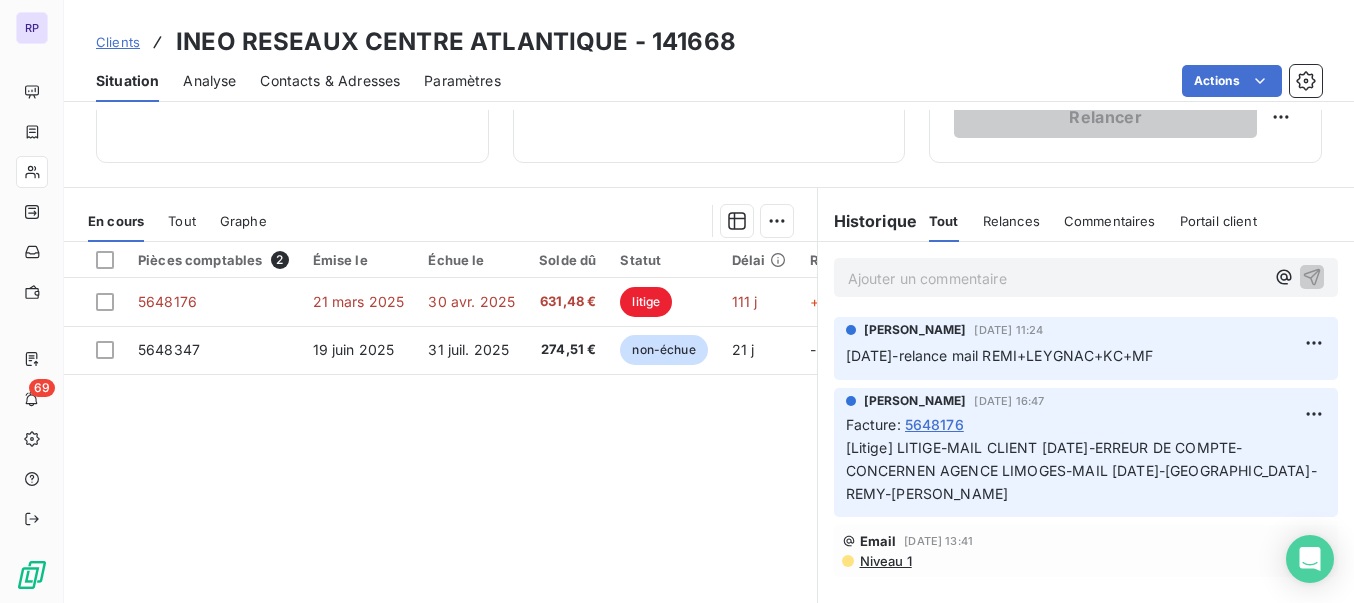 scroll, scrollTop: 387, scrollLeft: 0, axis: vertical 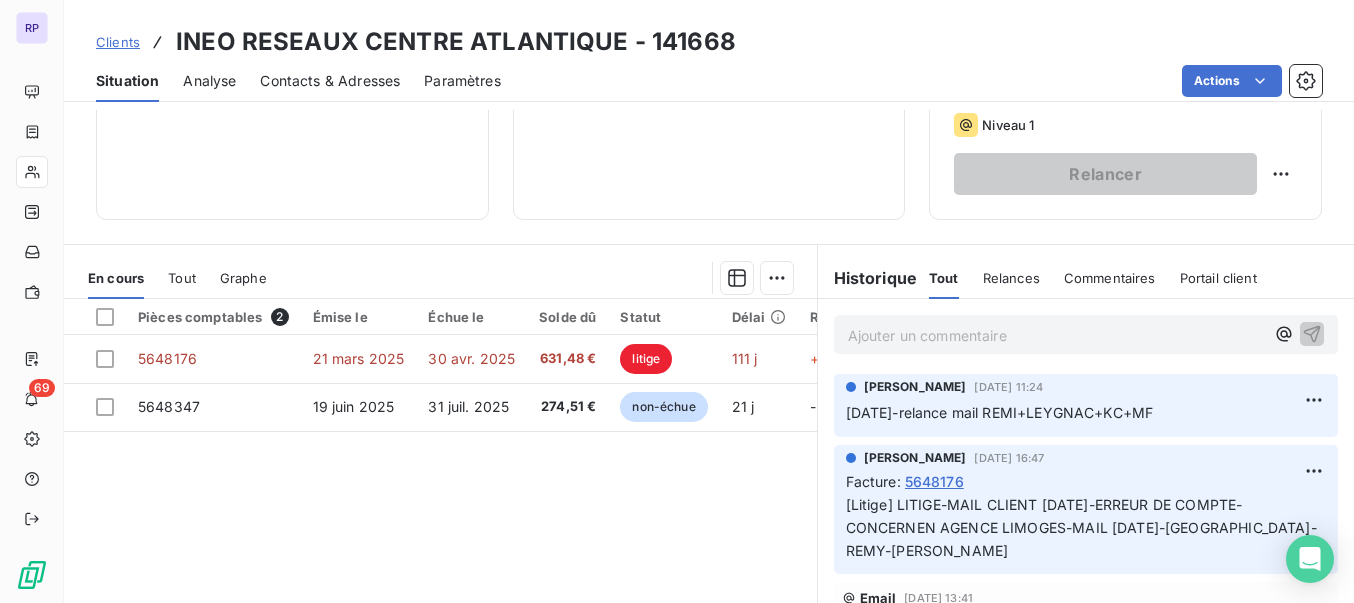 click on "Ajouter un commentaire ﻿" at bounding box center [1056, 335] 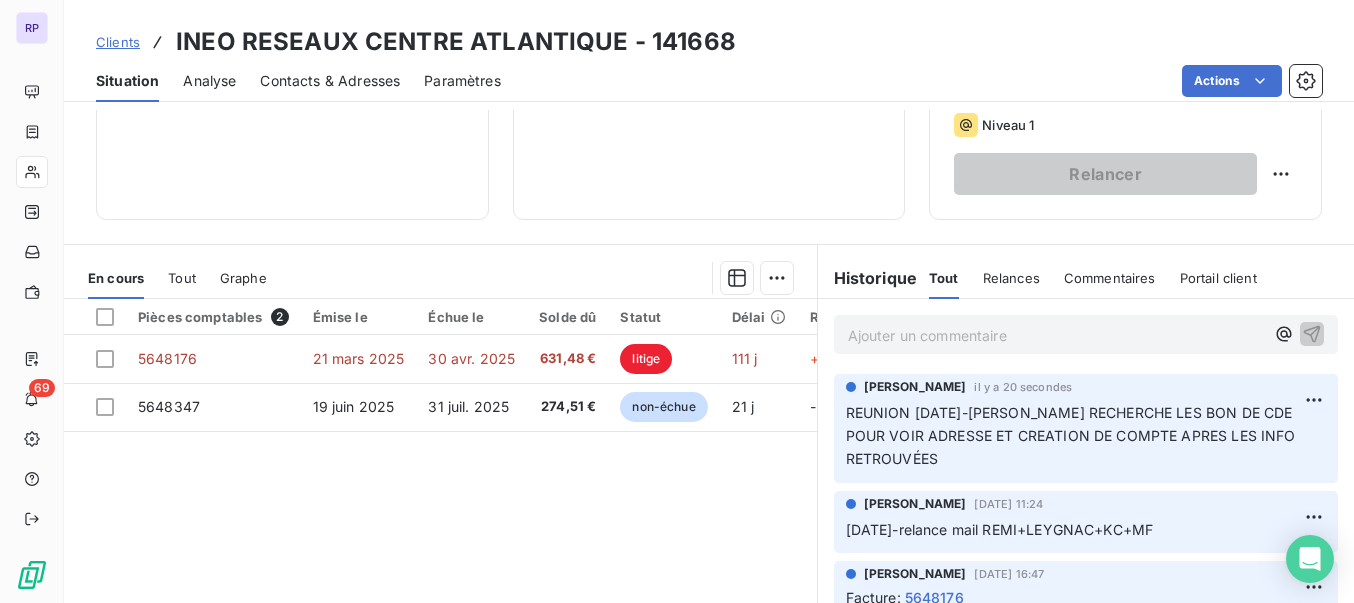 click on "Clients" at bounding box center (118, 42) 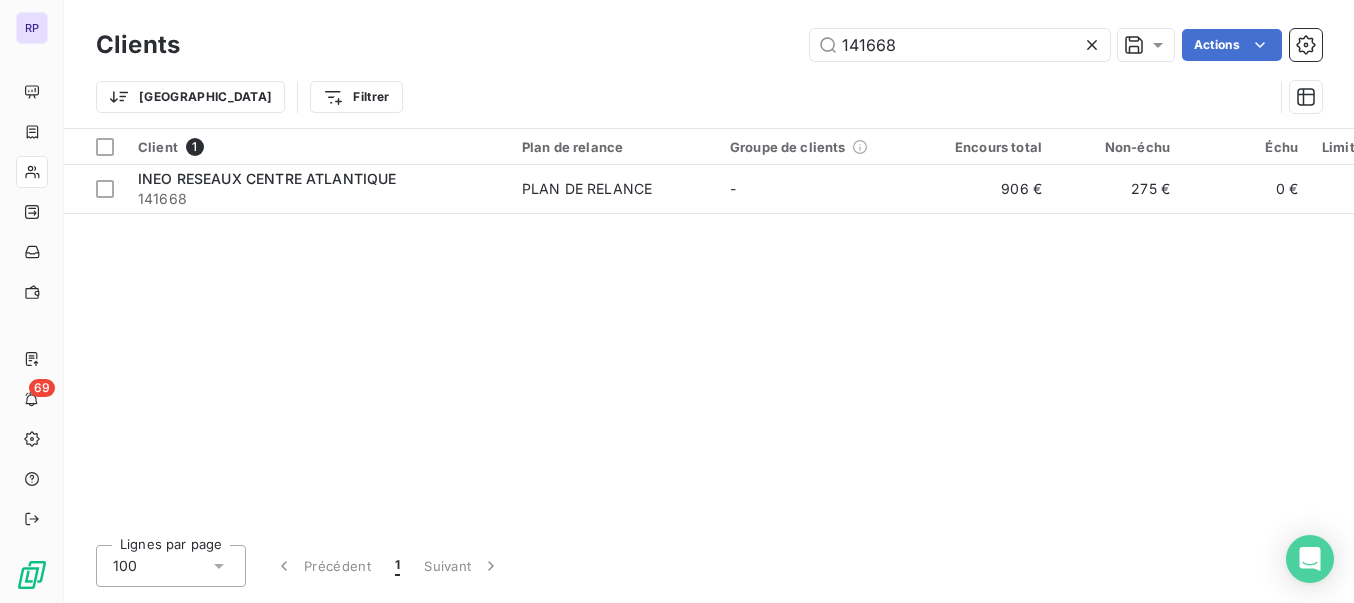 drag, startPoint x: 900, startPoint y: 46, endPoint x: 707, endPoint y: 71, distance: 194.61244 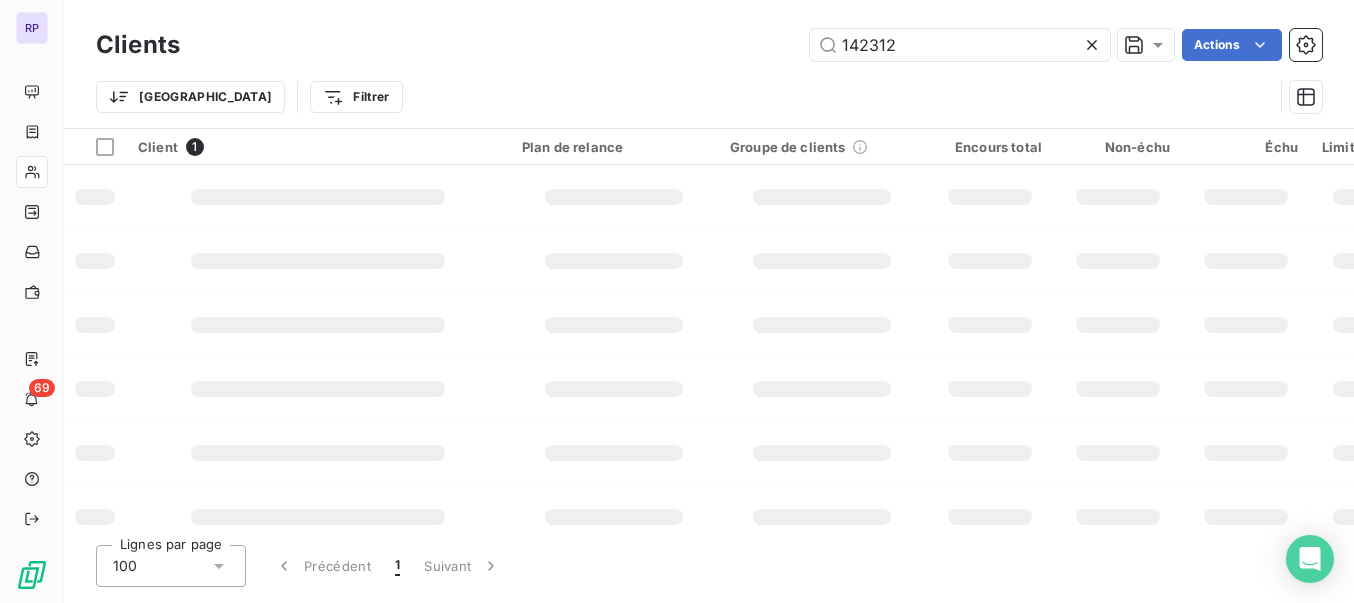 type on "142312" 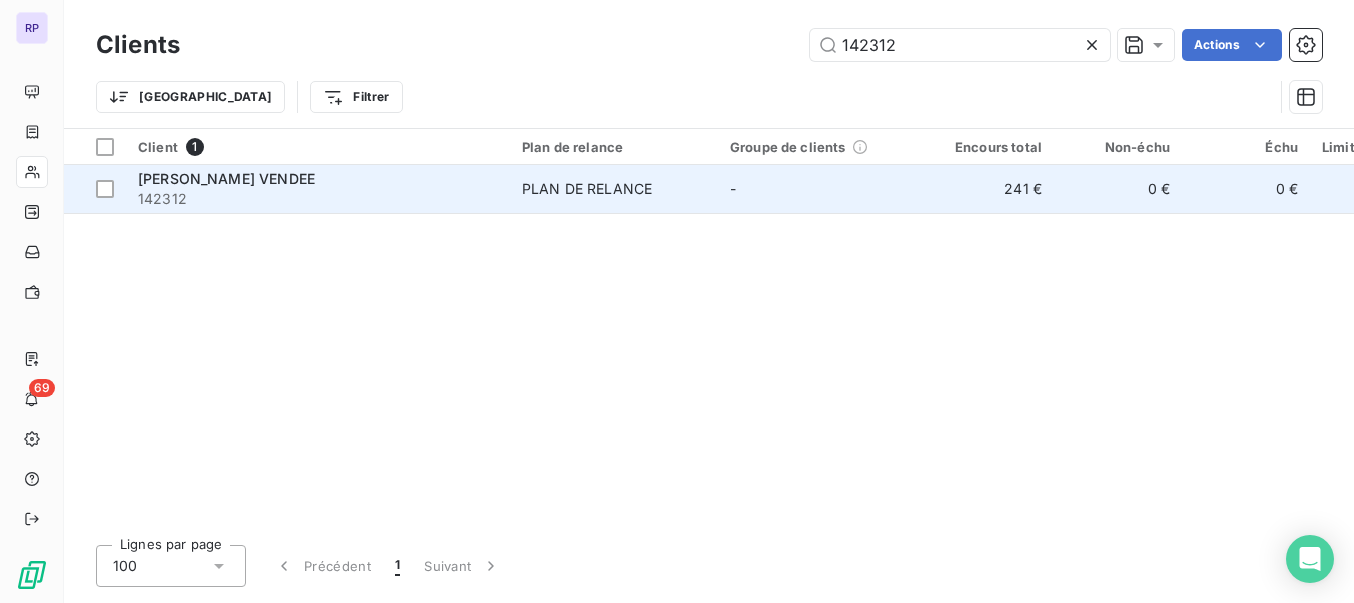 click on "[PERSON_NAME] VENDEE" at bounding box center [226, 178] 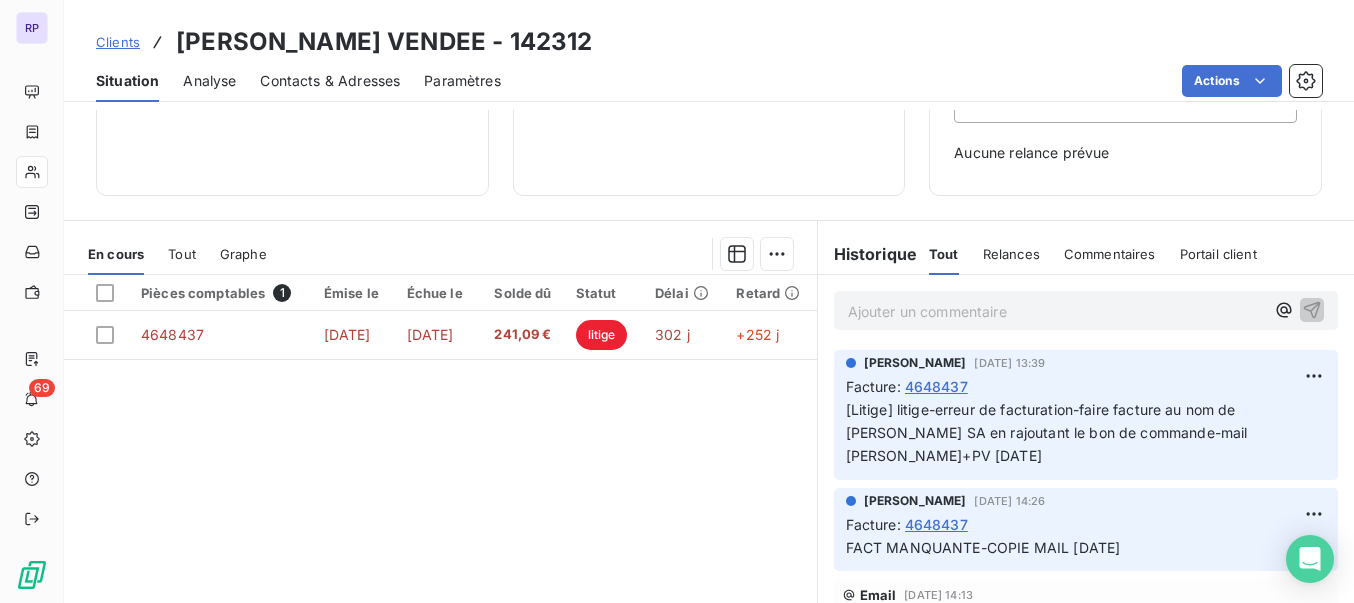 scroll, scrollTop: 284, scrollLeft: 0, axis: vertical 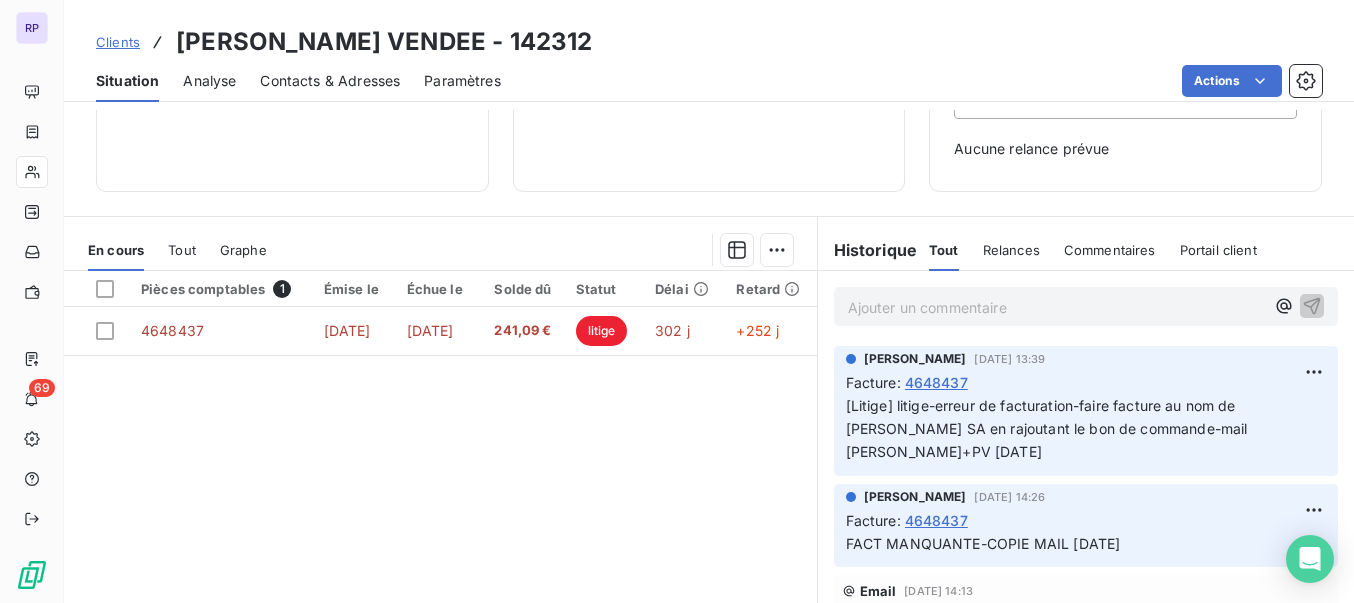 click on "Ajouter un commentaire ﻿" at bounding box center [1056, 307] 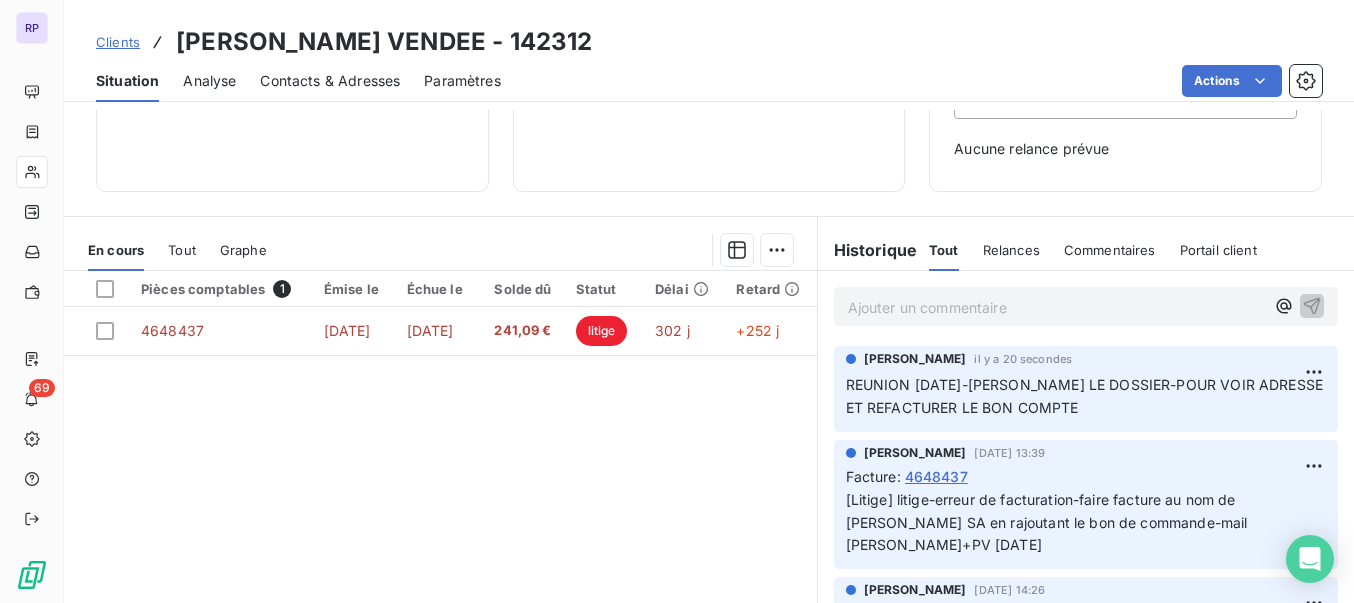 click on "Clients" at bounding box center (118, 42) 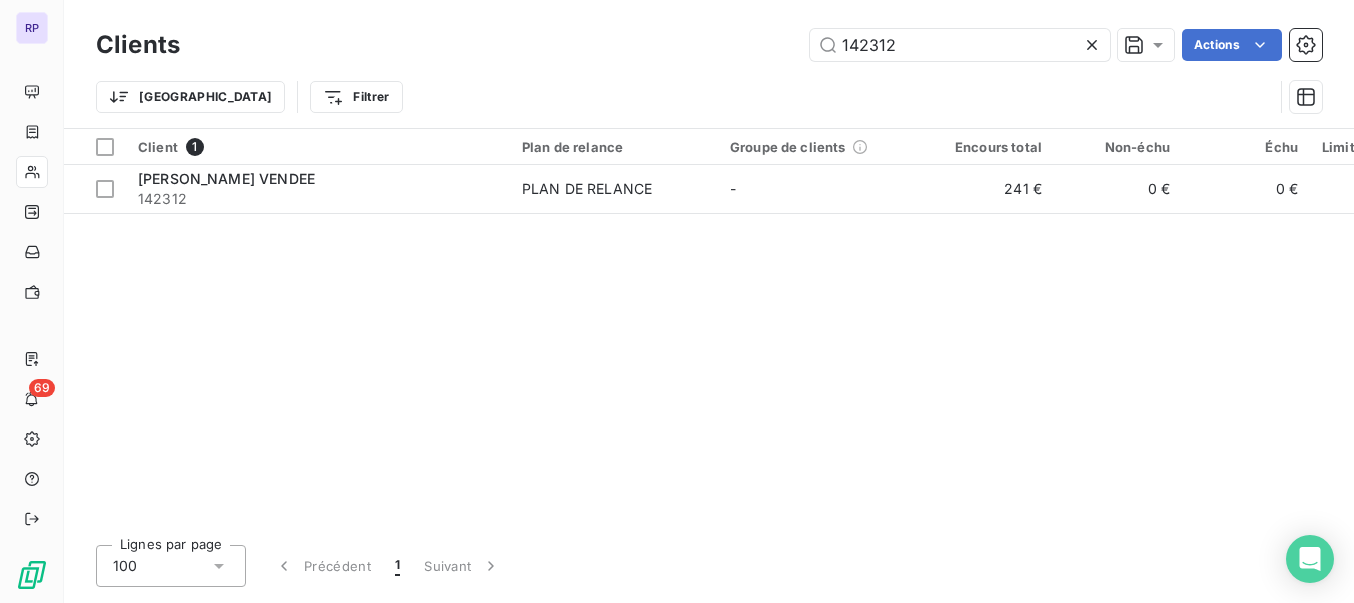 drag, startPoint x: 856, startPoint y: 42, endPoint x: 797, endPoint y: 42, distance: 59 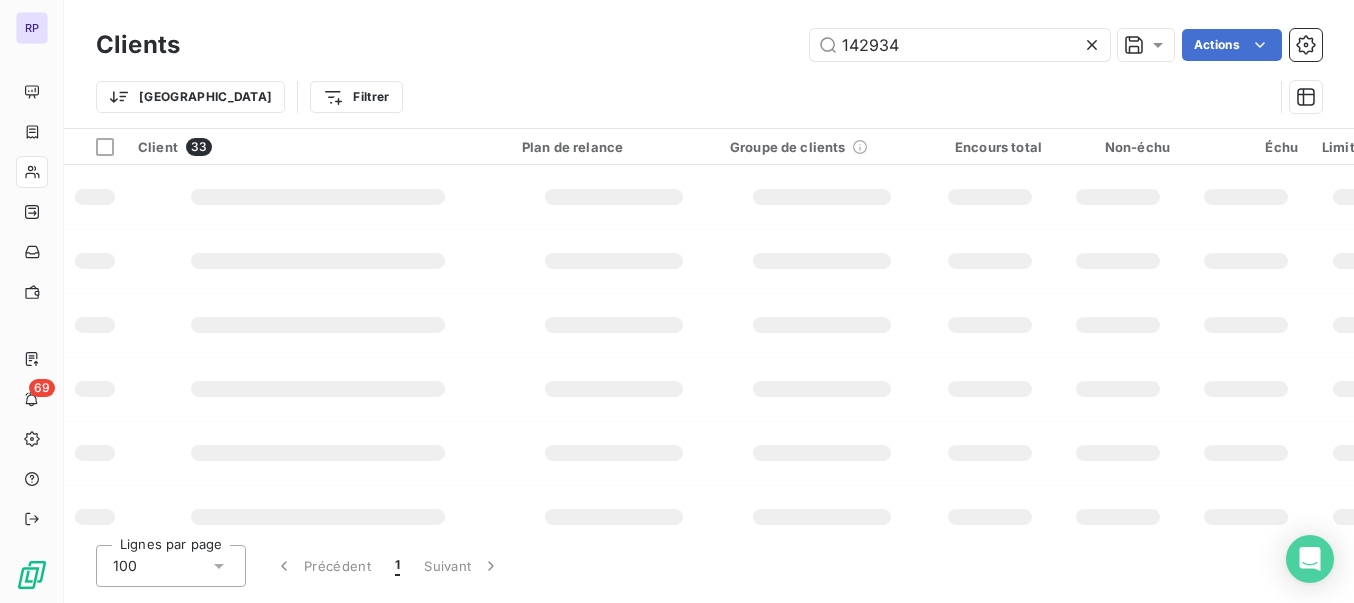 type on "142934" 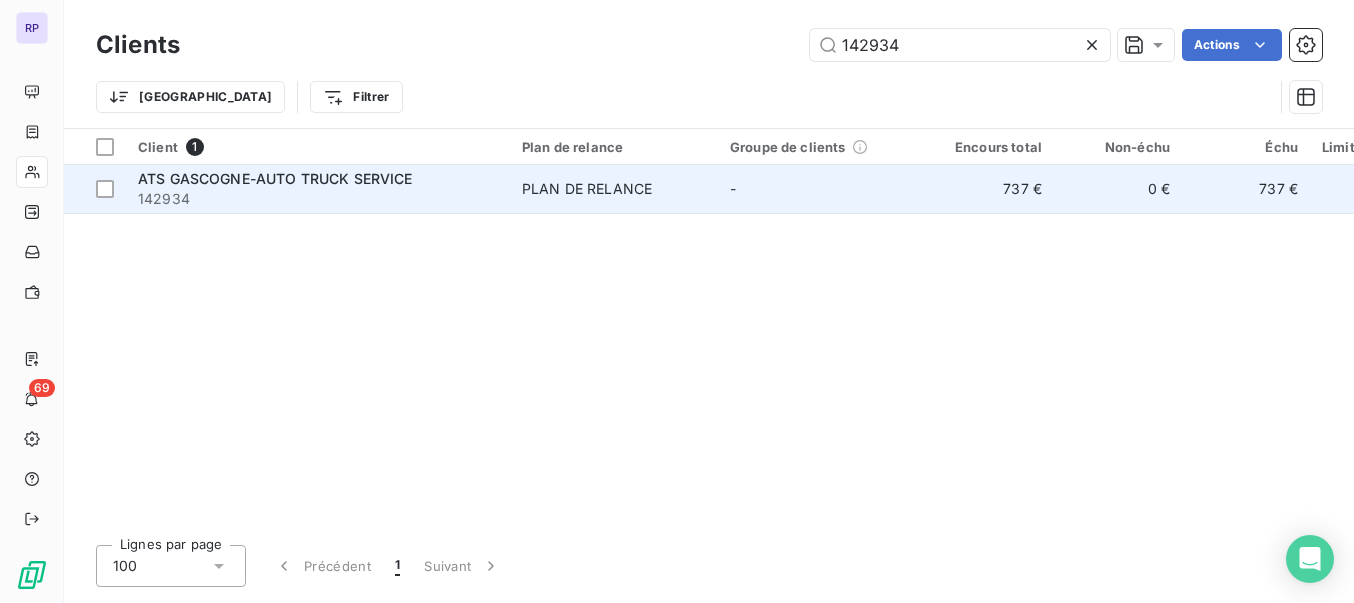 click on "ATS GASCOGNE-AUTO TRUCK SERVICE" at bounding box center (275, 178) 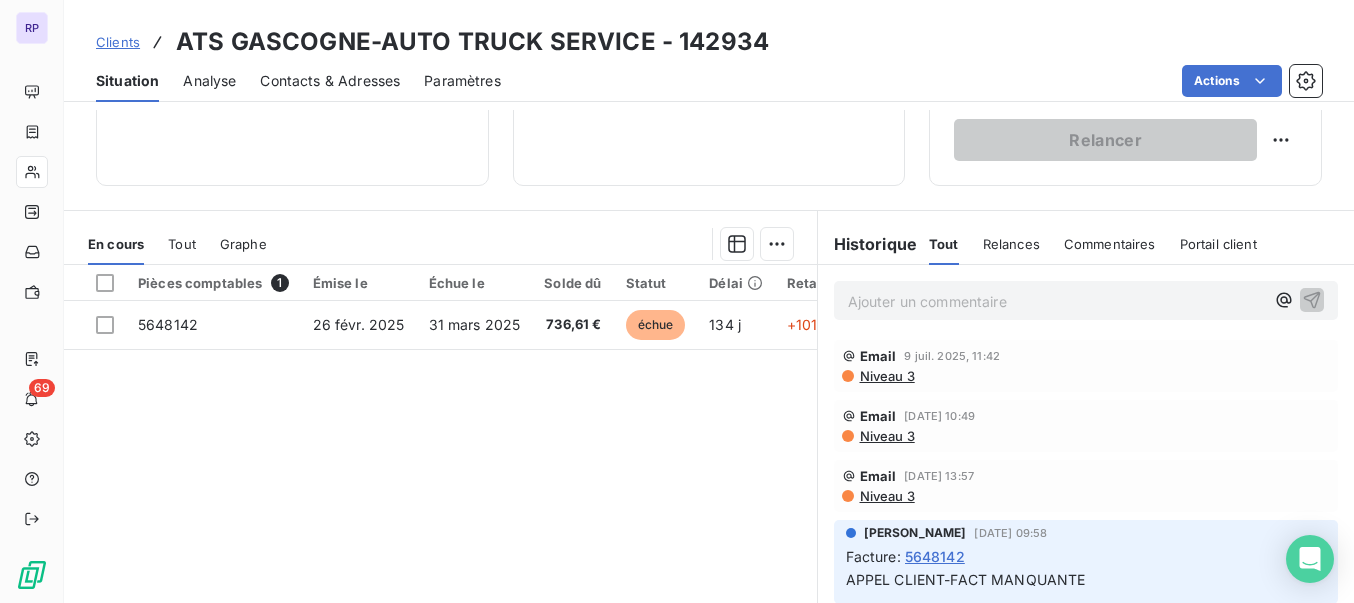 scroll, scrollTop: 343, scrollLeft: 0, axis: vertical 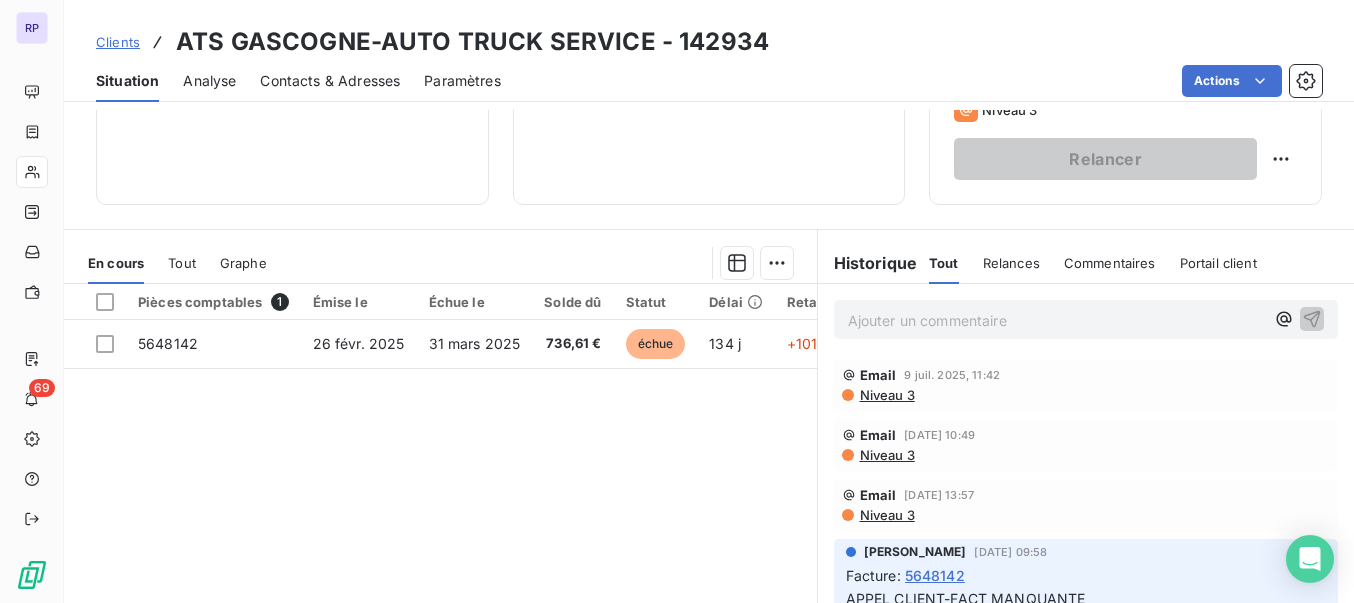 click on "Ajouter un commentaire ﻿" at bounding box center [1056, 320] 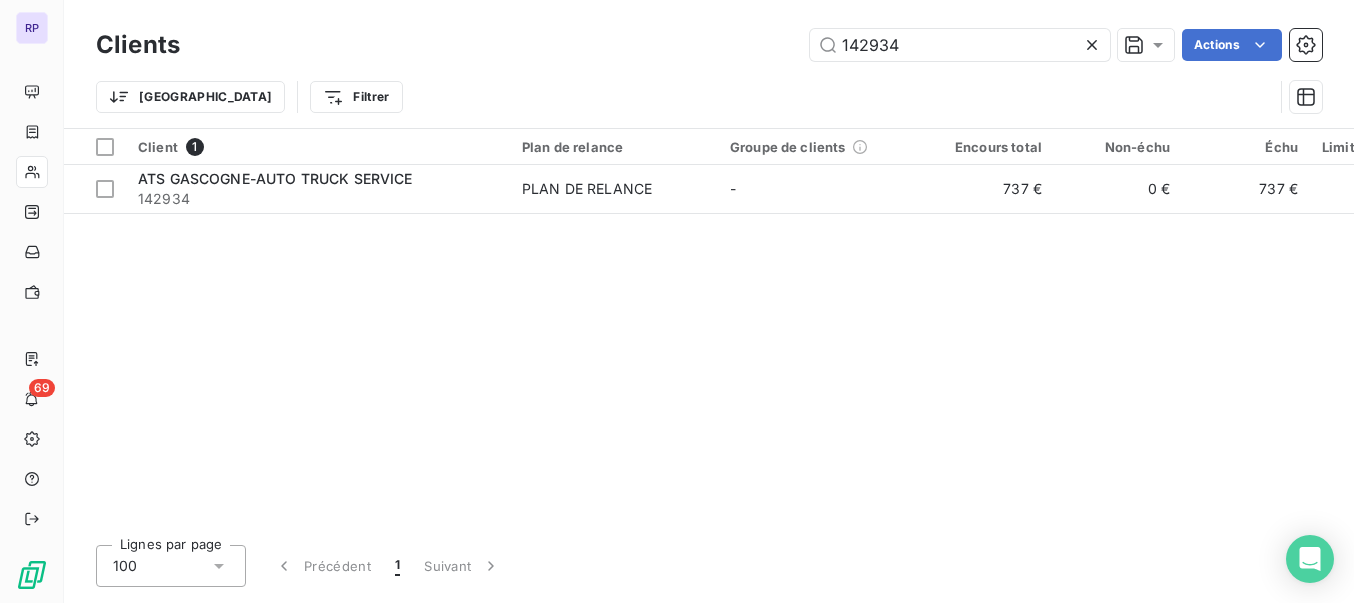 drag, startPoint x: 911, startPoint y: 43, endPoint x: 796, endPoint y: 41, distance: 115.01739 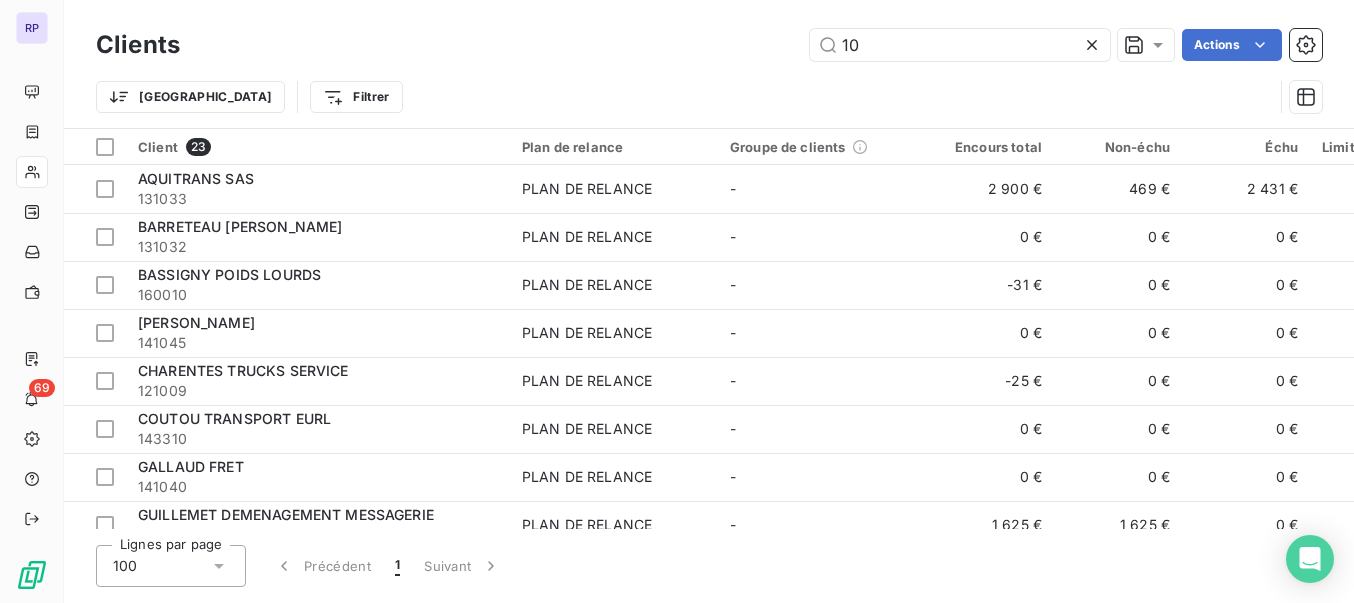 type on "1" 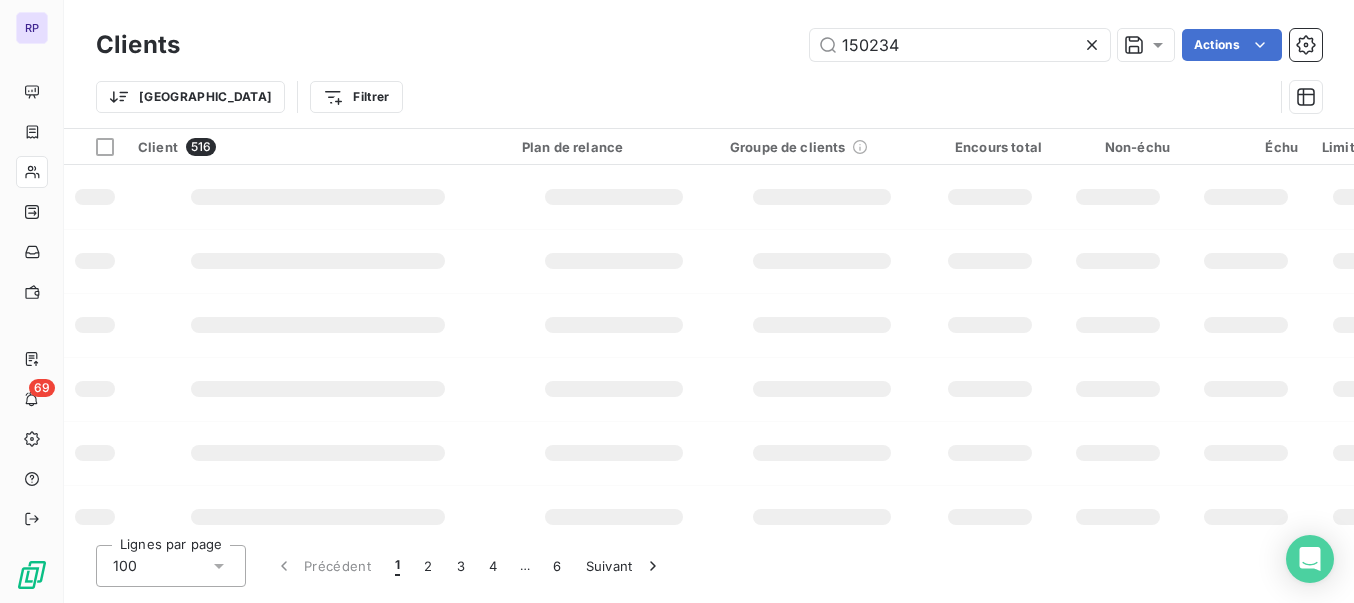type on "150234" 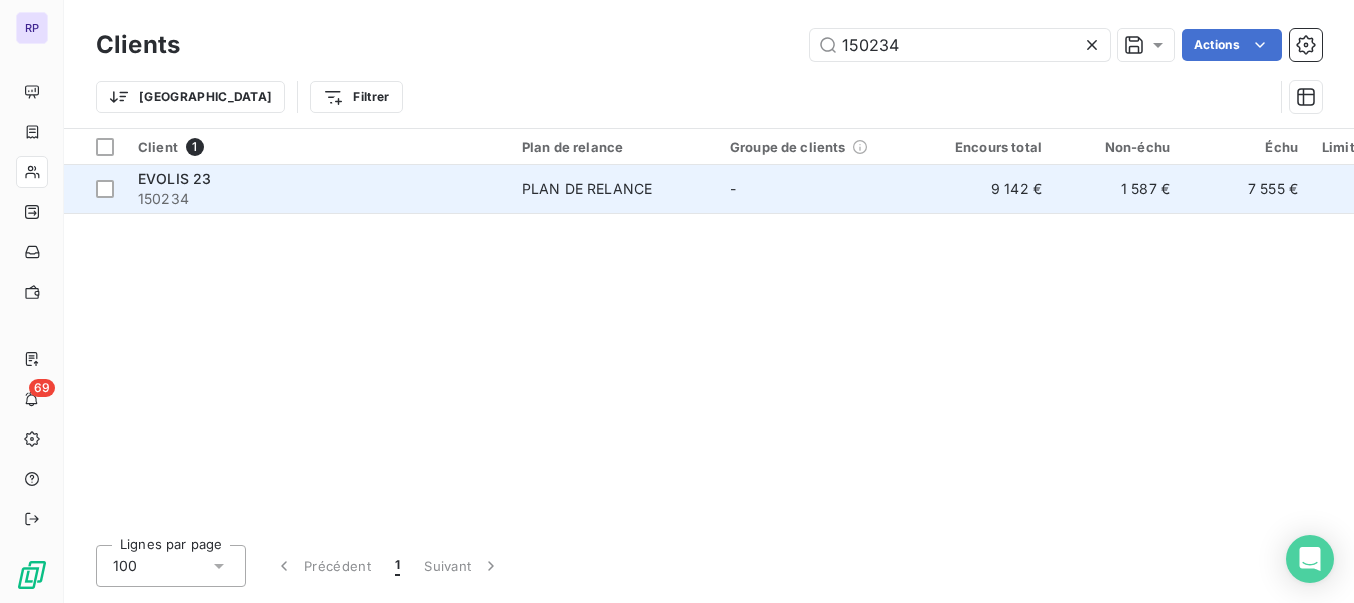 click on "EVOLIS 23" at bounding box center [174, 178] 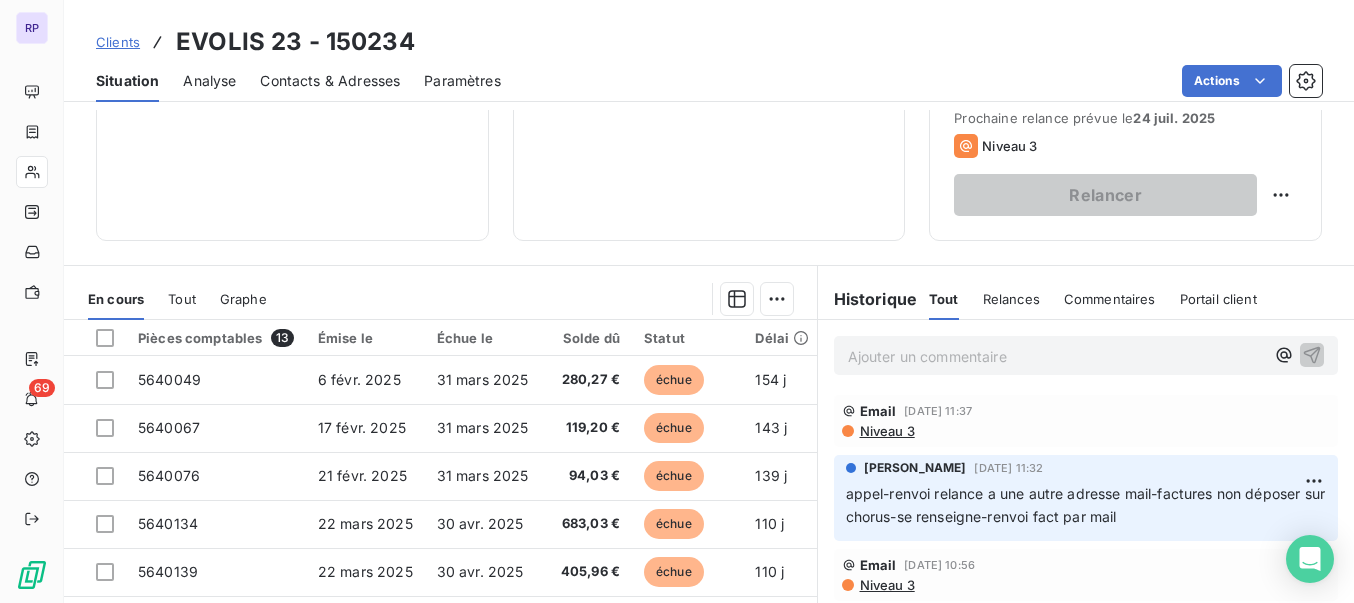 scroll, scrollTop: 309, scrollLeft: 0, axis: vertical 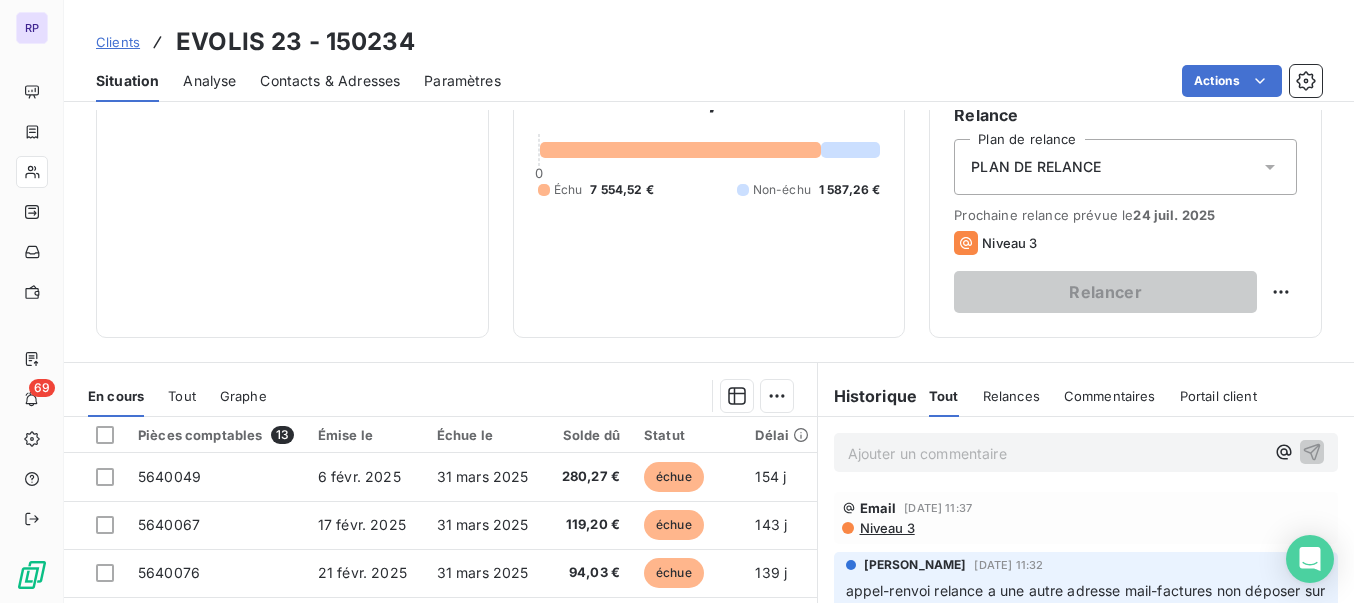 click on "Ajouter un commentaire ﻿" at bounding box center [1056, 453] 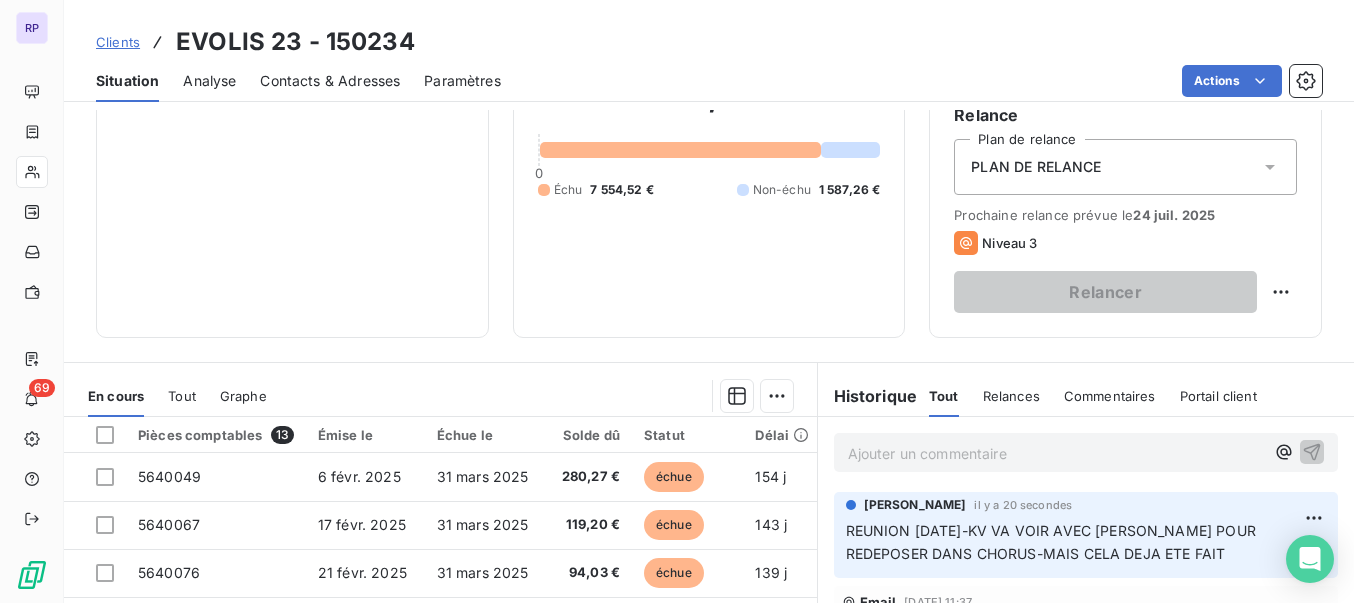 click on "Contacts & Adresses" at bounding box center (330, 81) 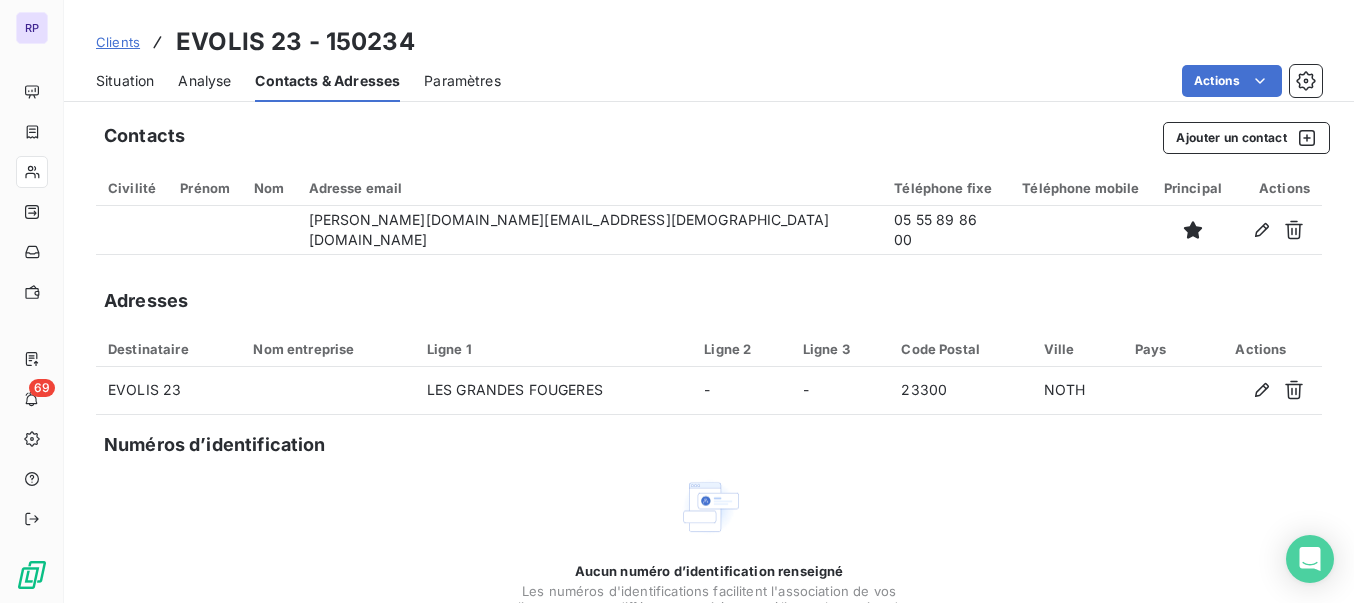 click on "Clients" at bounding box center (118, 42) 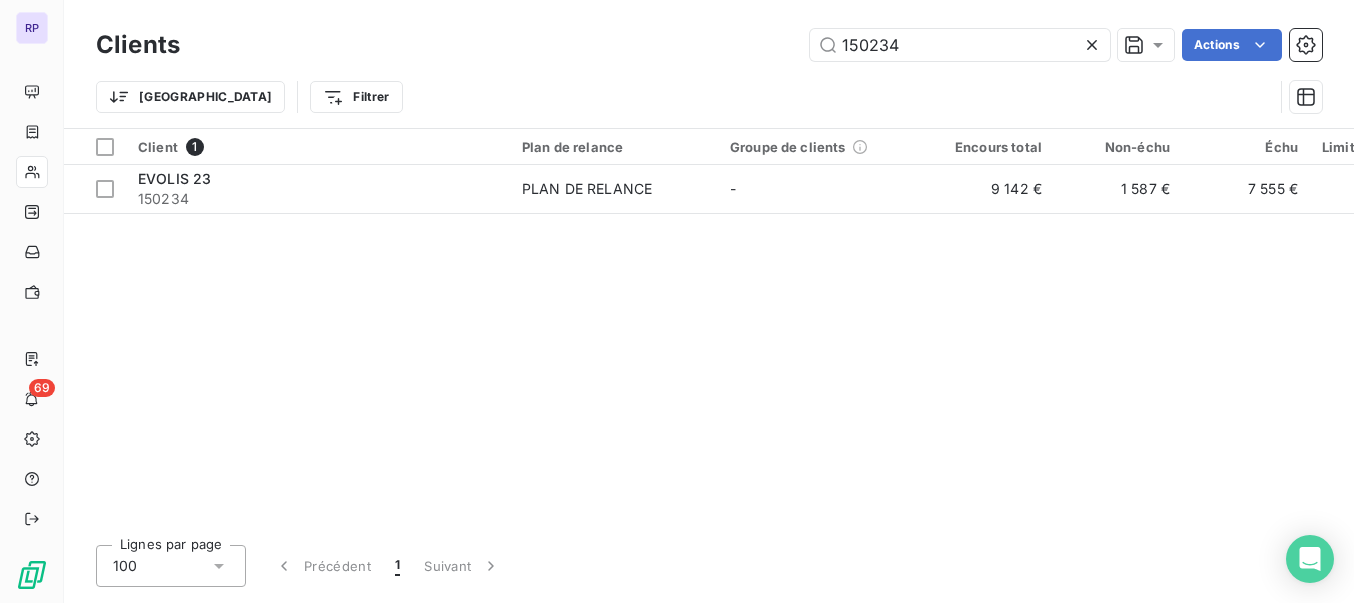 drag, startPoint x: 919, startPoint y: 47, endPoint x: 805, endPoint y: 40, distance: 114.21471 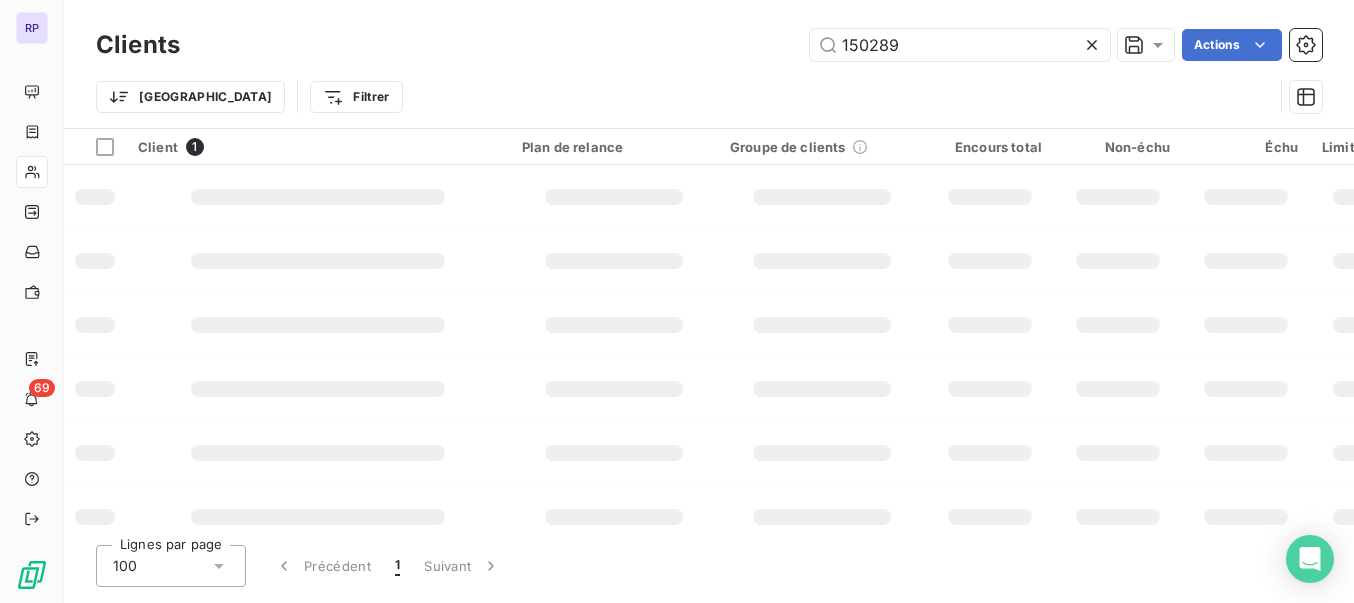 type on "150289" 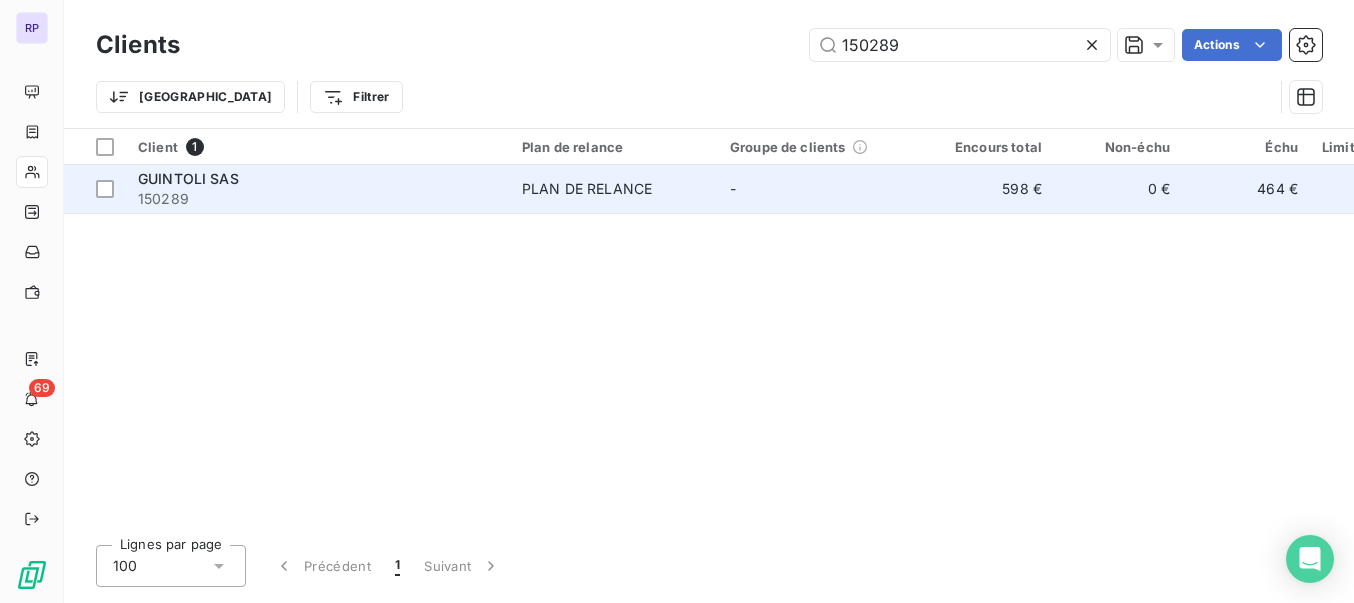 click on "GUINTOLI SAS" at bounding box center [188, 178] 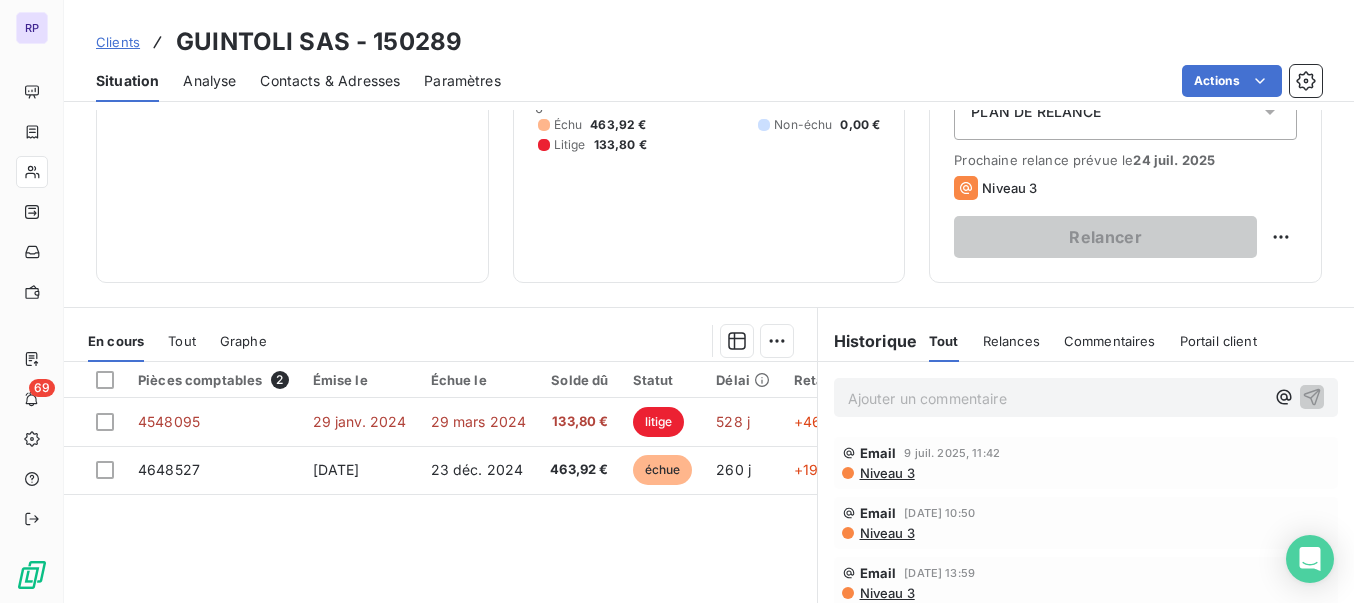 scroll, scrollTop: 271, scrollLeft: 0, axis: vertical 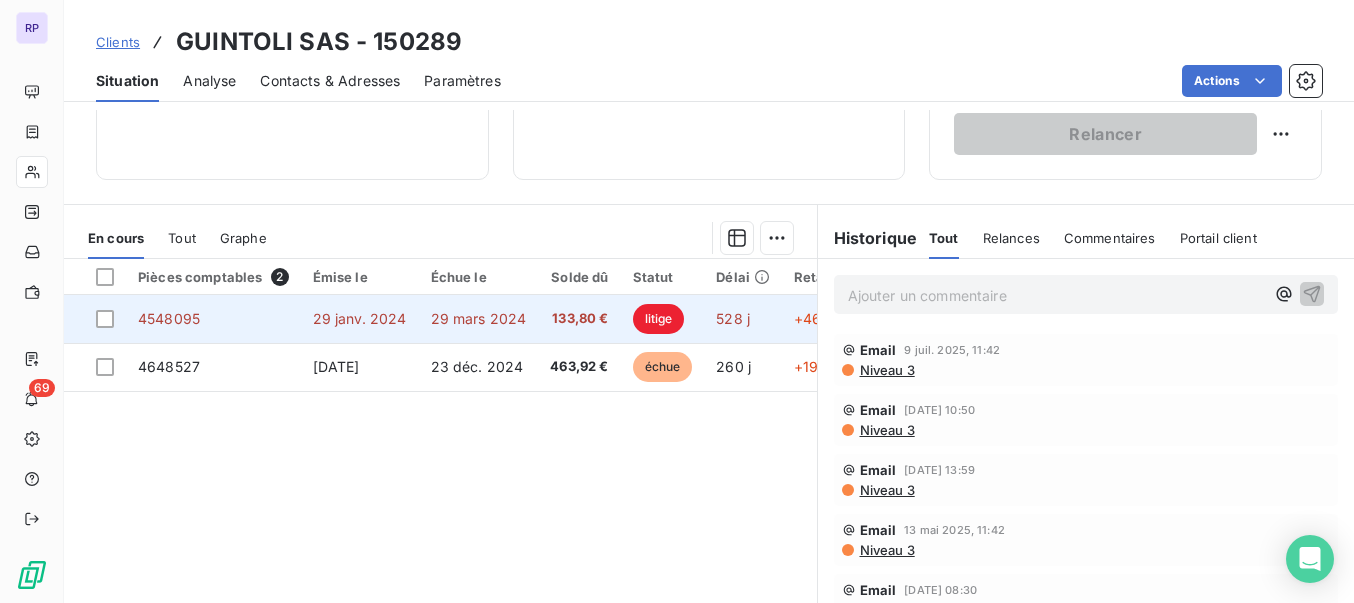 click on "29 mars 2024" at bounding box center (479, 318) 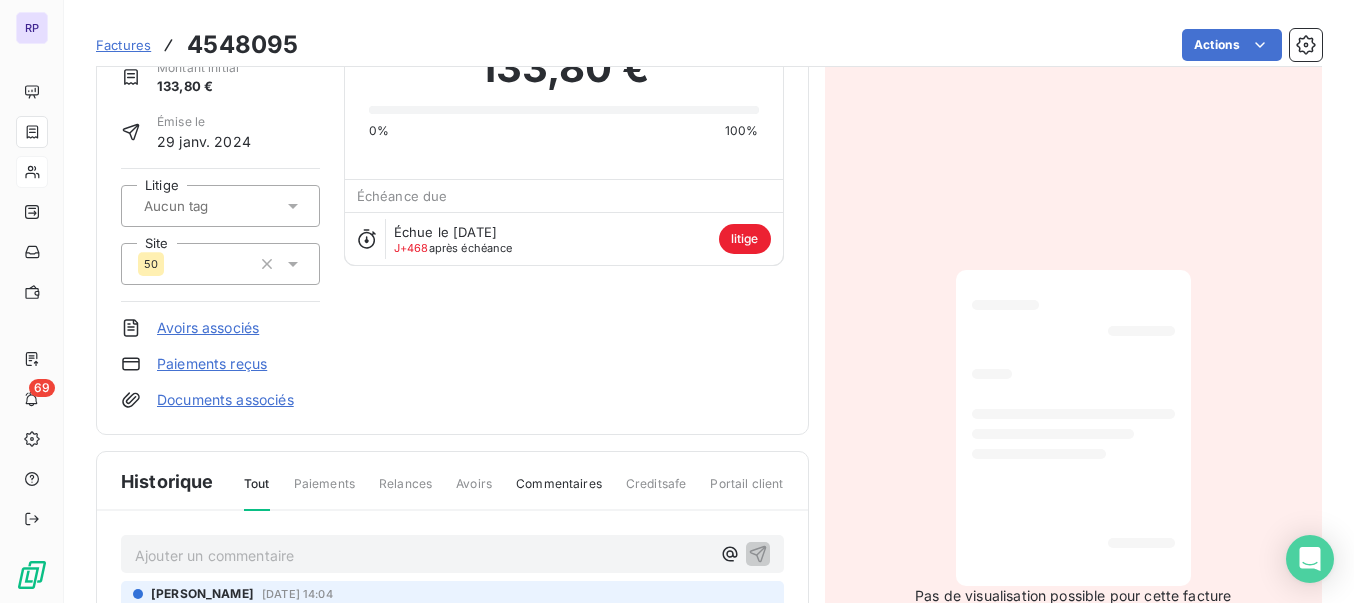 scroll, scrollTop: 51, scrollLeft: 0, axis: vertical 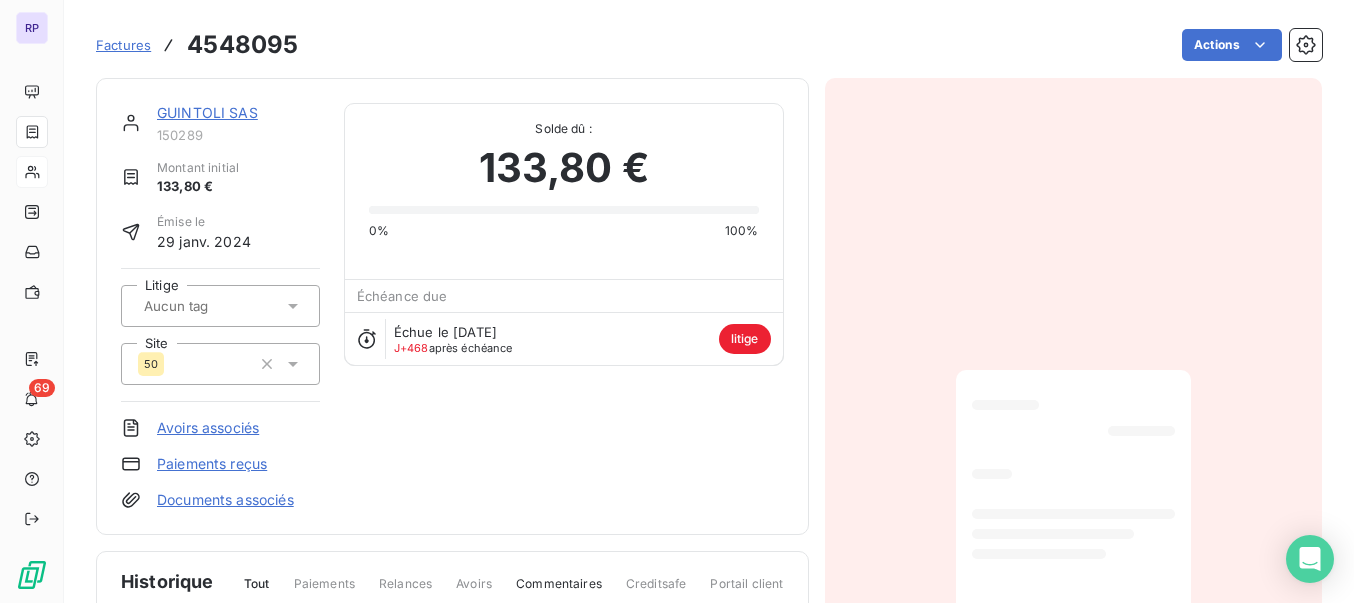 click on "GUINTOLI SAS" at bounding box center [207, 112] 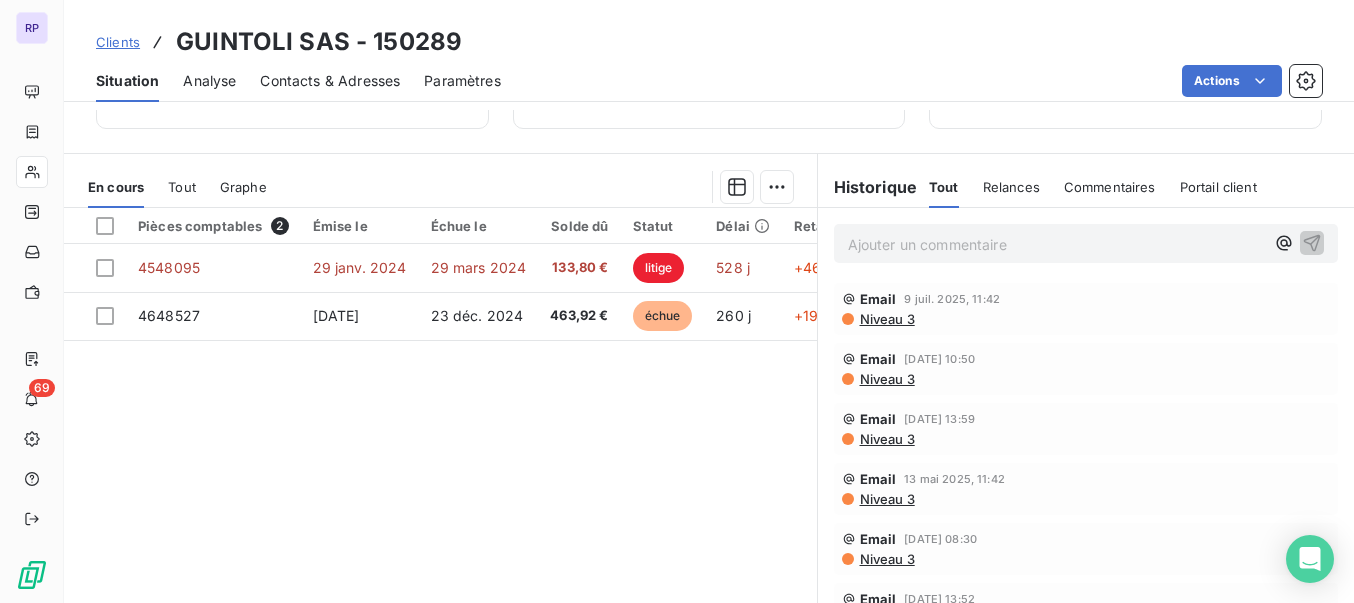 scroll, scrollTop: 431, scrollLeft: 0, axis: vertical 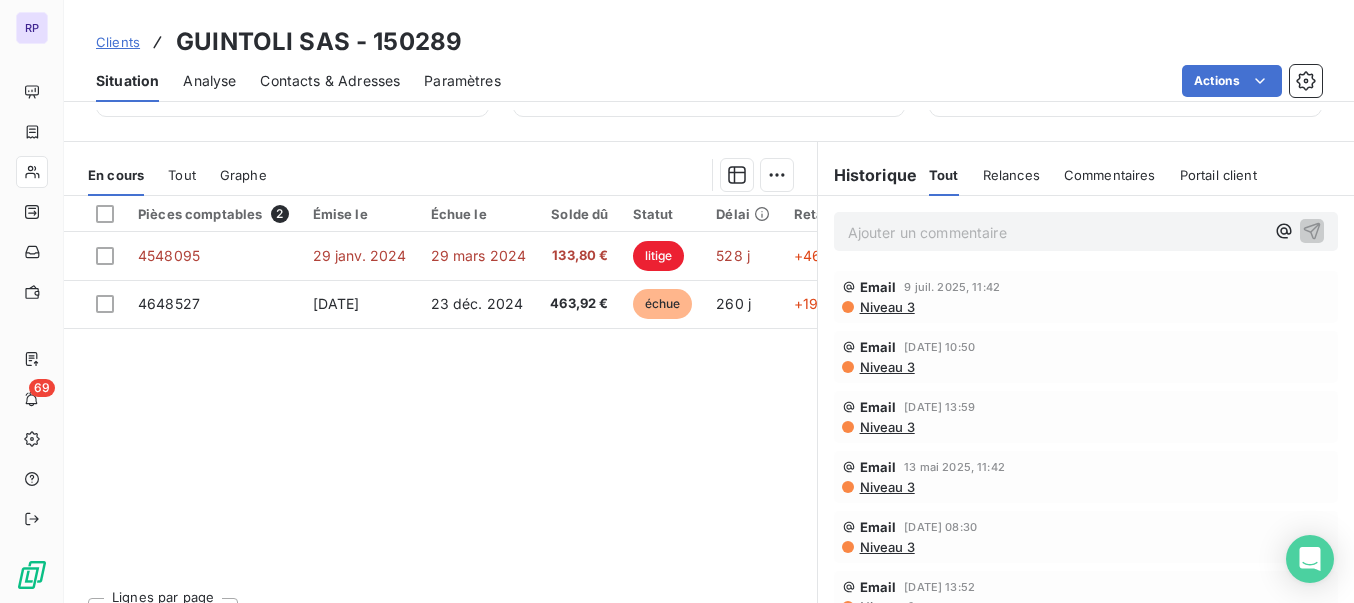 click on "Ajouter un commentaire ﻿" at bounding box center (1056, 232) 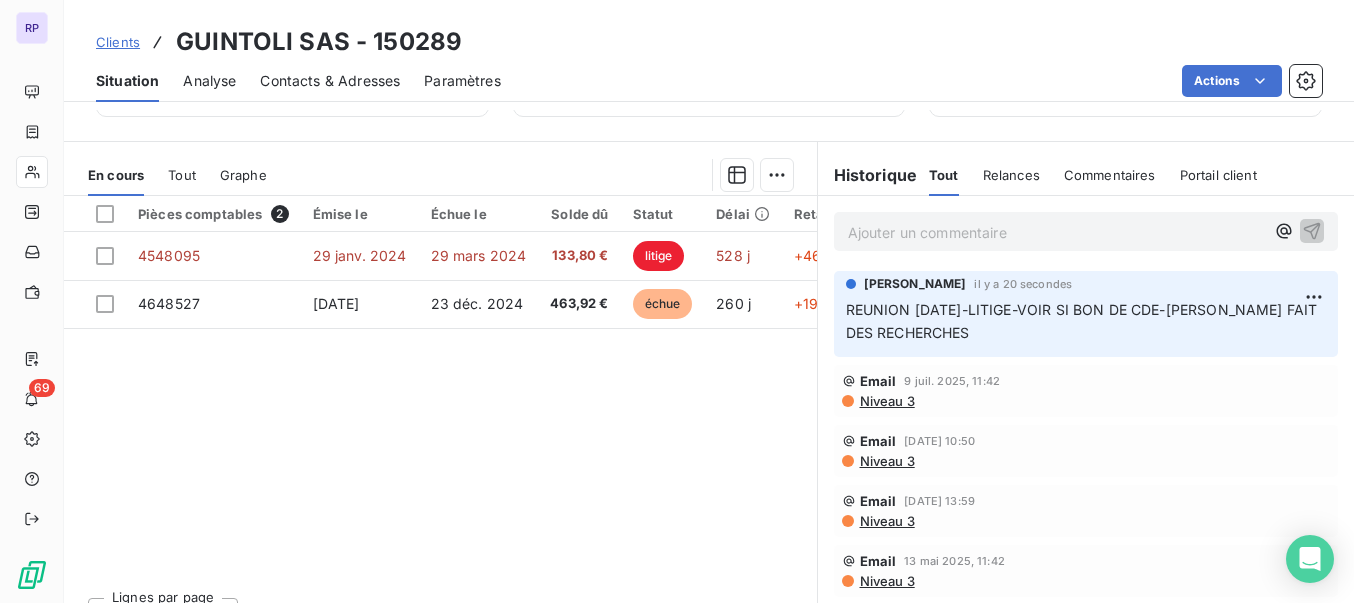 click on "Niveau 3" at bounding box center (886, 401) 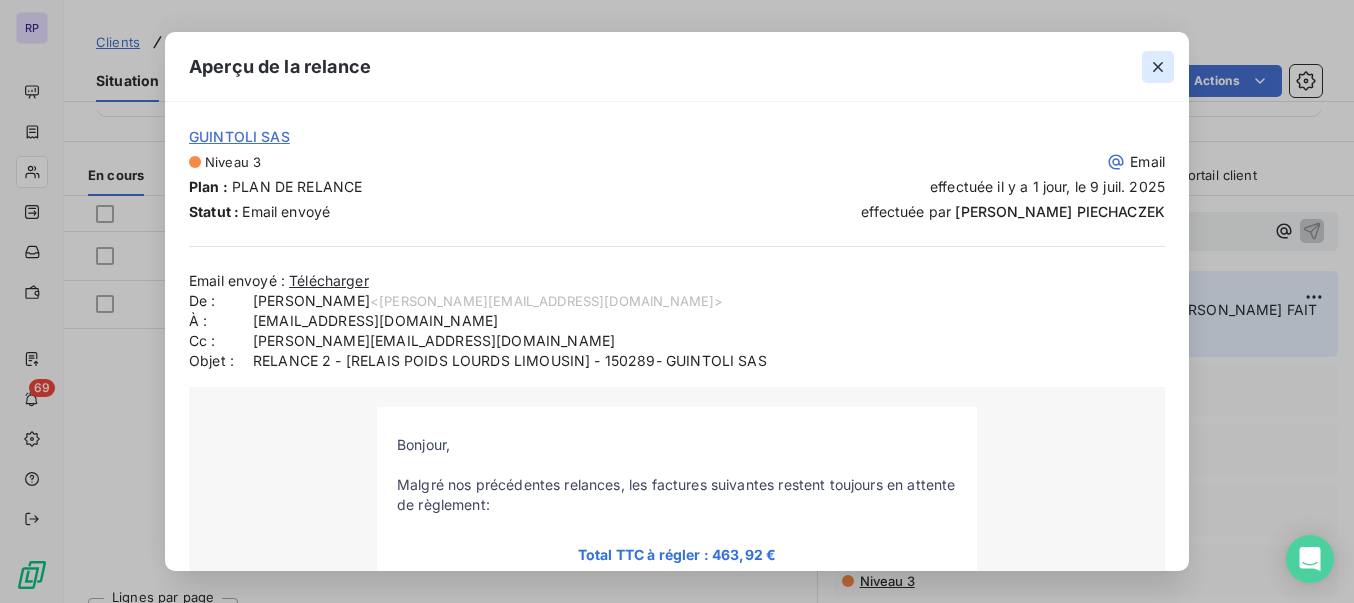 click 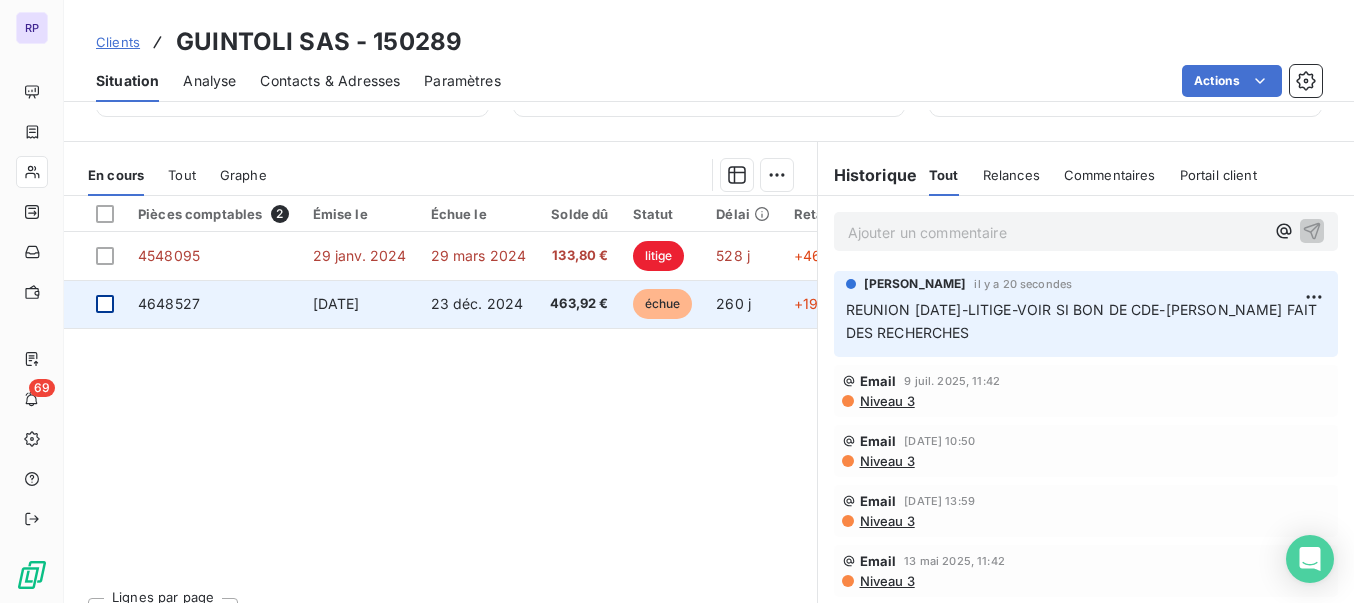 click at bounding box center [105, 304] 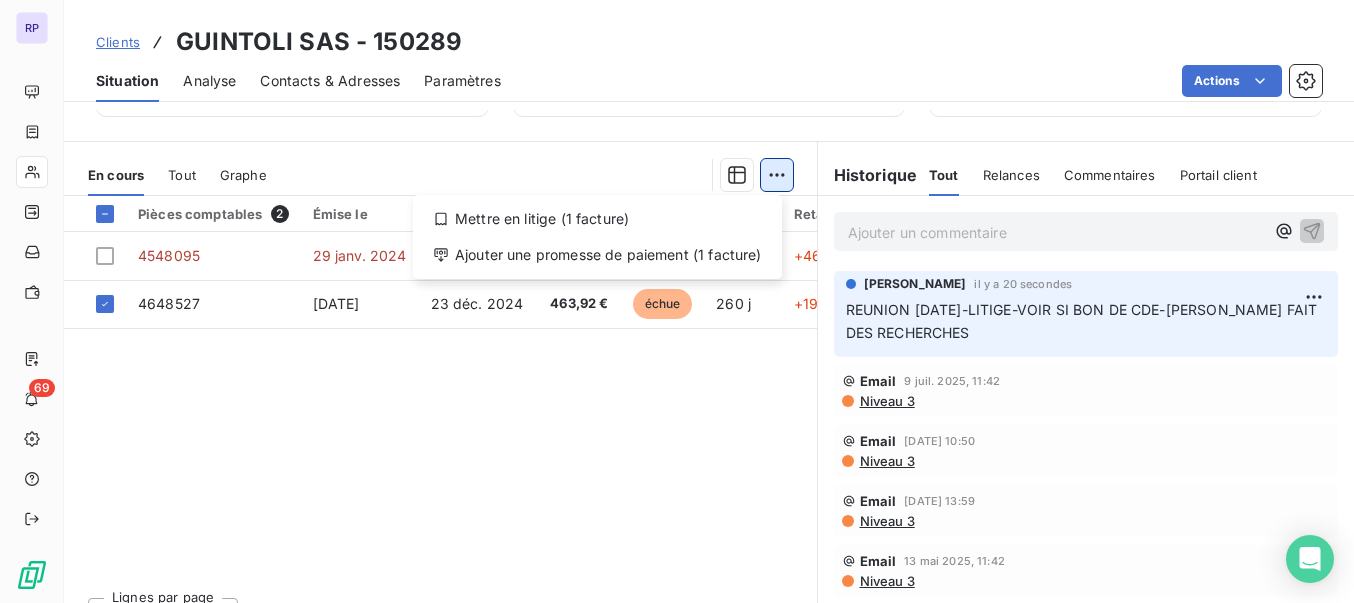 click on "RP 69 Clients GUINTOLI SAS - 150289 Situation Analyse Contacts & Adresses Paramètres Actions Informations client Propriétés Client Site 50 60 Encours client   597,72 € 0 Échu 463,92 € Non-échu 0,00 €   Litige 133,80 €   Limite d’encours Ajouter une limite d’encours autorisé Gestion du risque Surveiller ce client en intégrant votre outil de gestion des risques client. Relance Plan de relance PLAN DE RELANCE Prochaine relance prévue le  [DATE] Niveau 3 Relancer En cours Tout Graphe Mettre en litige (1 facture) Ajouter une promesse de paiement (1 facture) Pièces comptables 2 Émise le Échue le Solde dû Statut Délai   Retard   4548095 [DATE] [DATE] 133,80 € litige 528 j +468 j 4648527 [DATE] [DATE] 463,92 € échue 260 j +199 j Lignes par page 25 Précédent 1 Suivant Historique Tout Relances Commentaires Portail client Tout Relances Commentaires Portail client Ajouter un commentaire ﻿ [PERSON_NAME] il y a 20 secondes Email" at bounding box center (677, 301) 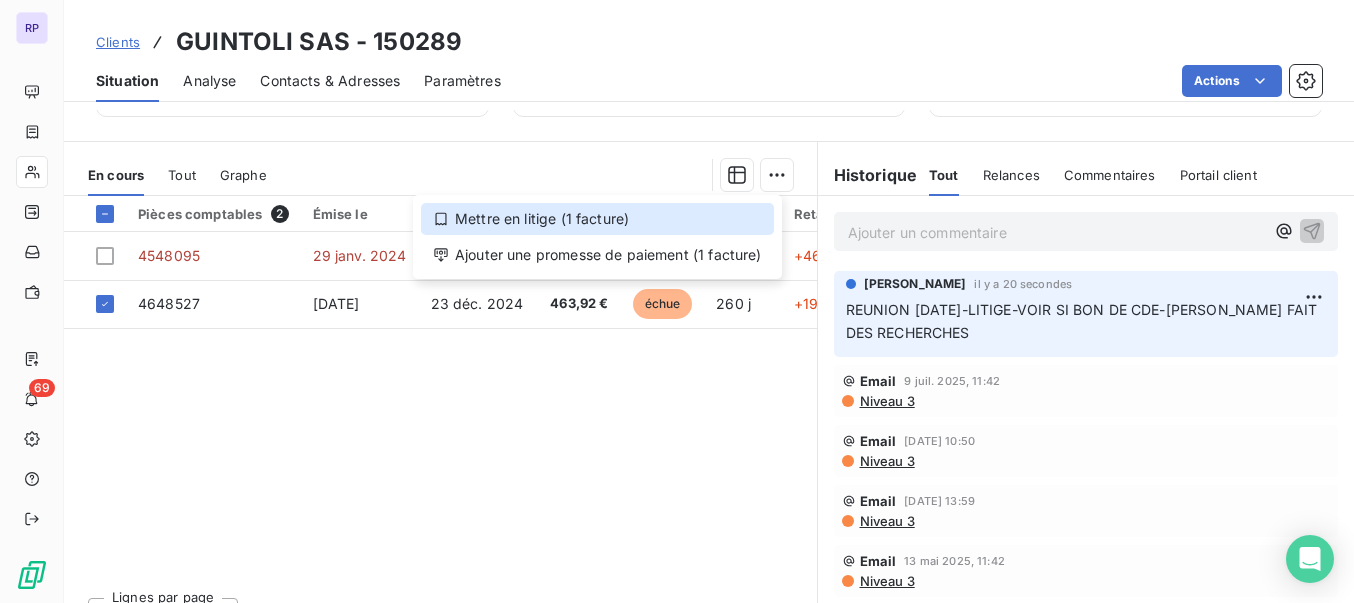 click on "Mettre en litige (1 facture)" at bounding box center [597, 219] 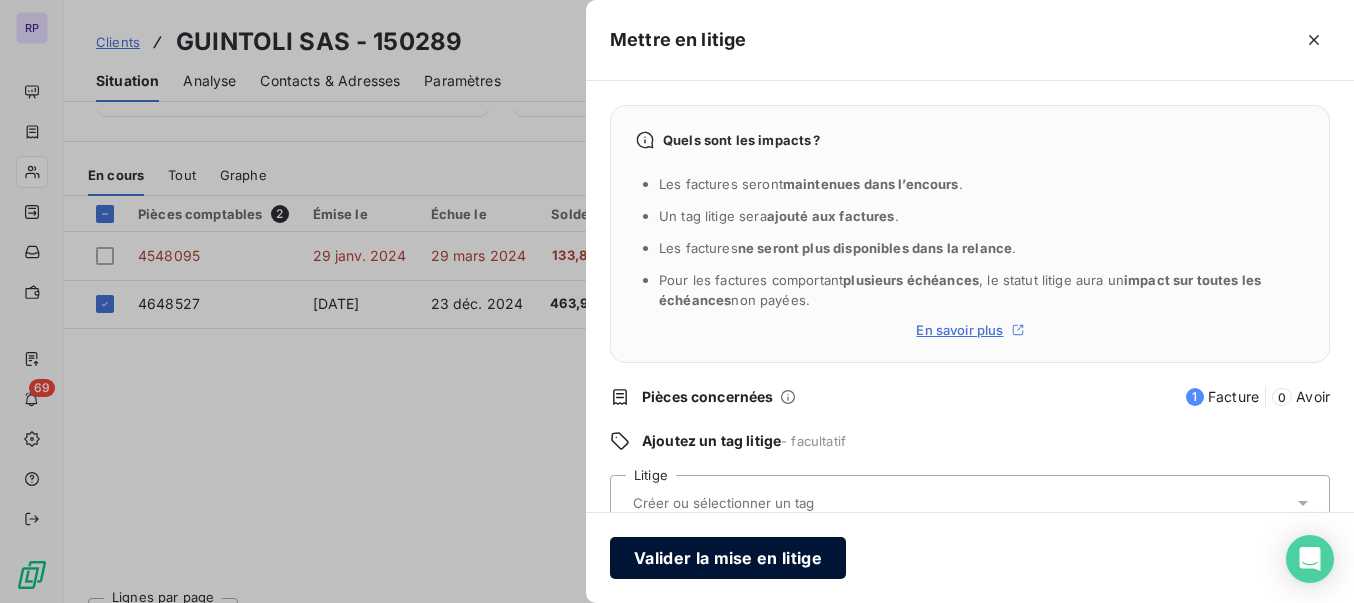 click on "Valider la mise en litige" at bounding box center (728, 558) 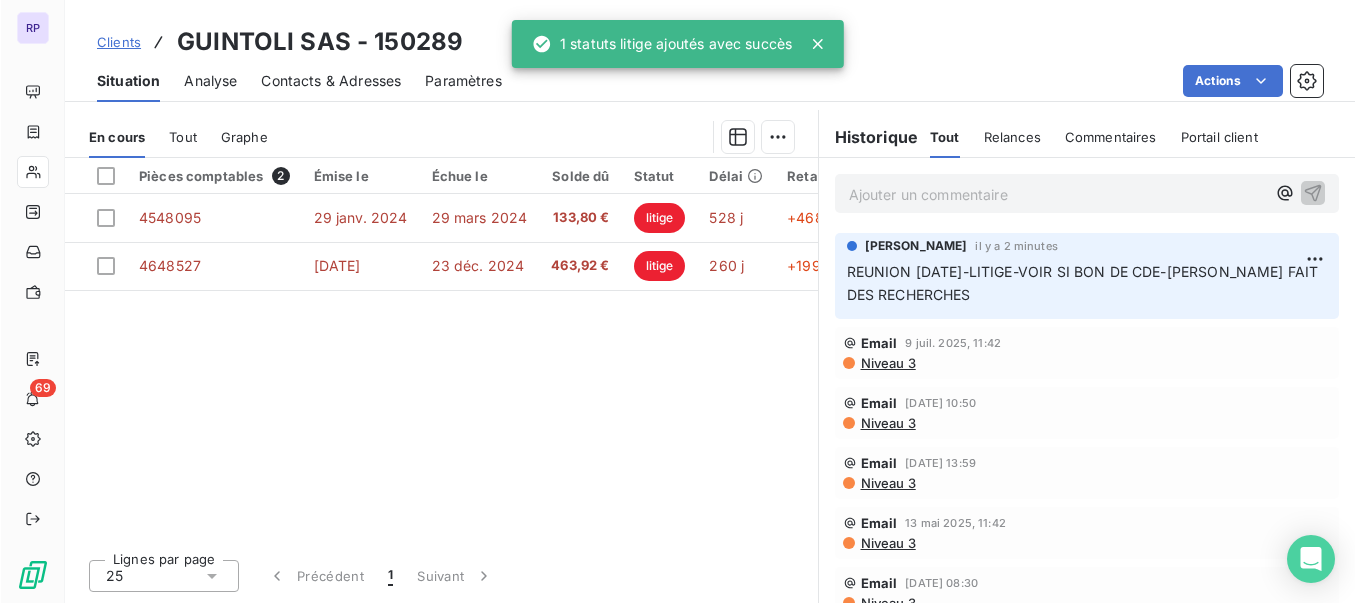 scroll, scrollTop: 399, scrollLeft: 0, axis: vertical 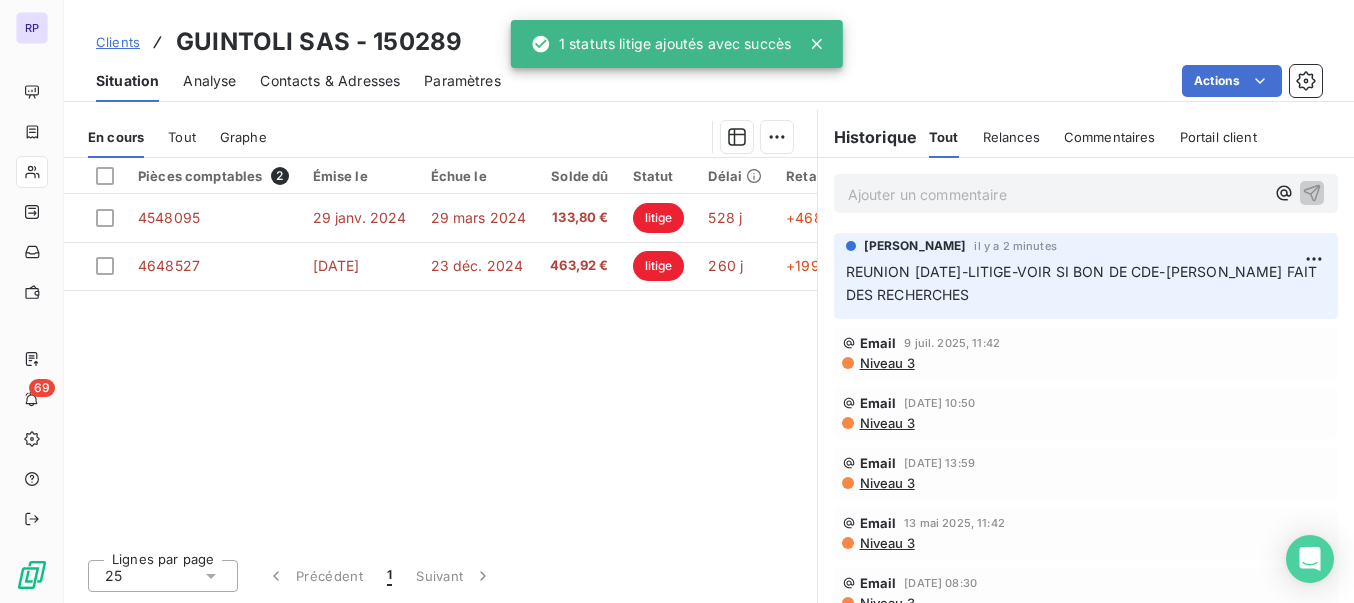 click on "Pièces comptables 2 Émise le Échue le Solde dû Statut Délai   Retard   4548095 [DATE] [DATE] 133,80 € litige 528 j +468 j 4648527 [DATE] [DATE] 463,92 € litige 260 j +199 j" at bounding box center [440, 350] 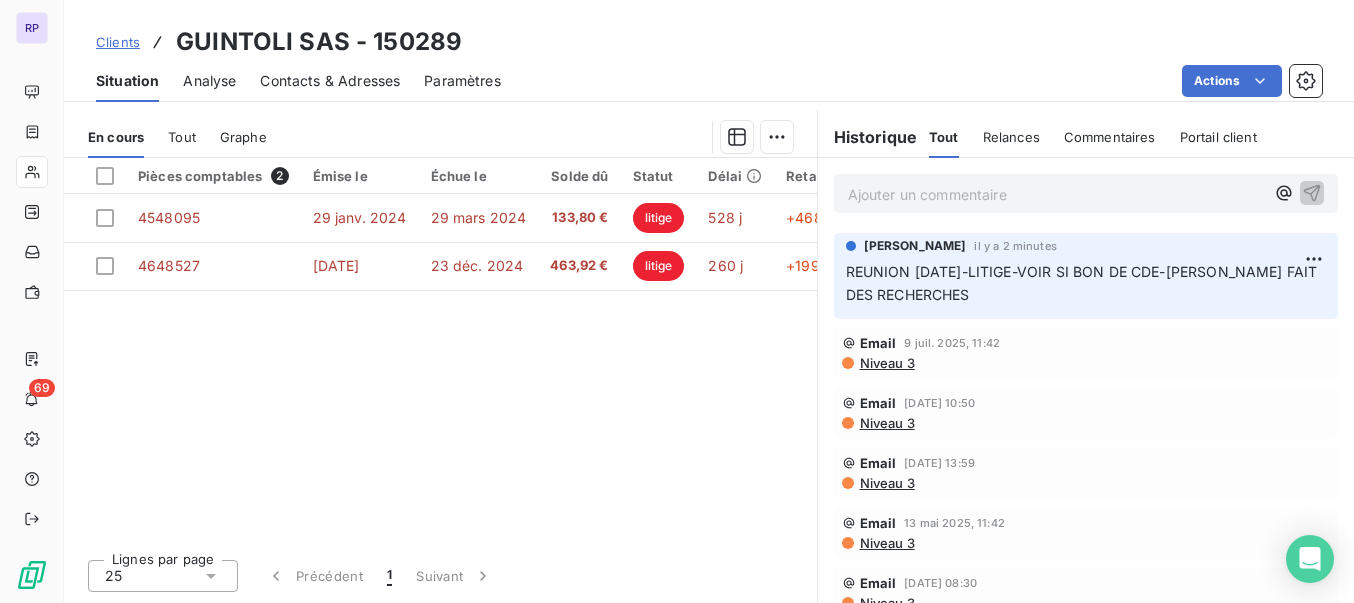 click on "Clients" at bounding box center [118, 42] 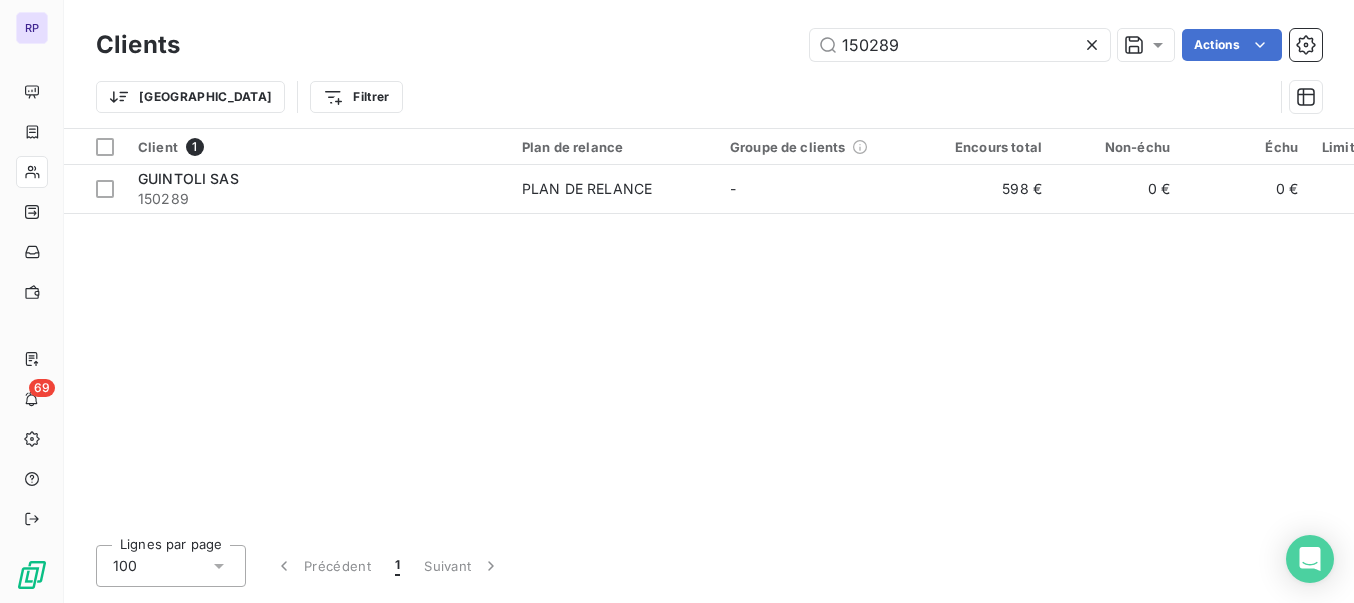 drag, startPoint x: 838, startPoint y: 52, endPoint x: 741, endPoint y: 60, distance: 97.32934 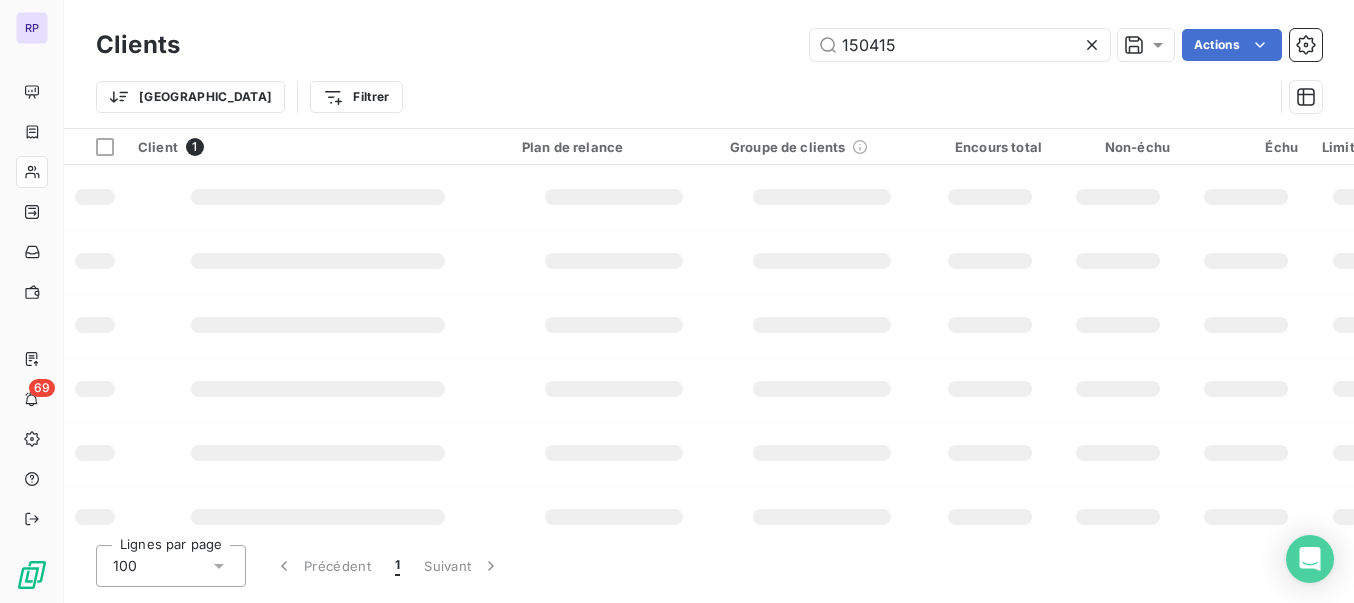 type on "150415" 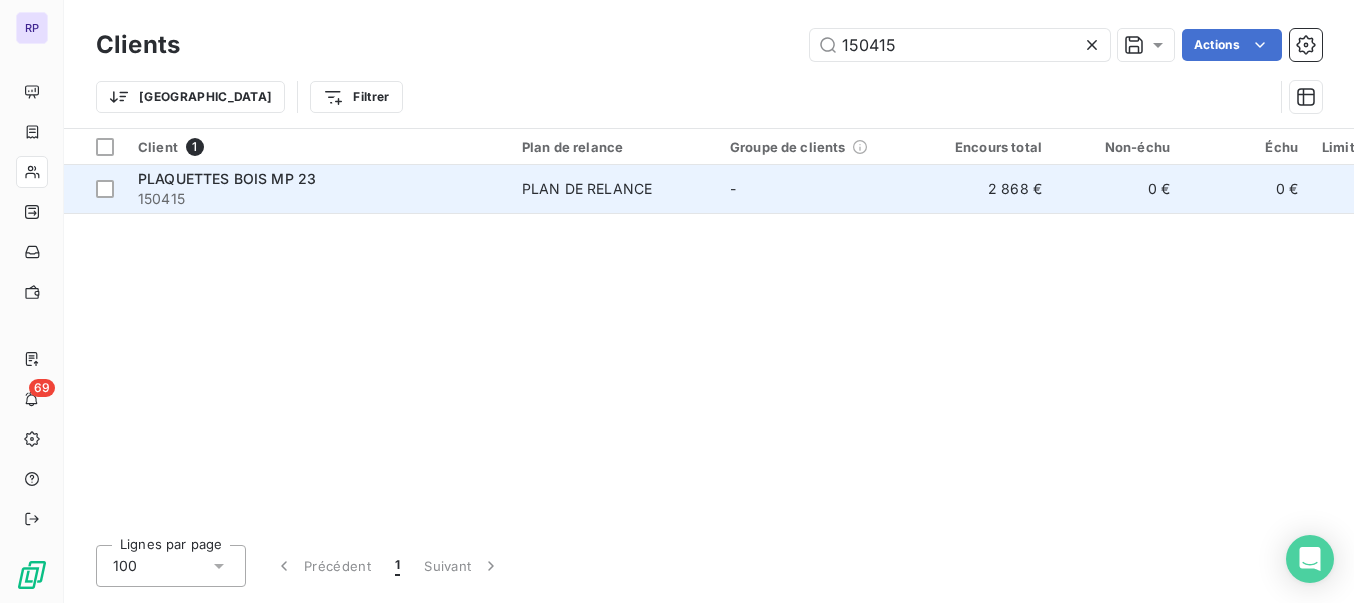 click on "PLAQUETTES BOIS MP 23" at bounding box center (227, 178) 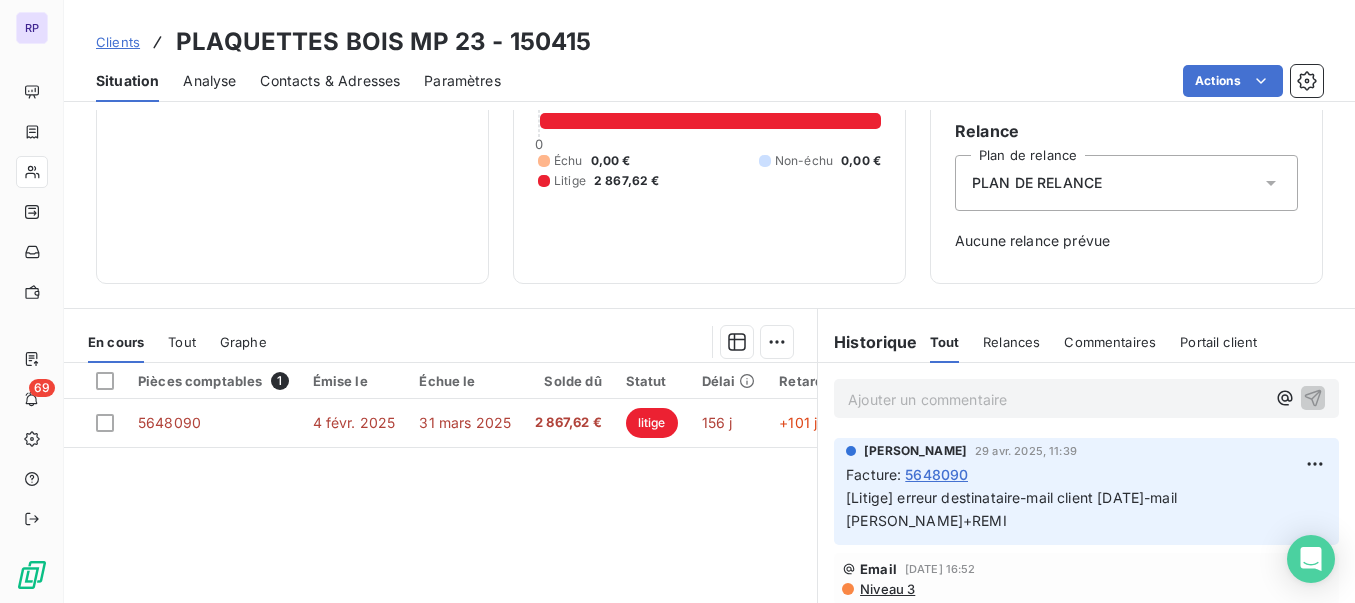 scroll, scrollTop: 203, scrollLeft: 0, axis: vertical 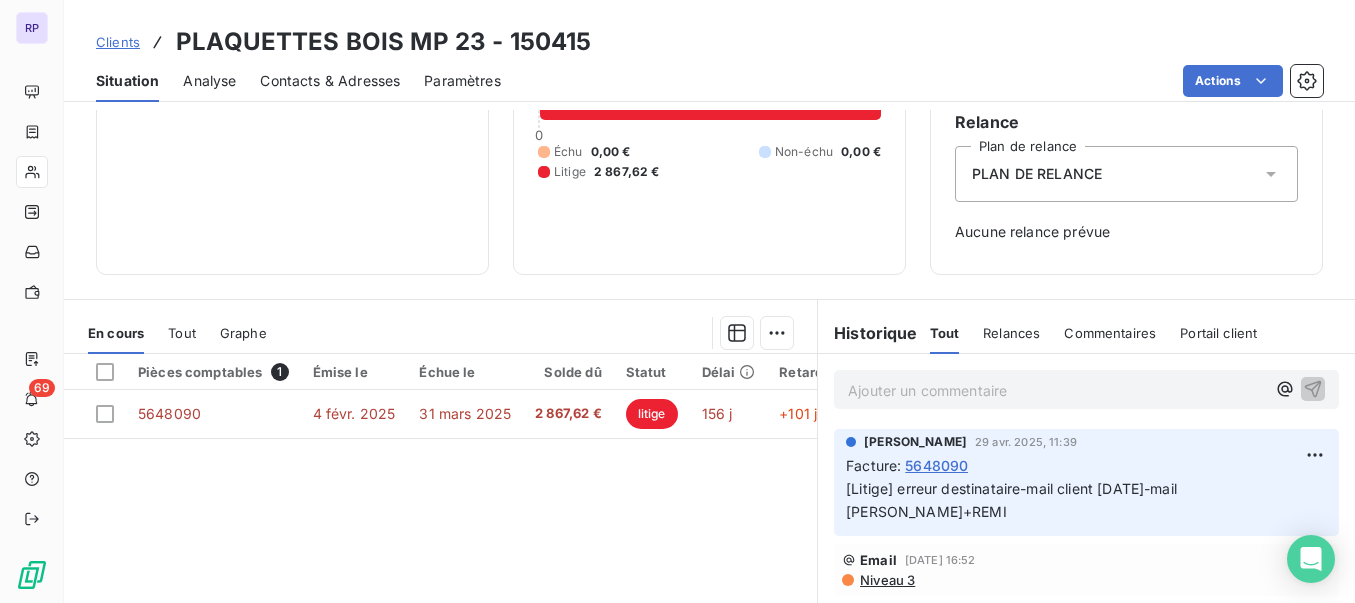 click on "Ajouter un commentaire ﻿" at bounding box center (1056, 390) 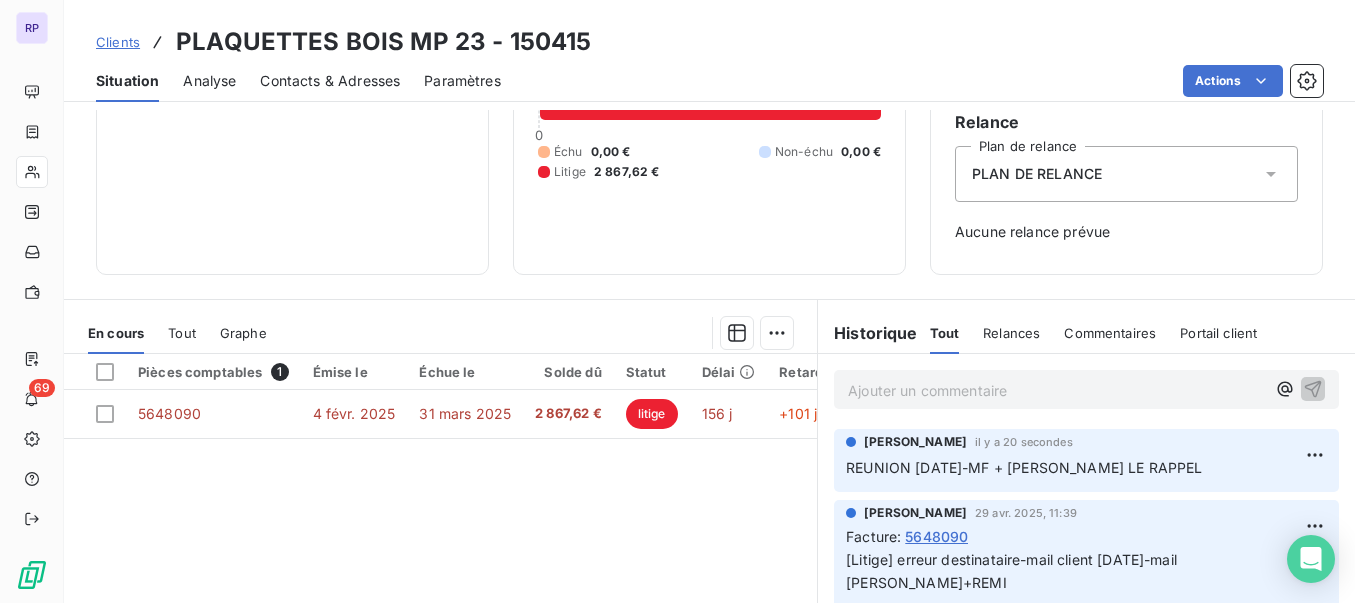 click on "Clients" at bounding box center [118, 42] 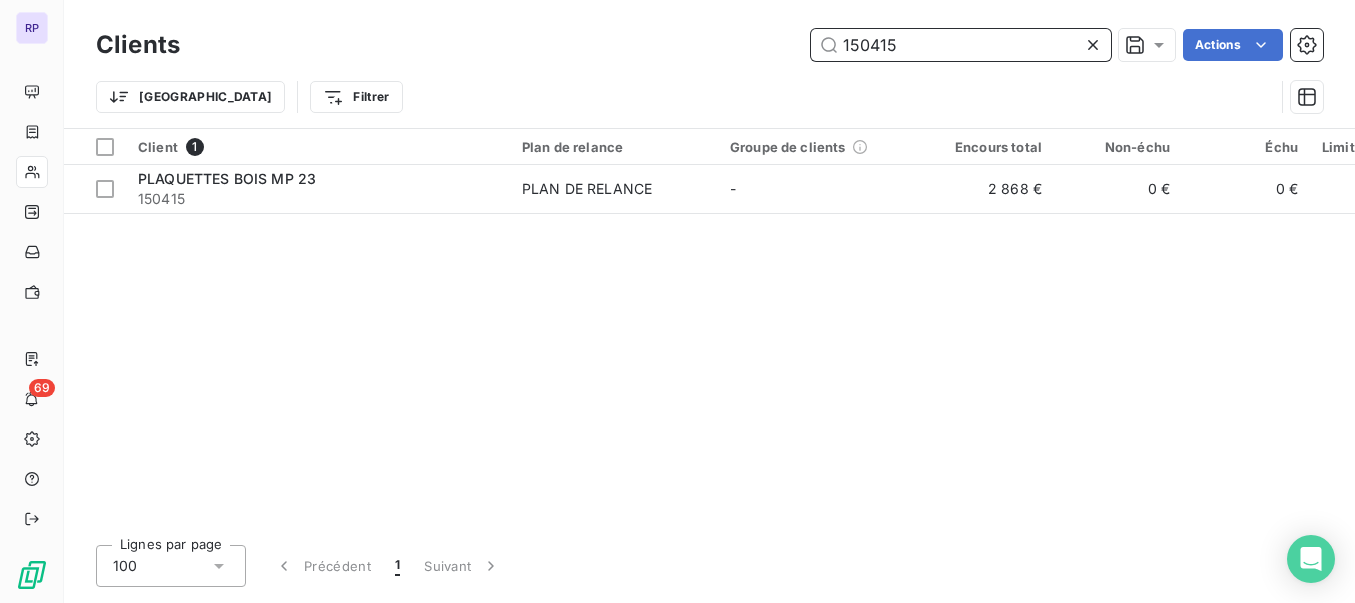 drag, startPoint x: 869, startPoint y: 50, endPoint x: 808, endPoint y: 48, distance: 61.03278 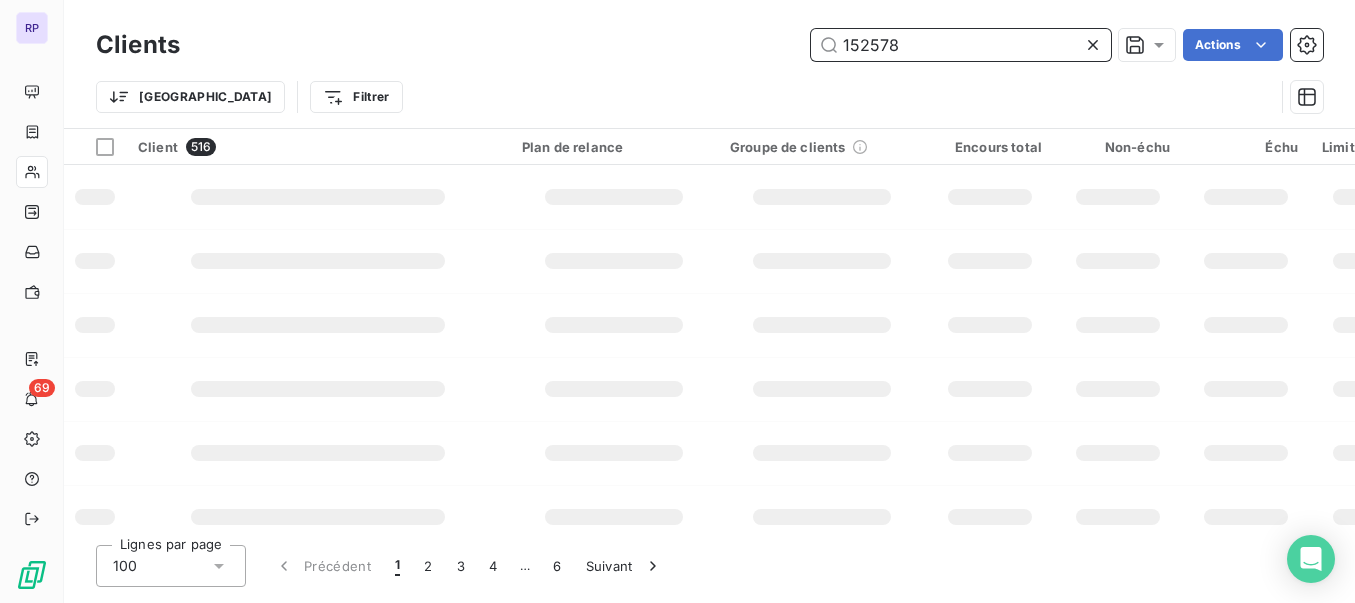 type on "152578" 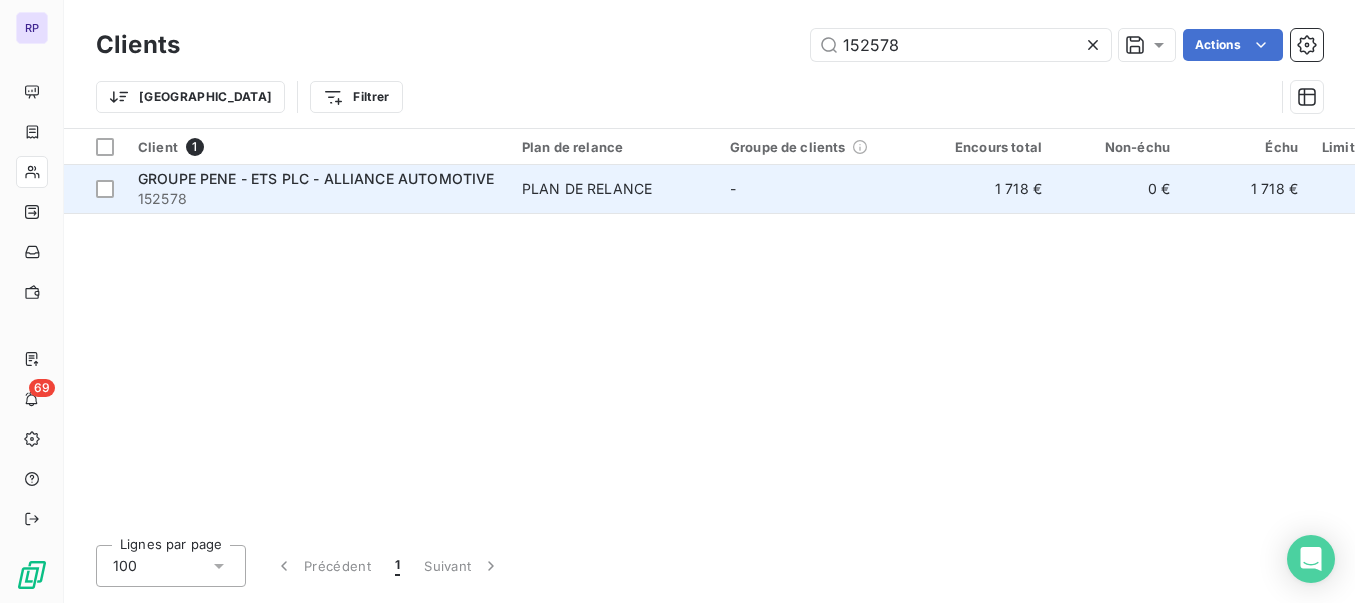 click on "152578" at bounding box center (318, 199) 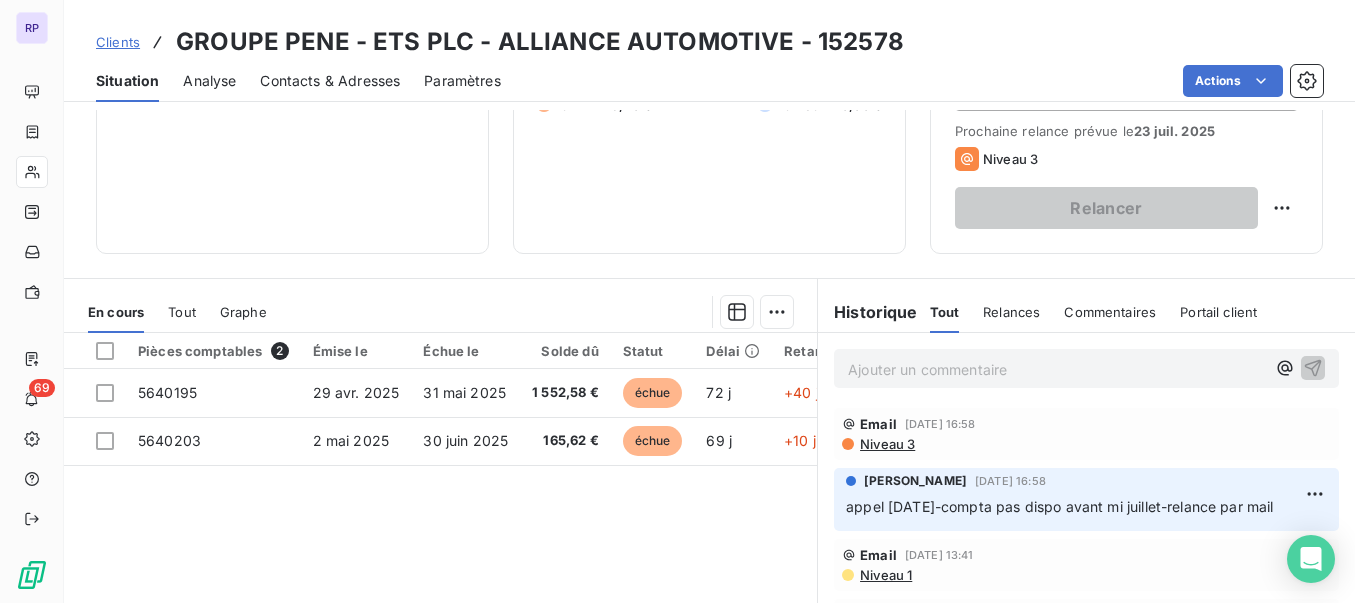 scroll, scrollTop: 318, scrollLeft: 0, axis: vertical 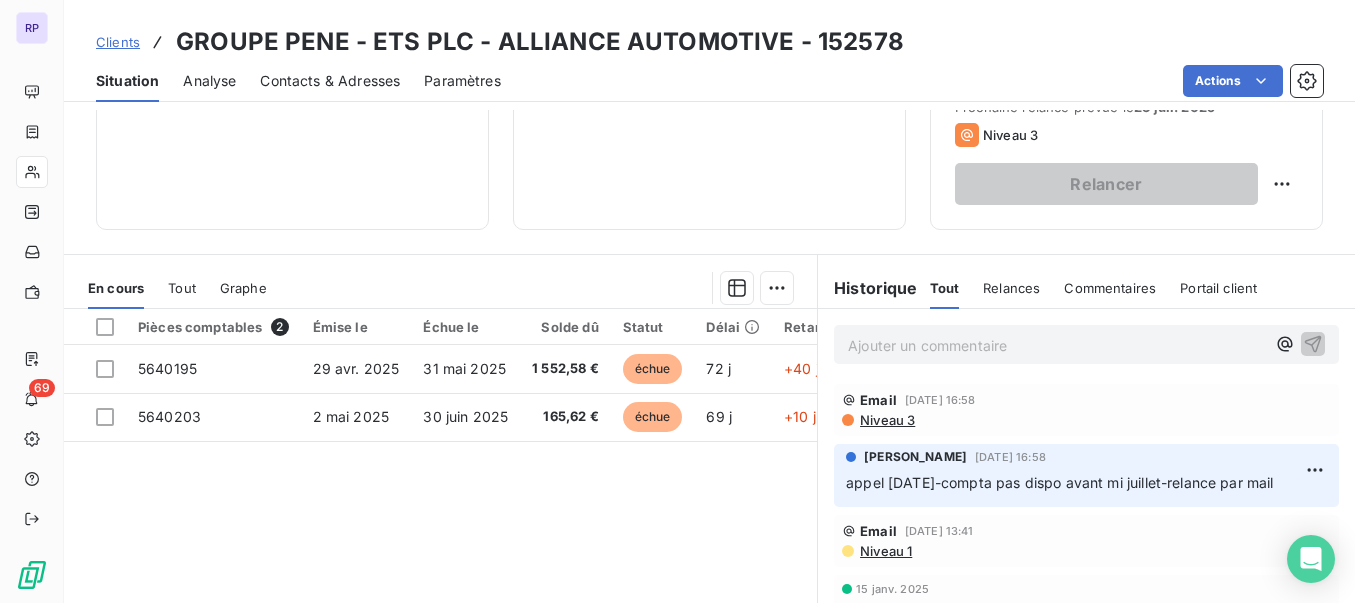 click on "Contacts & Adresses" at bounding box center [330, 81] 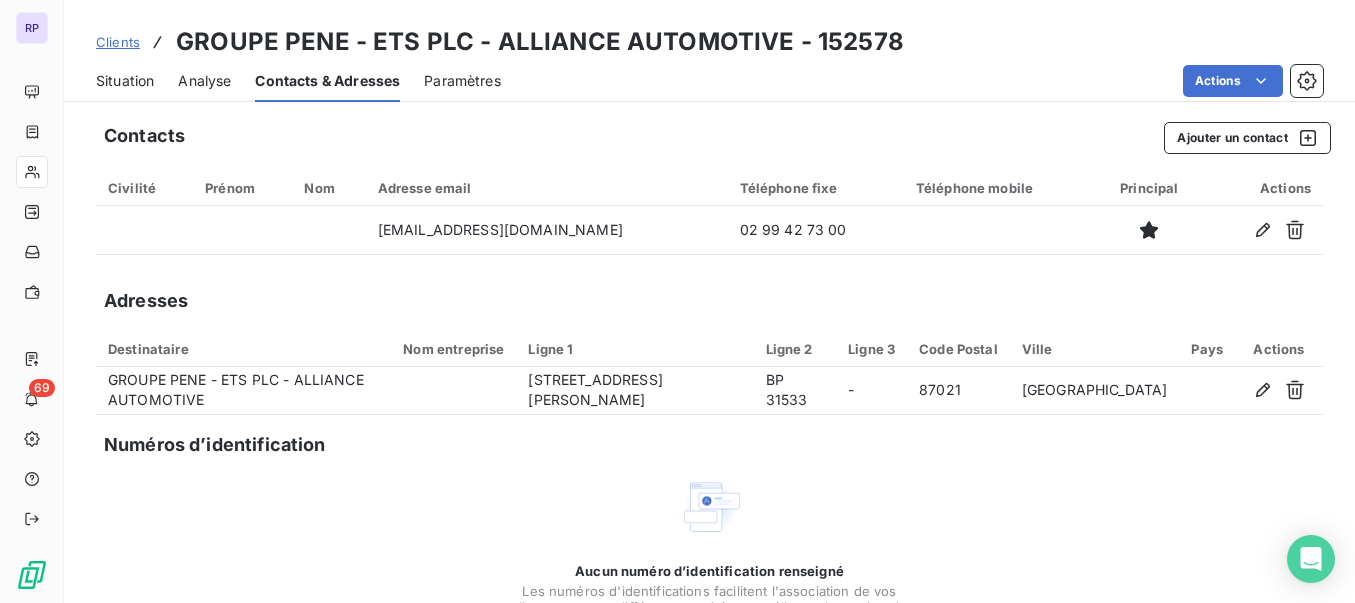 click on "Situation" at bounding box center (125, 81) 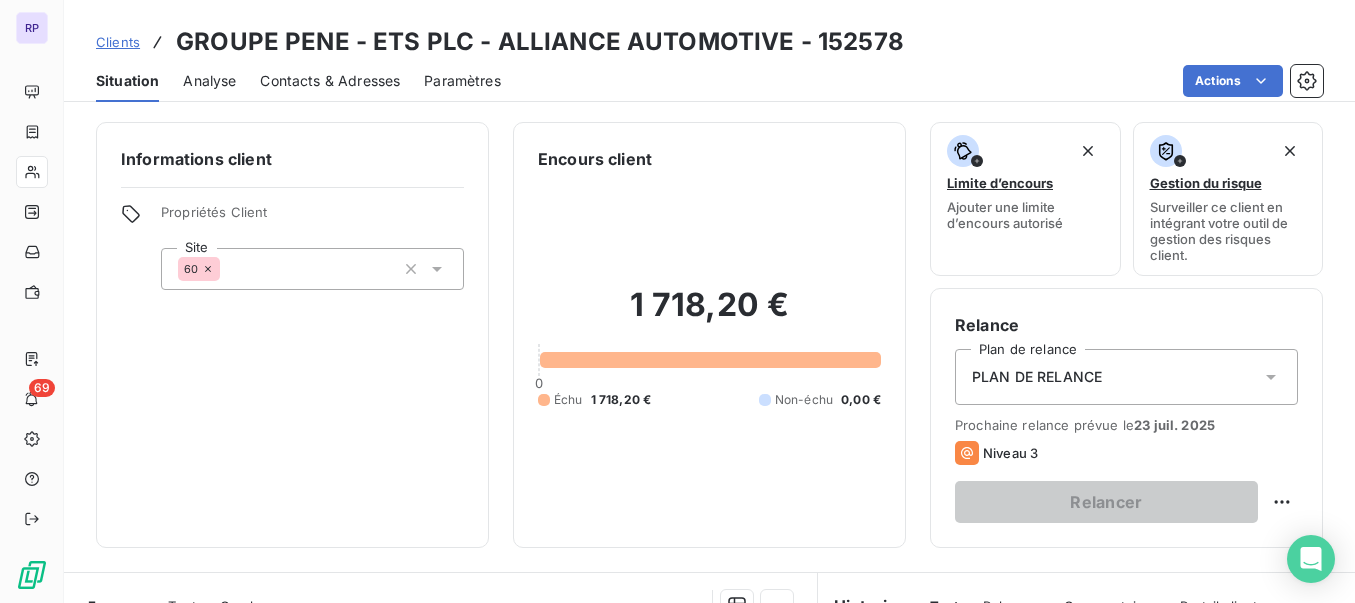 click on "Contacts & Adresses" at bounding box center (330, 81) 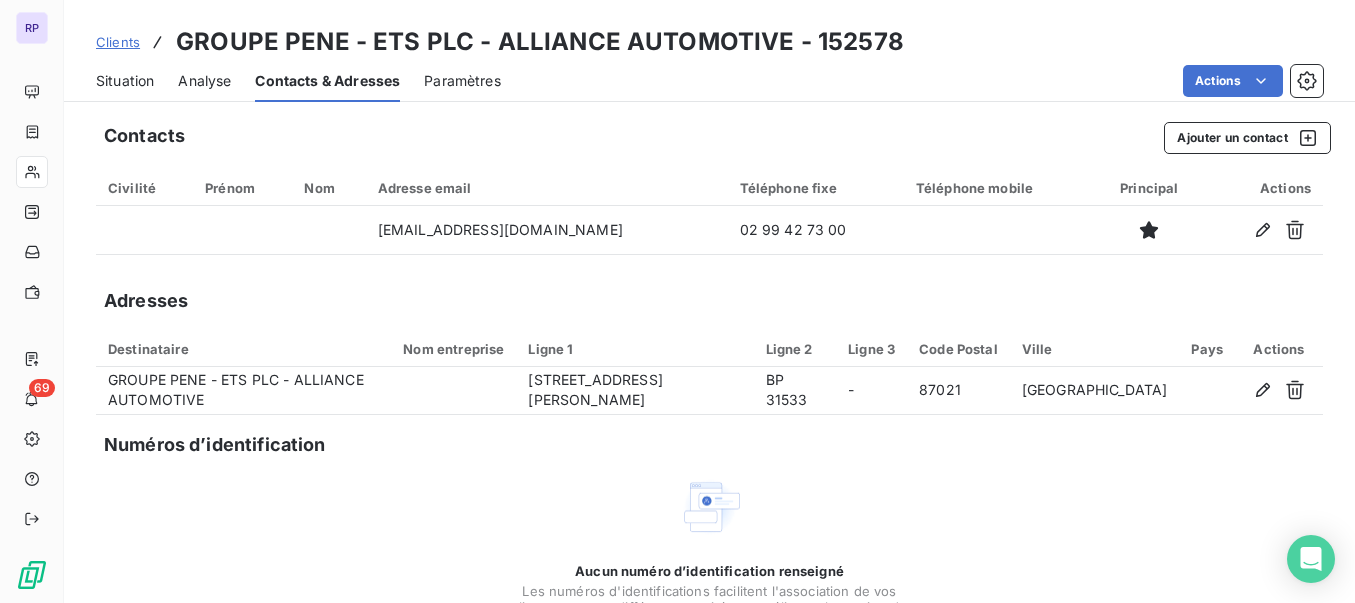 click on "Clients" at bounding box center [118, 42] 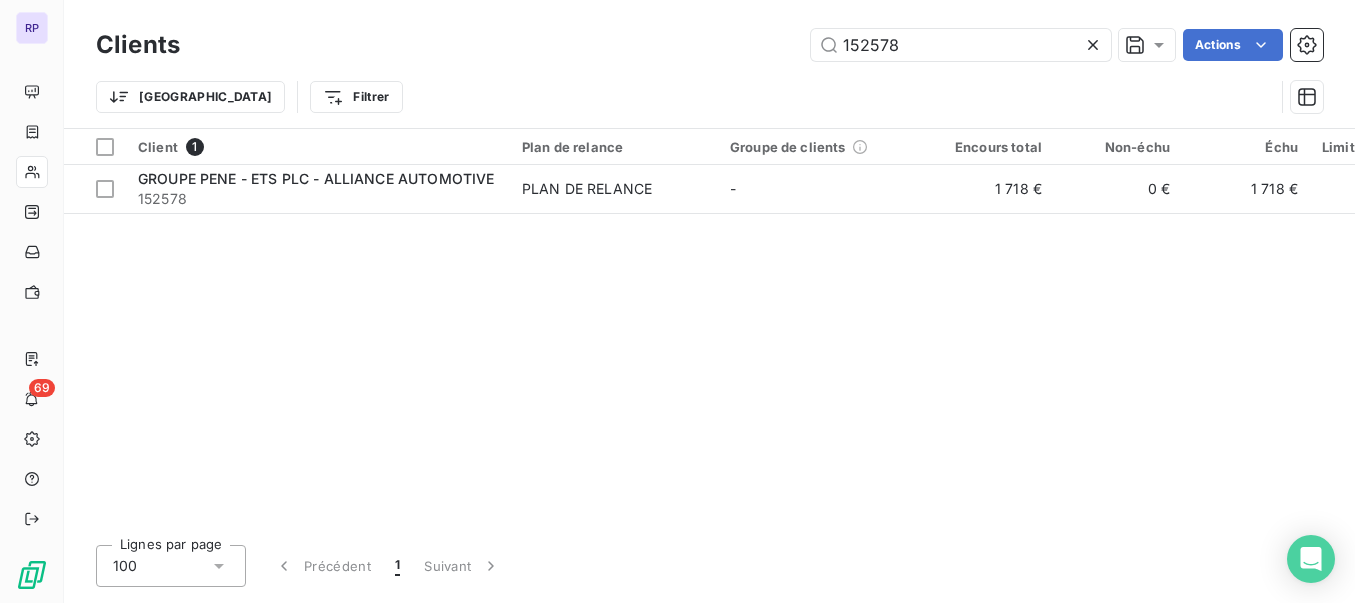 drag, startPoint x: 902, startPoint y: 49, endPoint x: 753, endPoint y: 58, distance: 149.27156 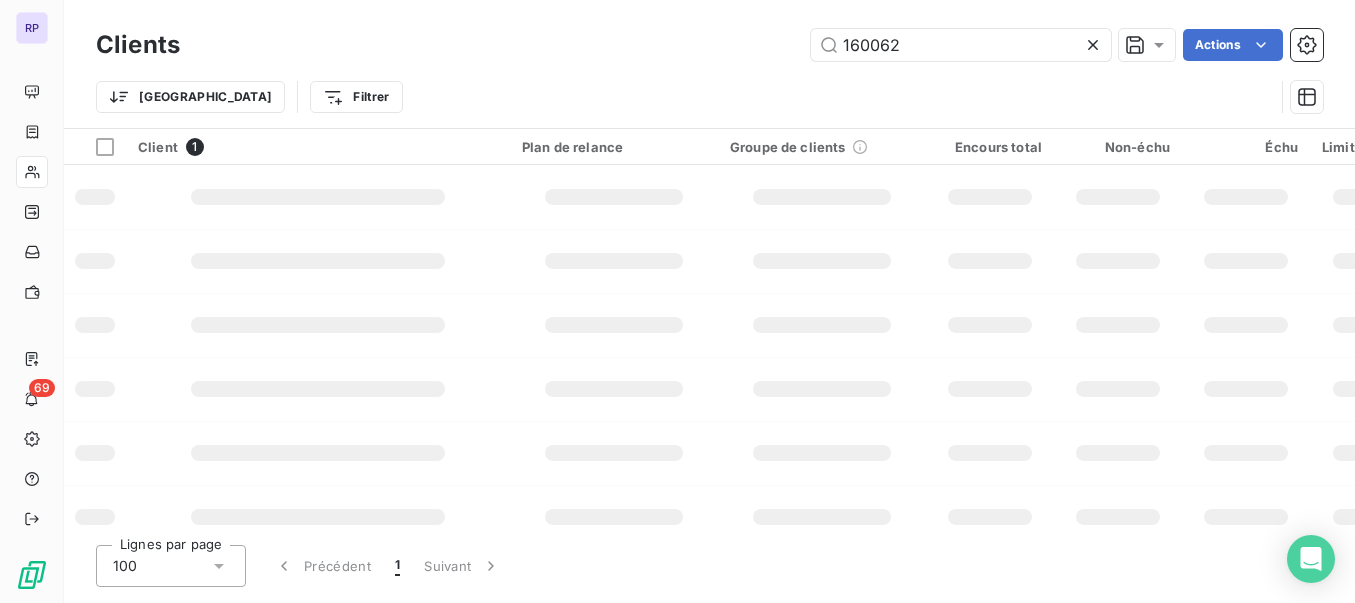 type on "160062" 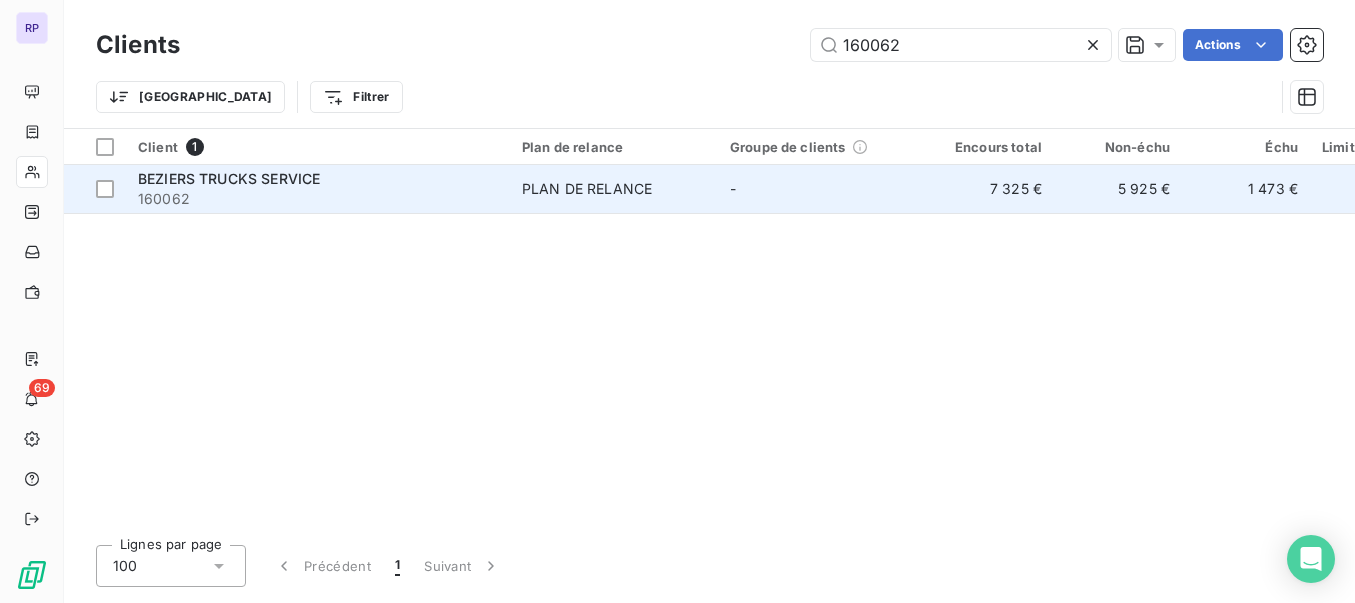 click on "BEZIERS TRUCKS SERVICE" at bounding box center [229, 178] 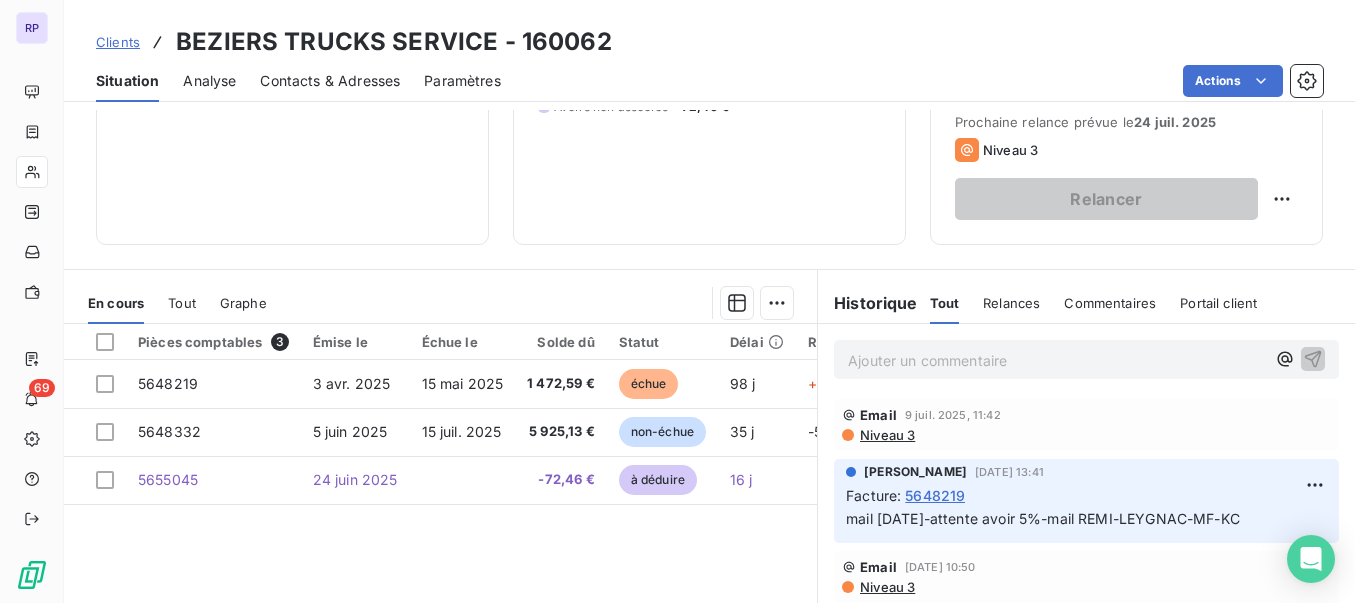 scroll, scrollTop: 311, scrollLeft: 0, axis: vertical 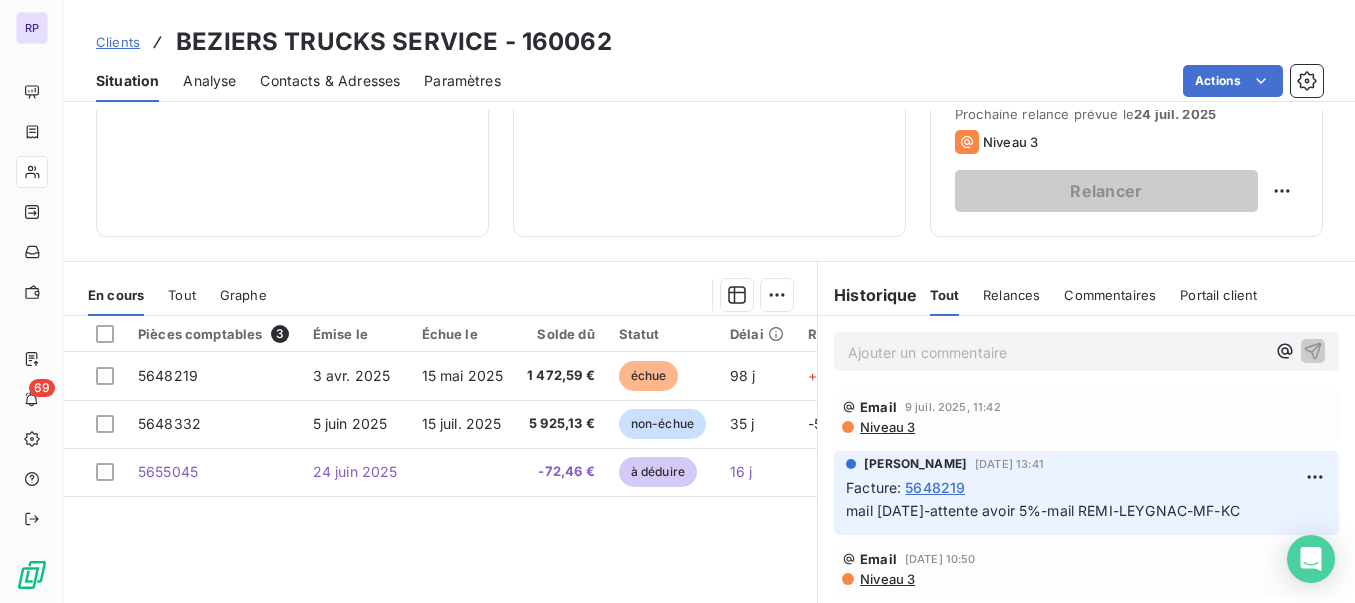 click on "Clients" at bounding box center [118, 42] 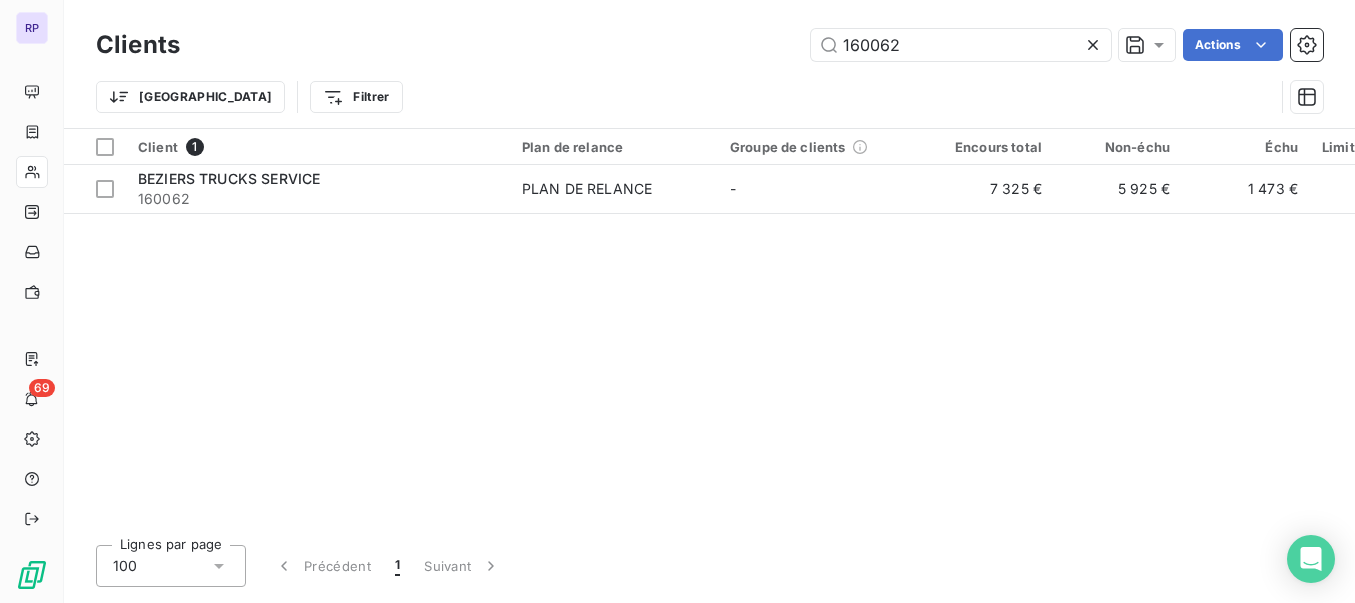drag, startPoint x: 901, startPoint y: 49, endPoint x: 765, endPoint y: 64, distance: 136.8247 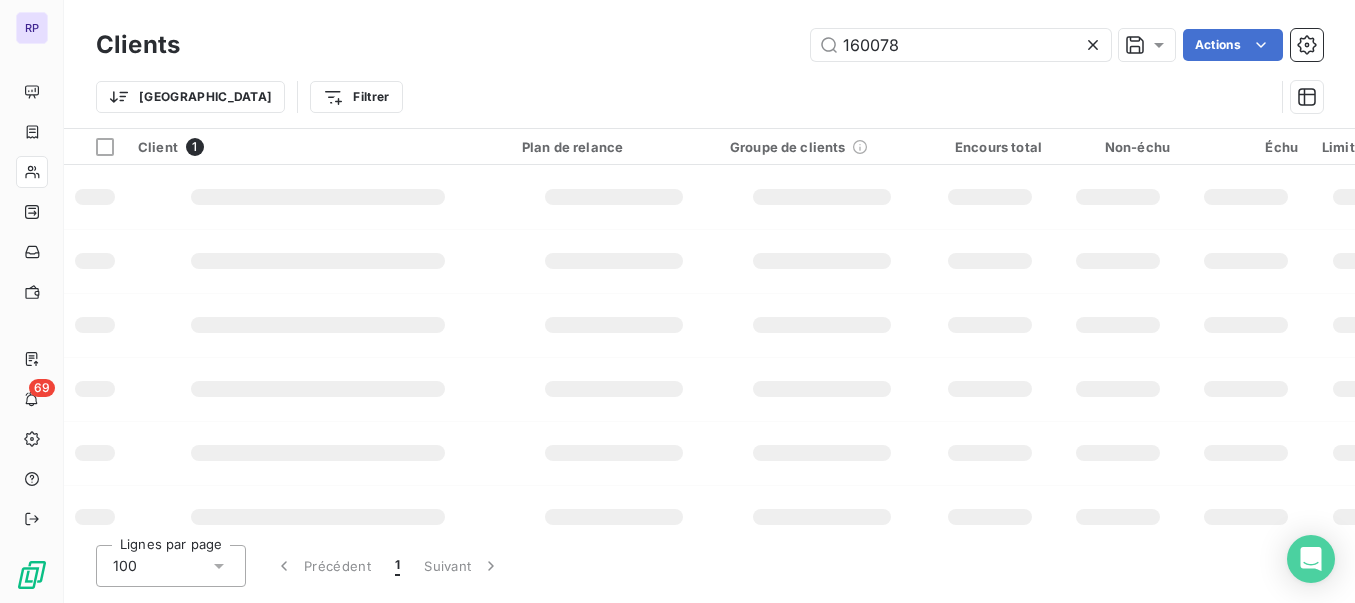 type on "160078" 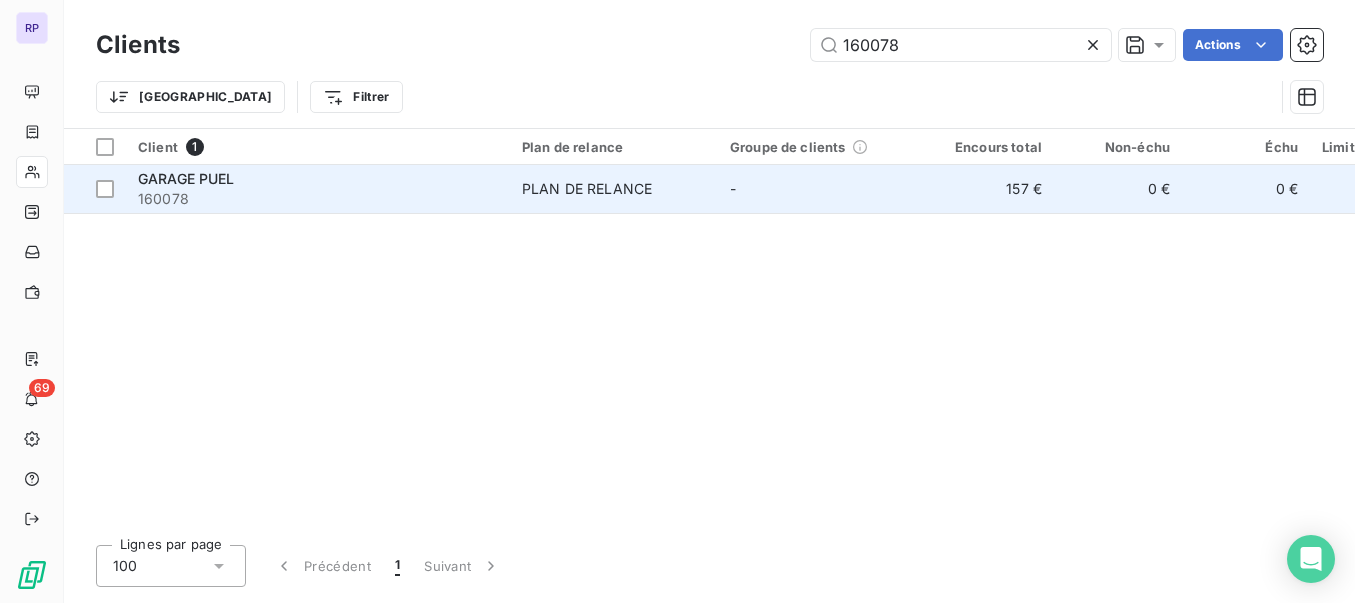 click on "160078" at bounding box center (318, 199) 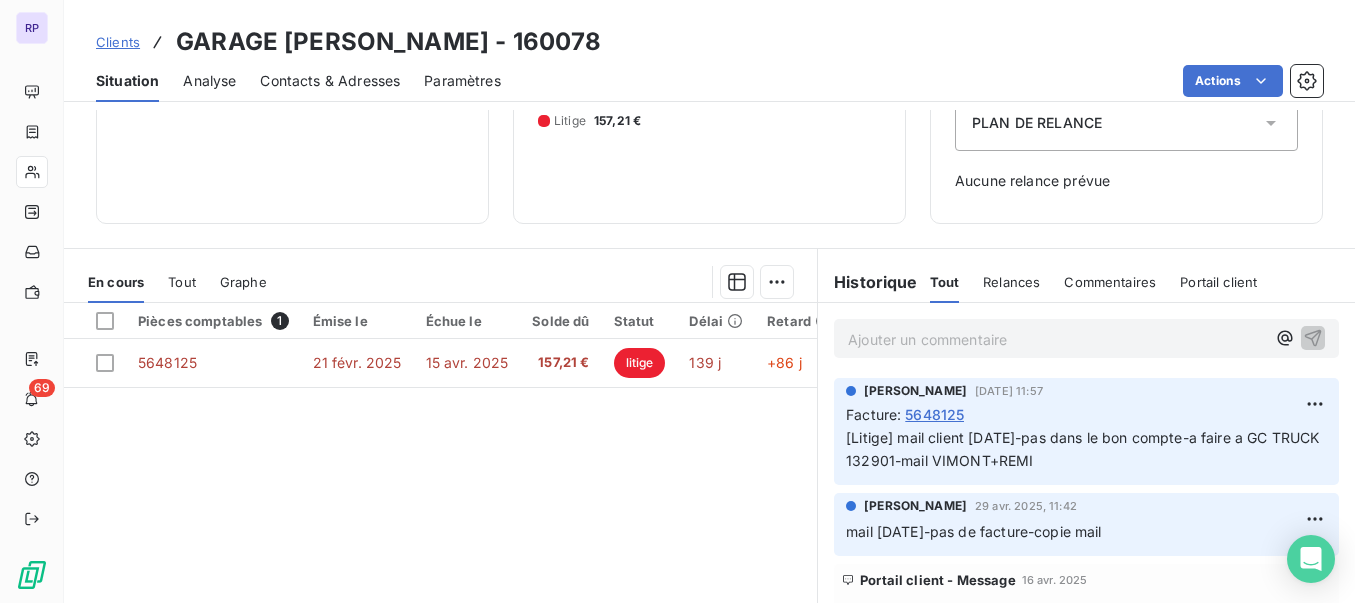 scroll, scrollTop: 272, scrollLeft: 0, axis: vertical 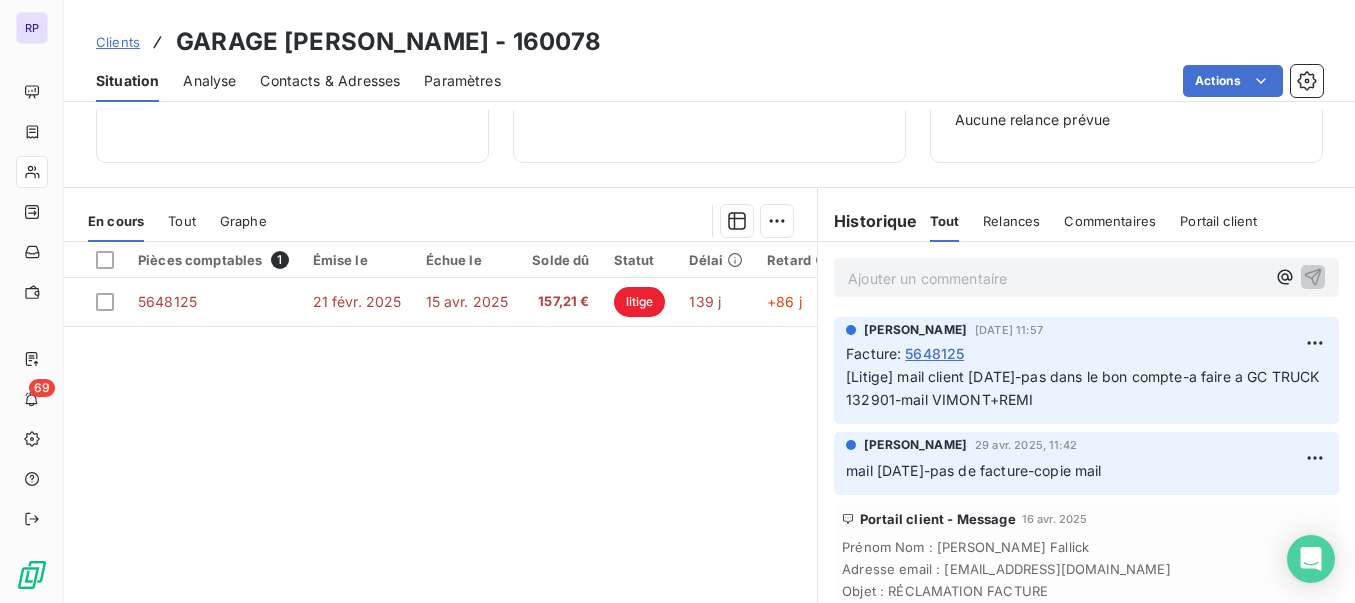 click on "Clients" at bounding box center [118, 42] 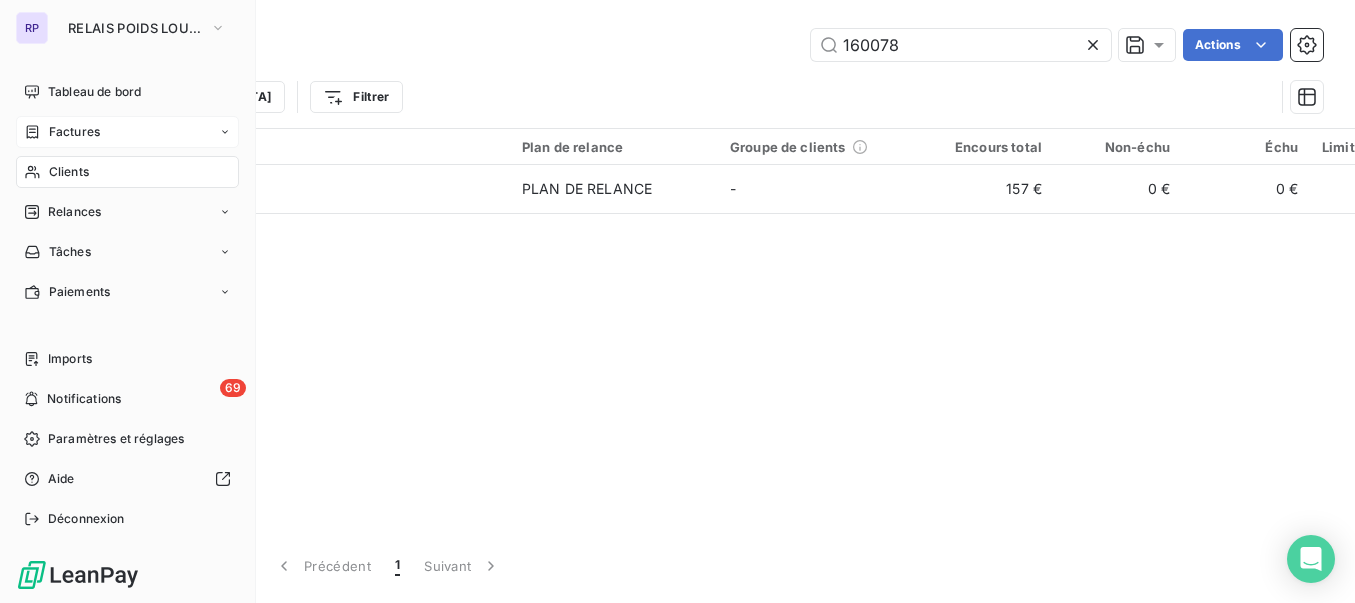 click on "Factures" at bounding box center [74, 132] 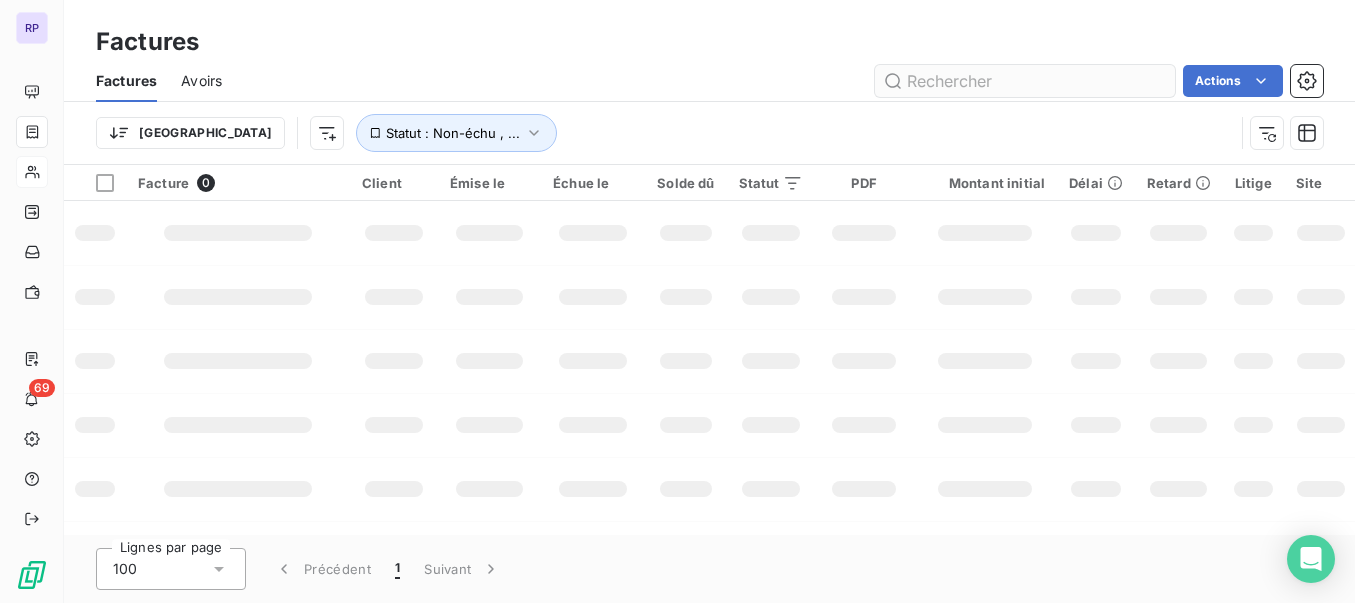click at bounding box center (1025, 81) 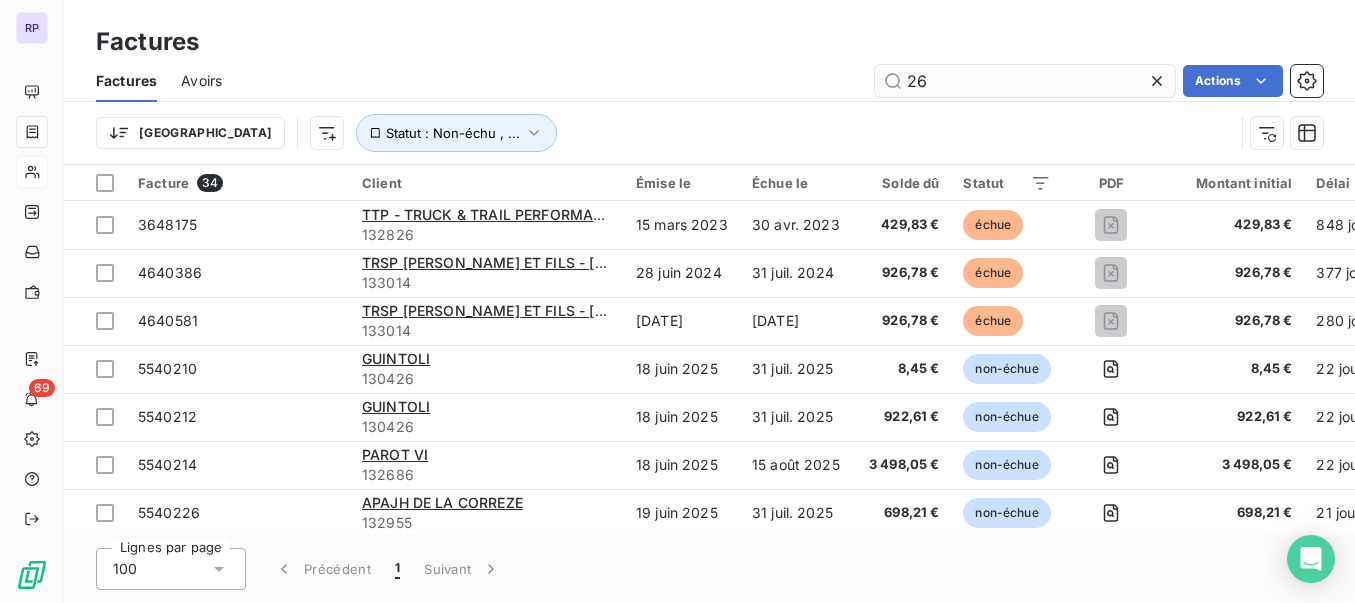 type on "26" 